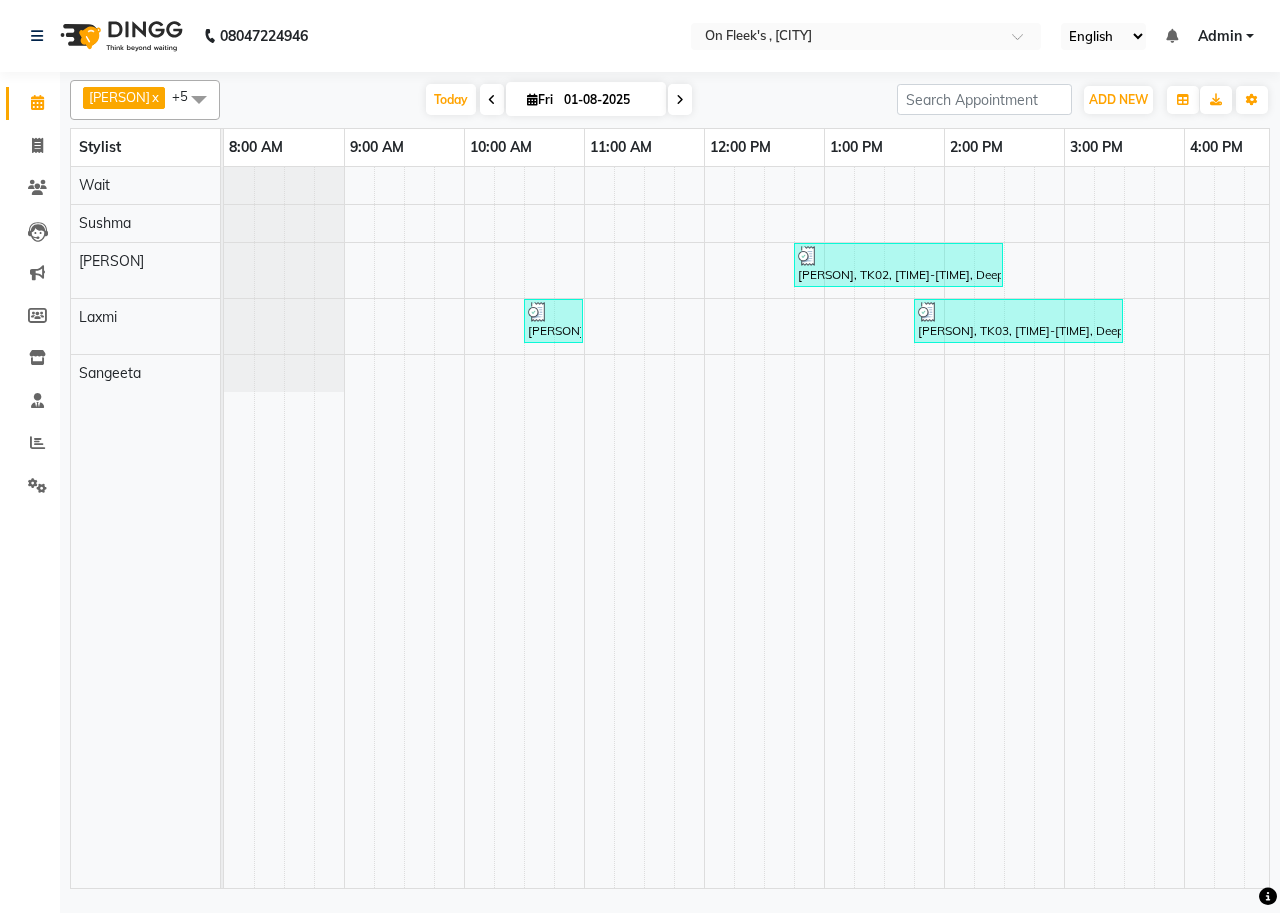 scroll, scrollTop: 0, scrollLeft: 0, axis: both 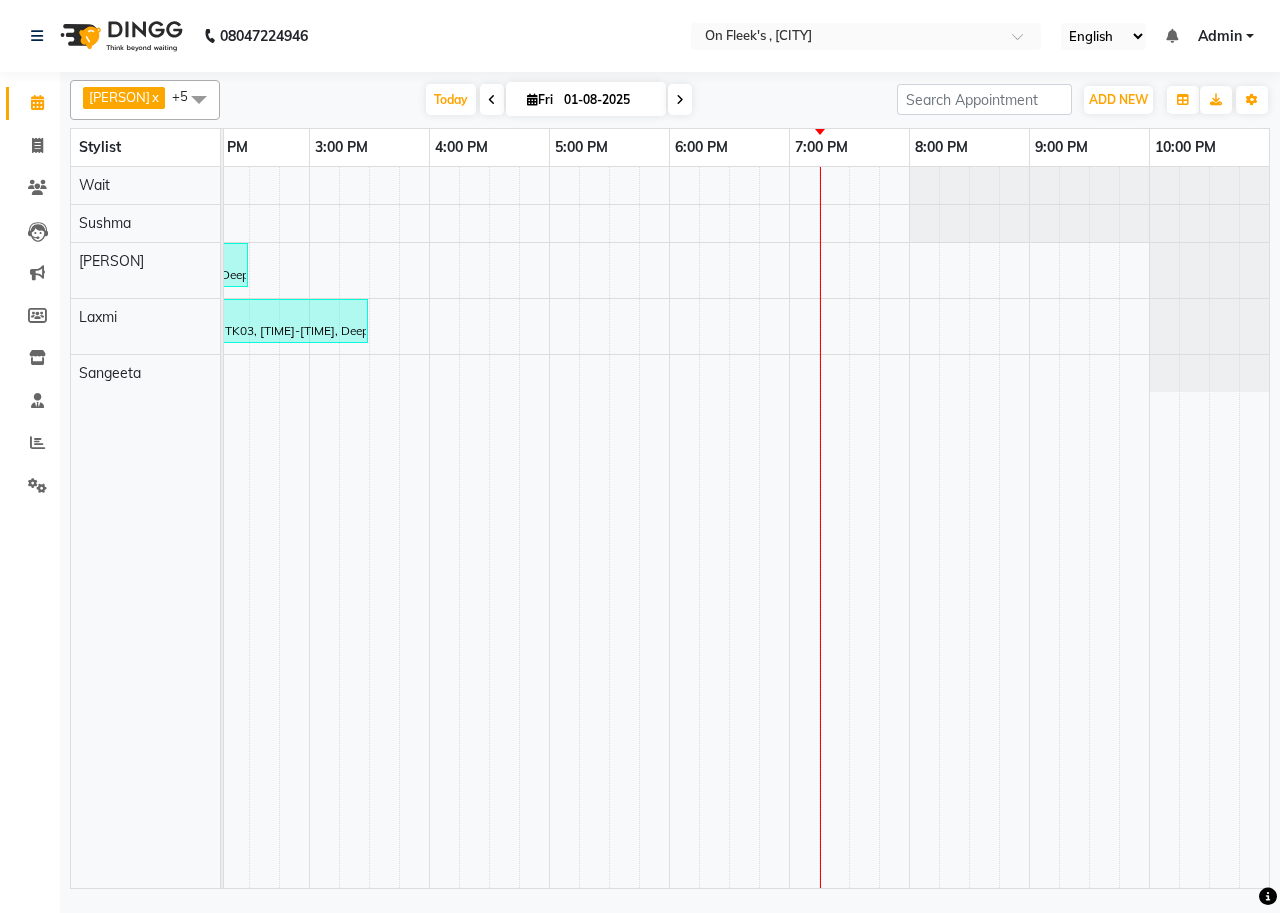 click on "[PERSON], TK02, [TIME]-[TIME], Deep Tissue Full Body Massage (90 mins)      [PERSON], TK01, [TIME]-[TIME], Partial Body Massage - Soothing Head,Neck And Shoulder Massage     [PERSON], TK03, [TIME]-[TIME], Deep Tissue Full Body Massage (90 mins)" at bounding box center [369, 527] 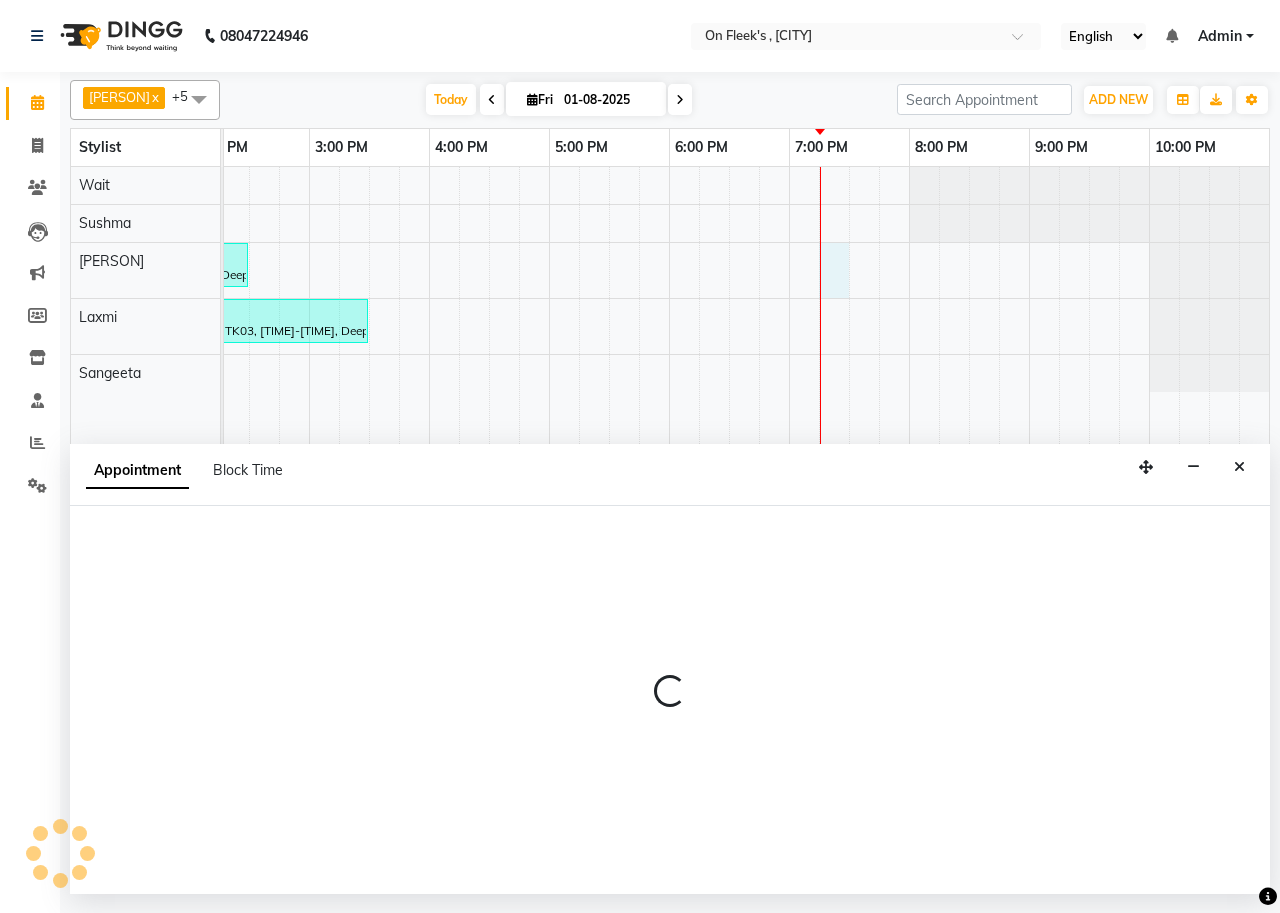 select on "25558" 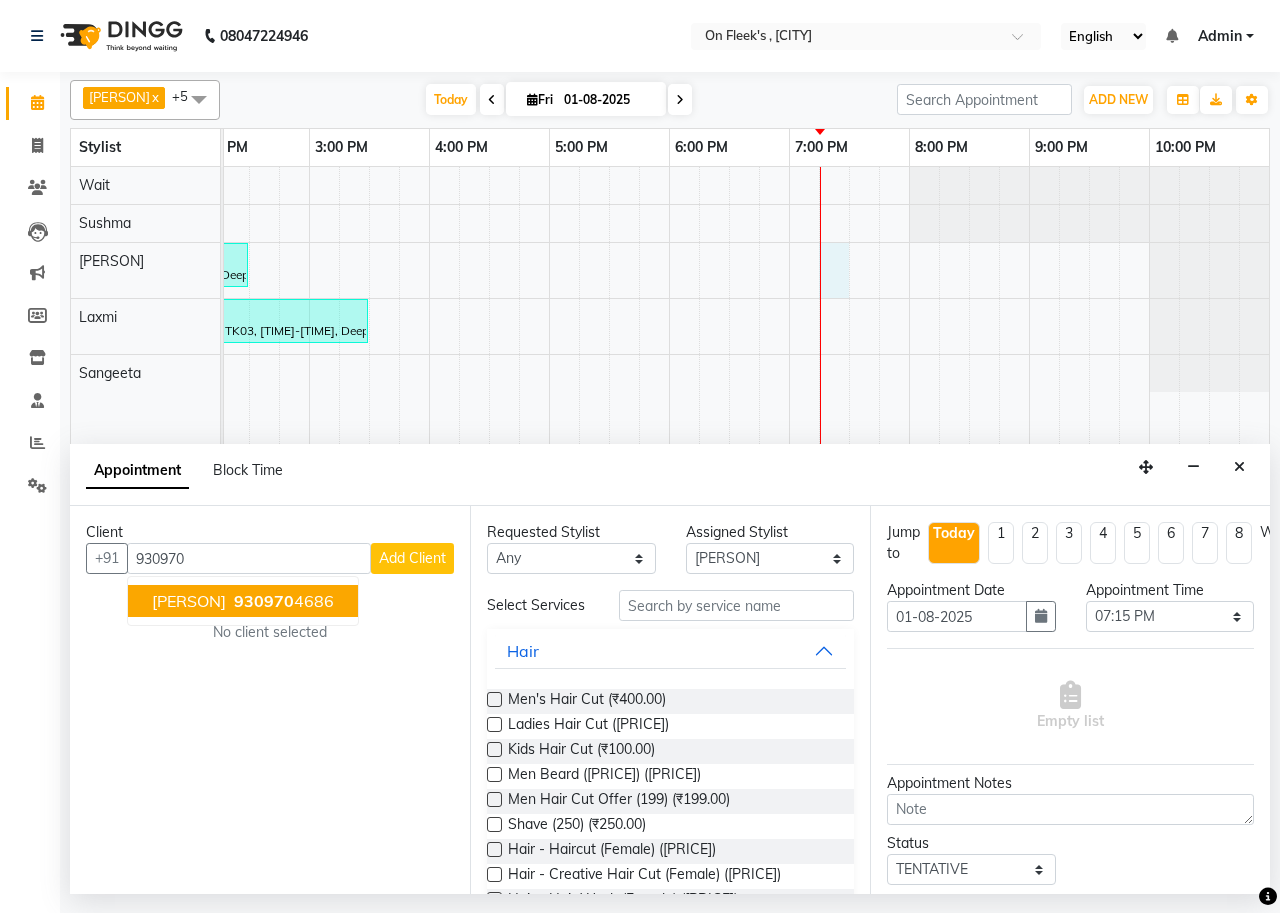 click on "[PERSON] [PHONE]" at bounding box center (243, 601) 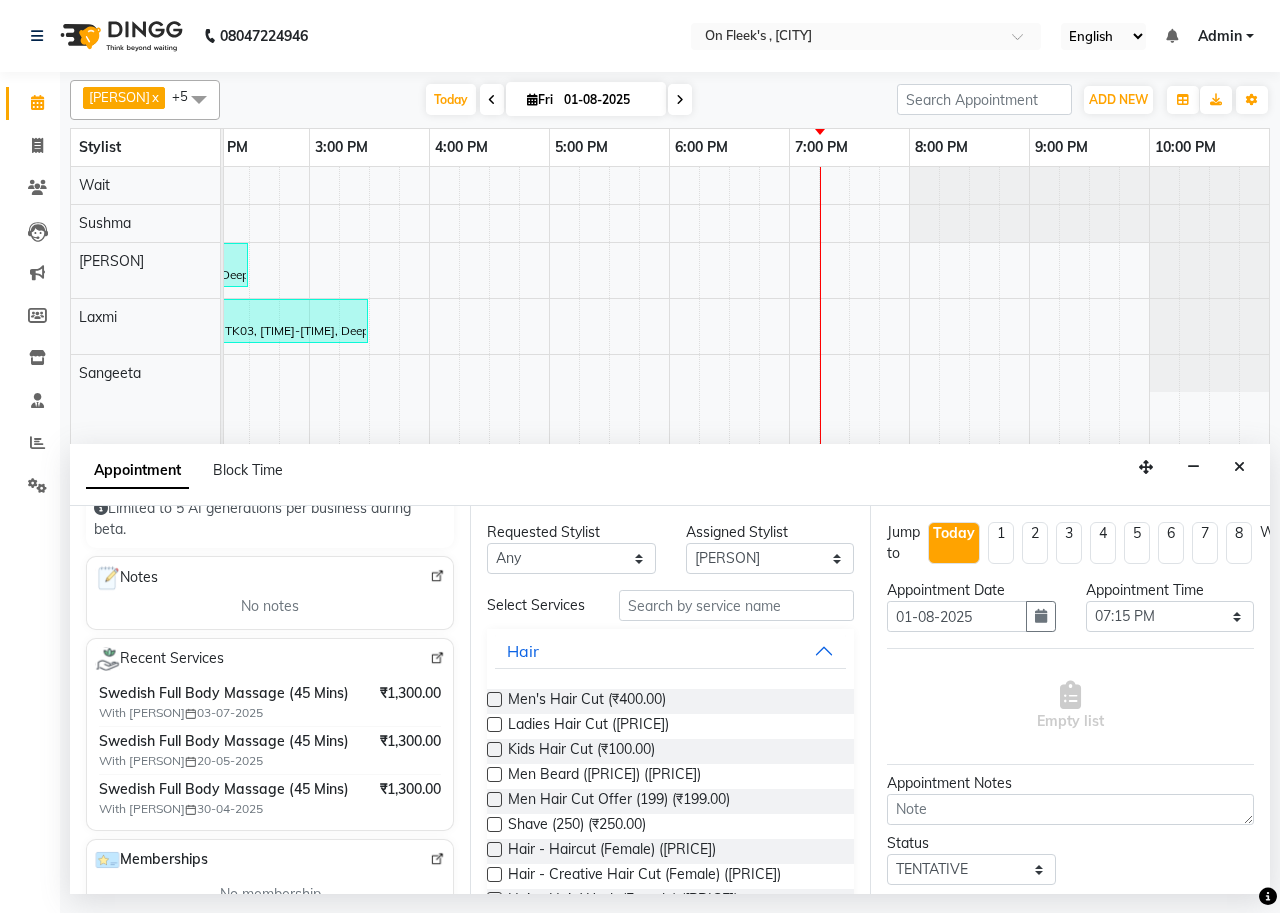 scroll, scrollTop: 300, scrollLeft: 0, axis: vertical 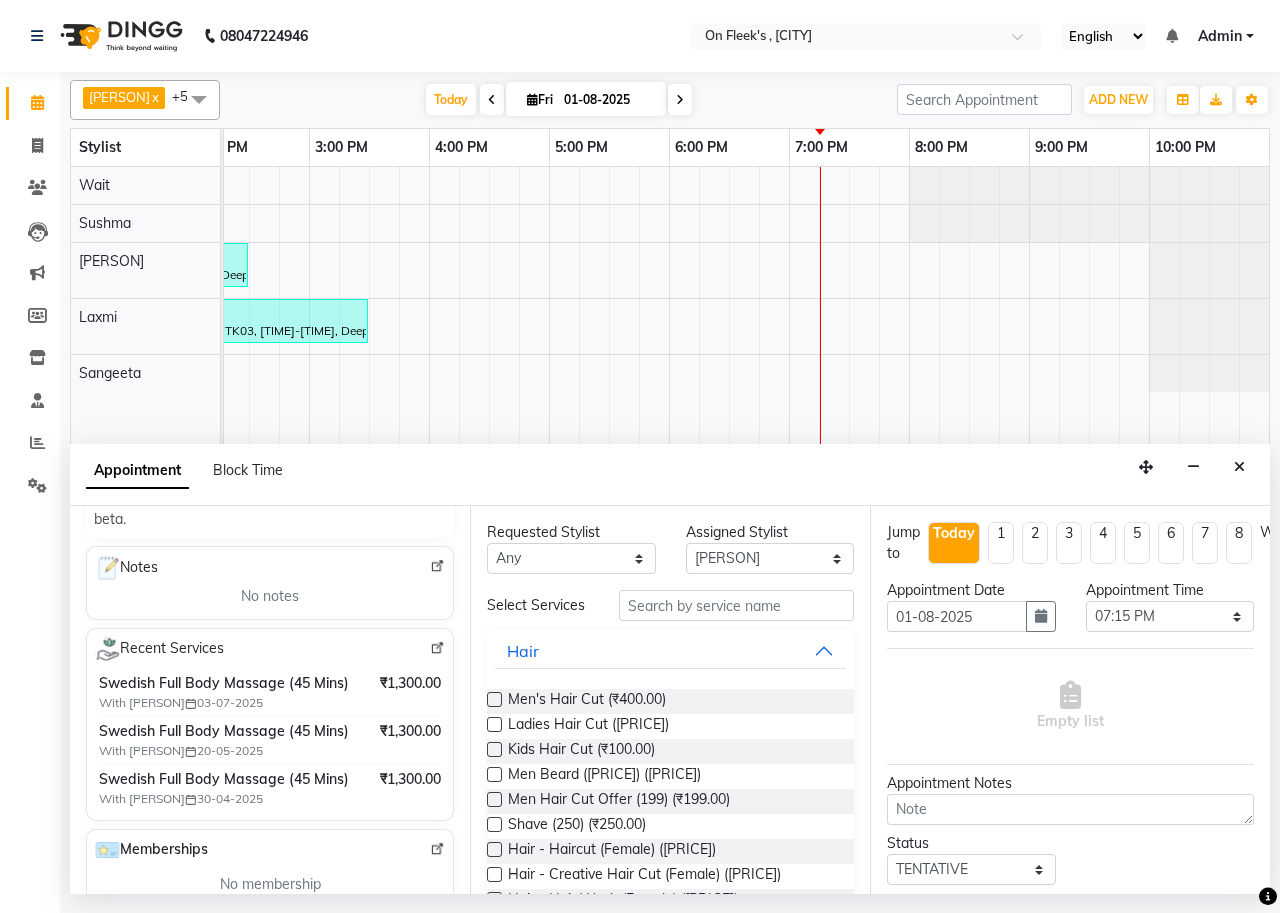 type on "[PHONE]" 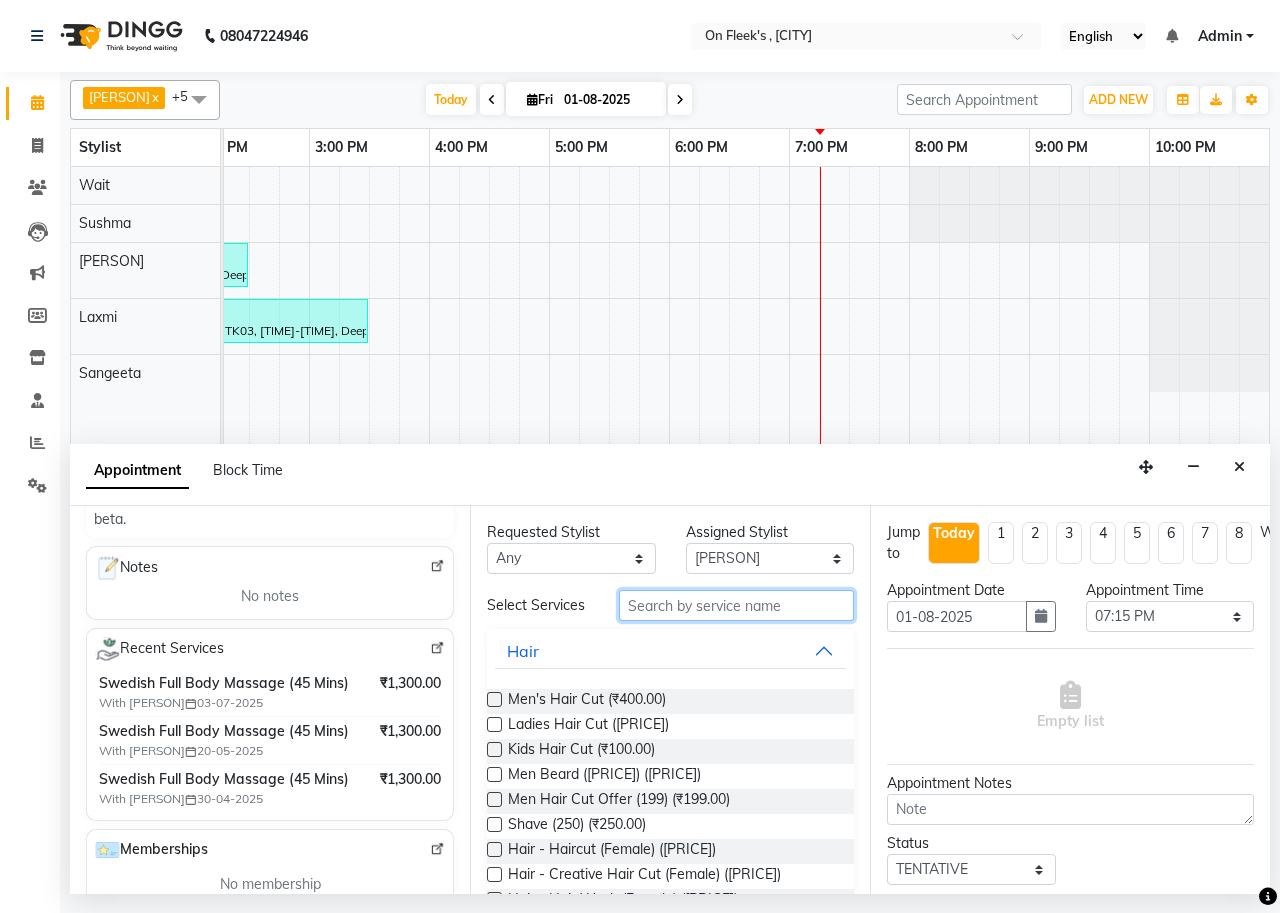 click at bounding box center (736, 605) 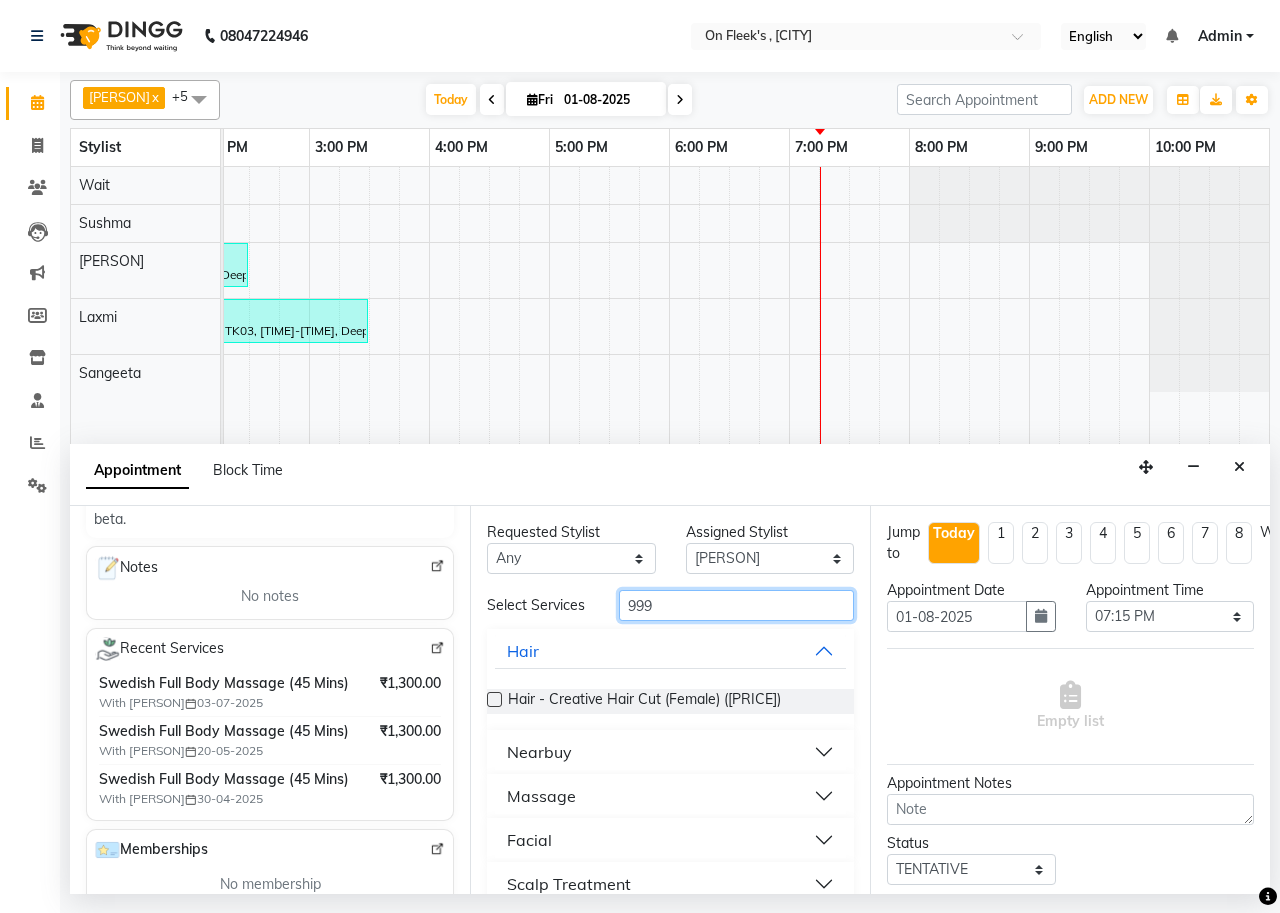 type on "999" 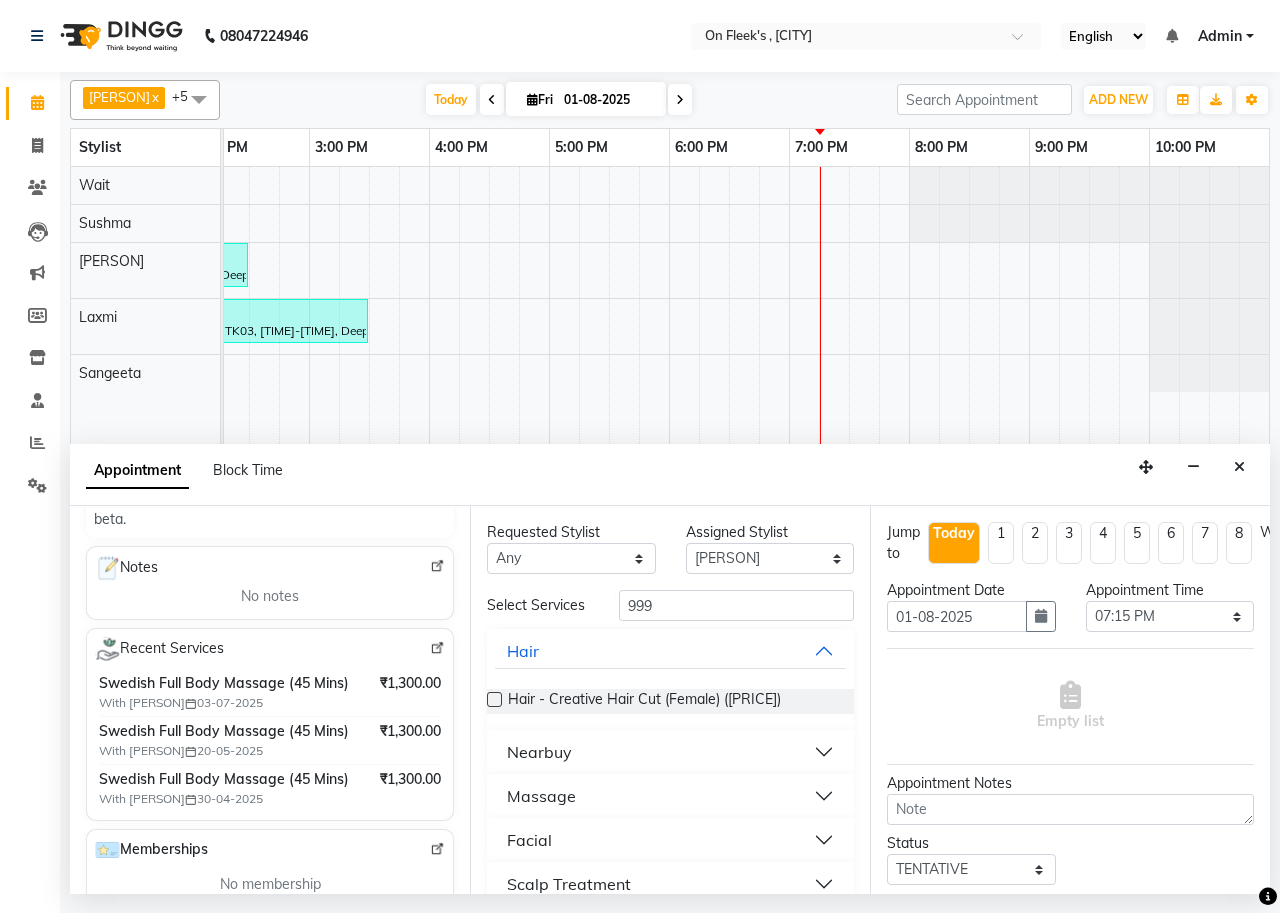 click on "Nearbuy" at bounding box center [539, 752] 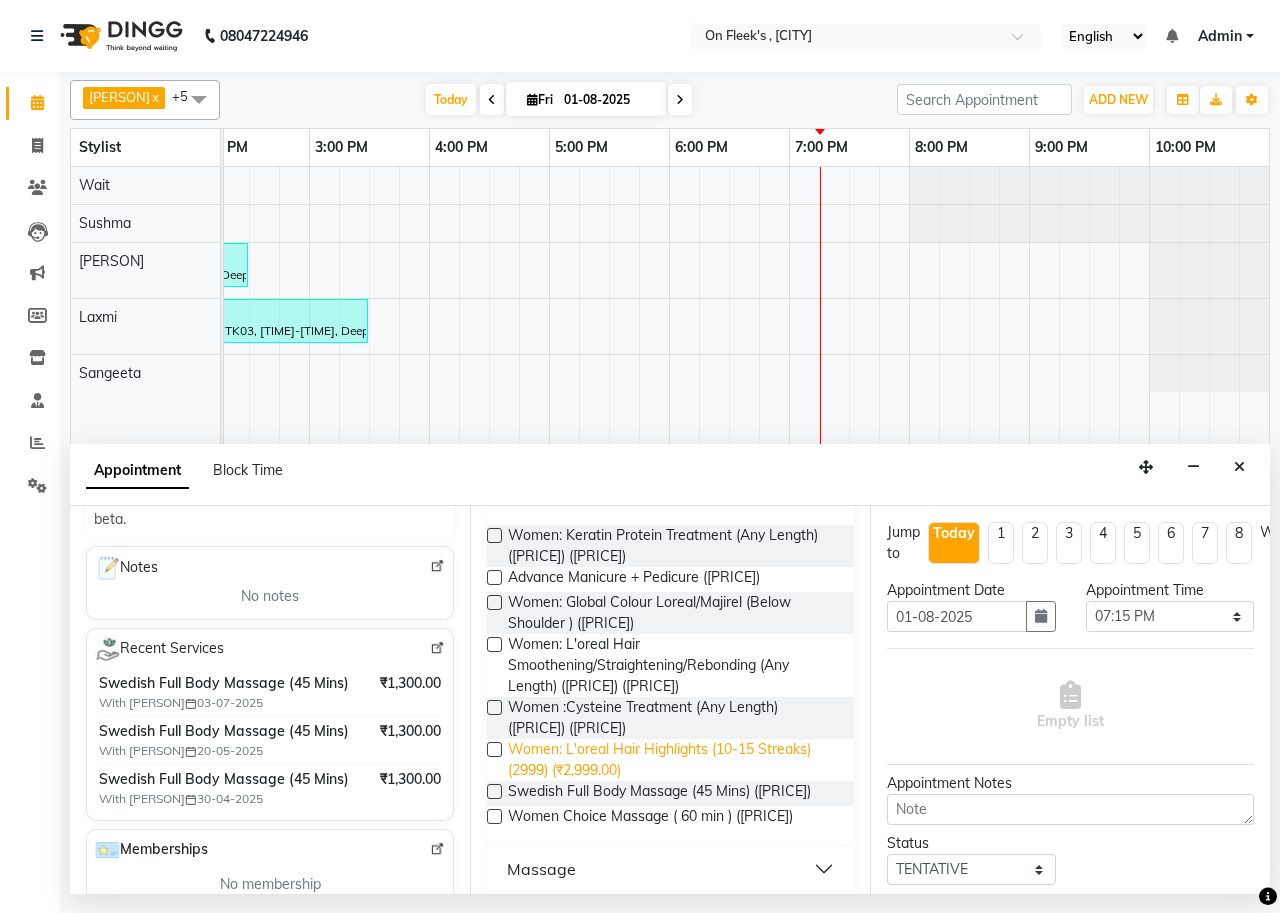 scroll, scrollTop: 300, scrollLeft: 0, axis: vertical 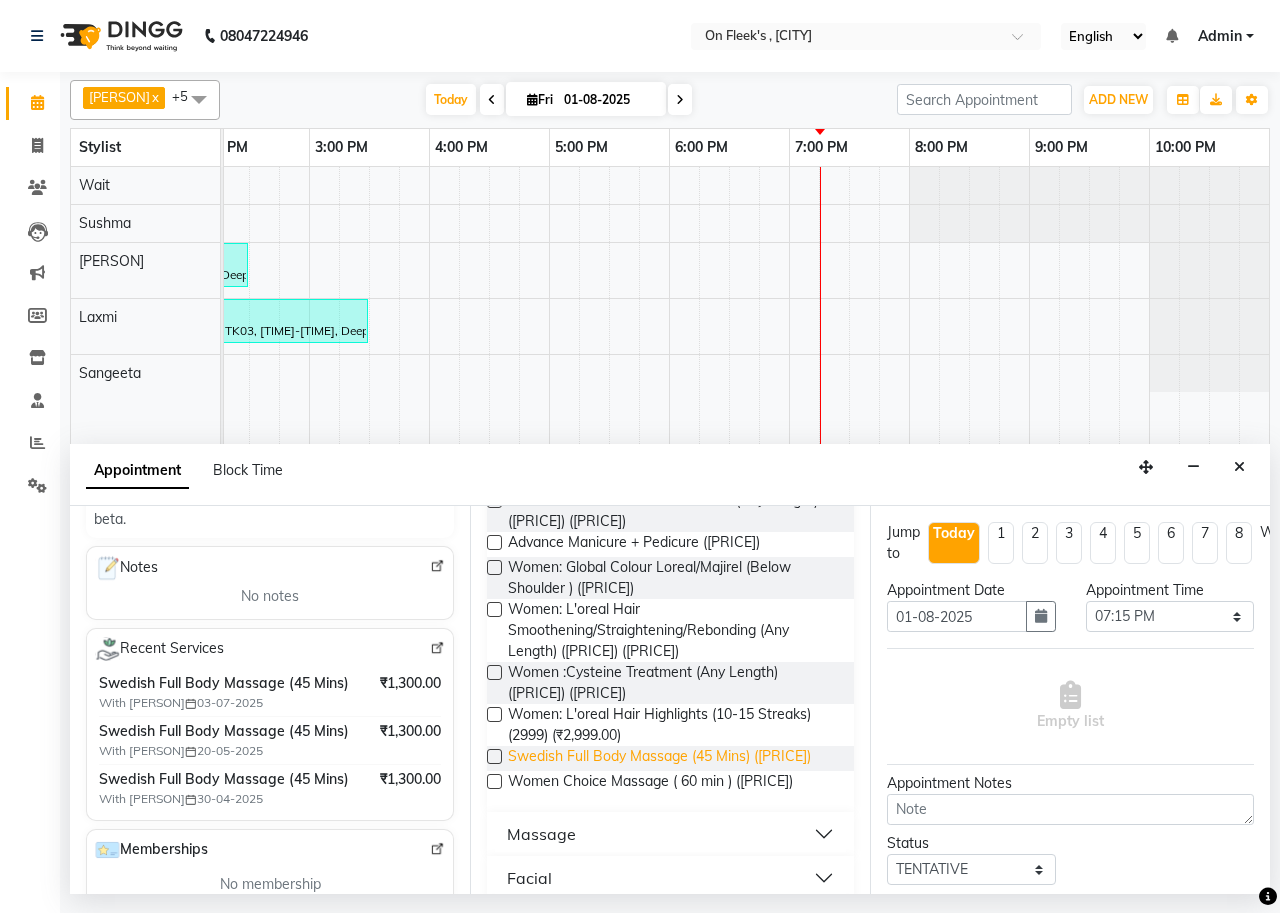 click on "Swedish Full Body Massage (45 Mins)  ([PRICE])" at bounding box center [659, 758] 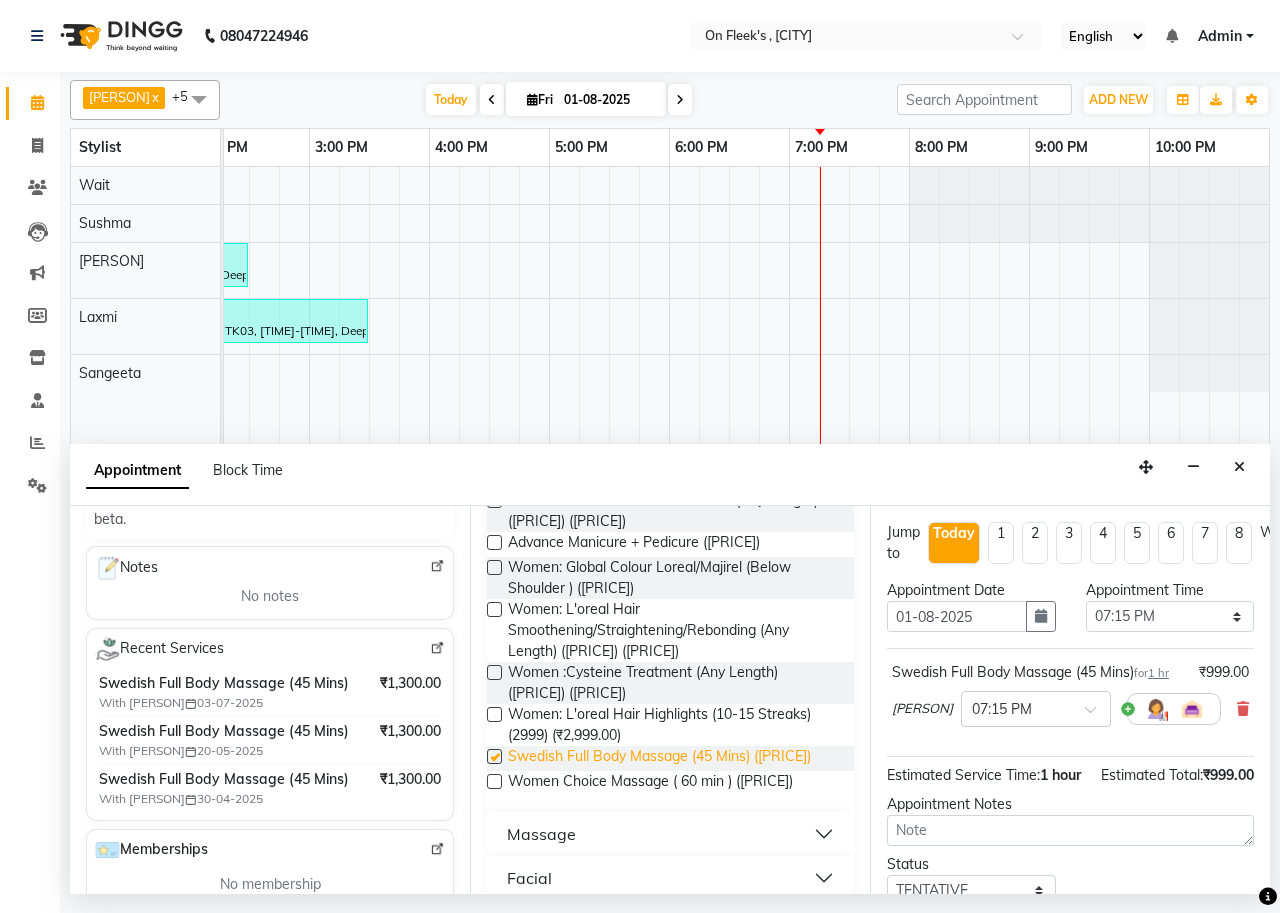 checkbox on "false" 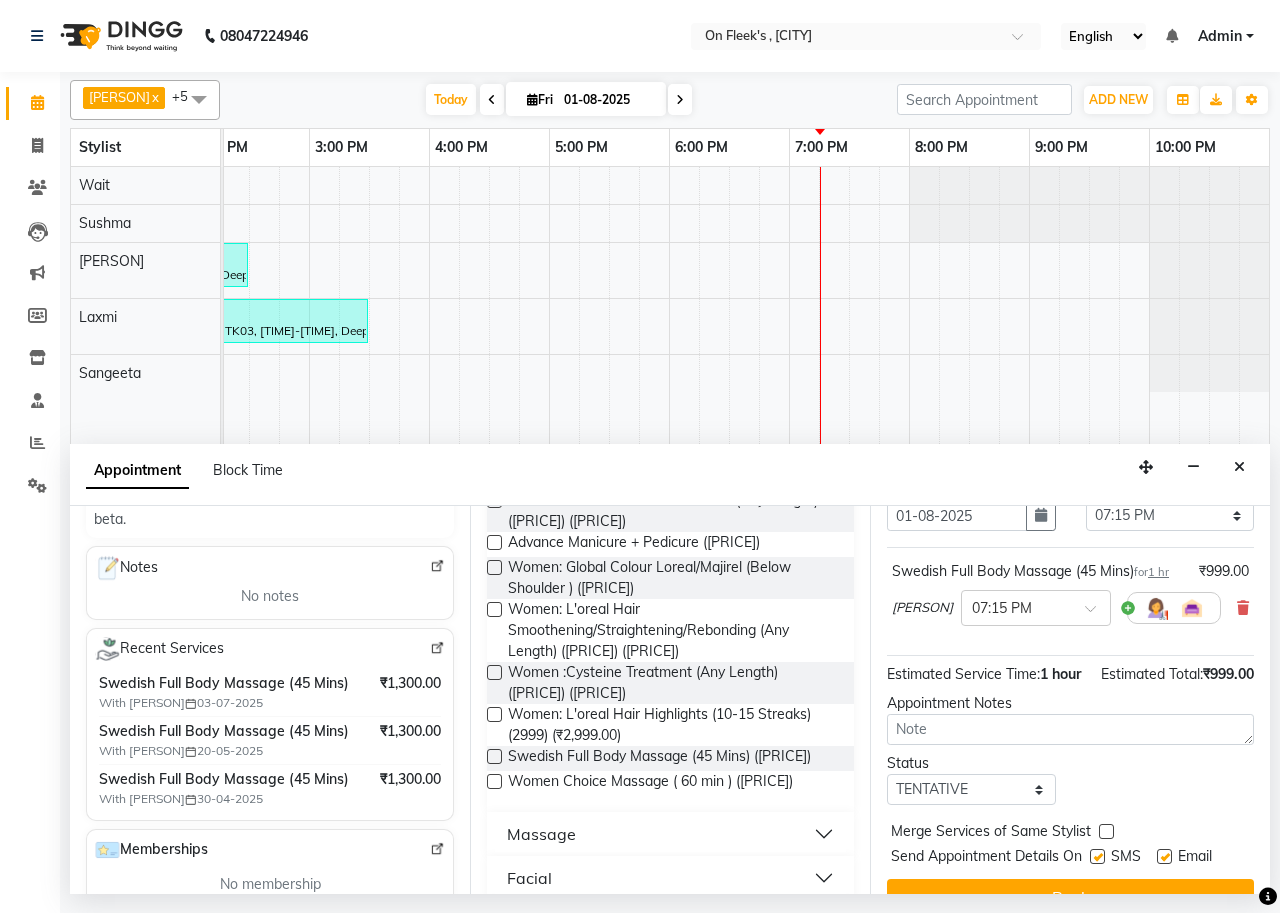 scroll, scrollTop: 197, scrollLeft: 0, axis: vertical 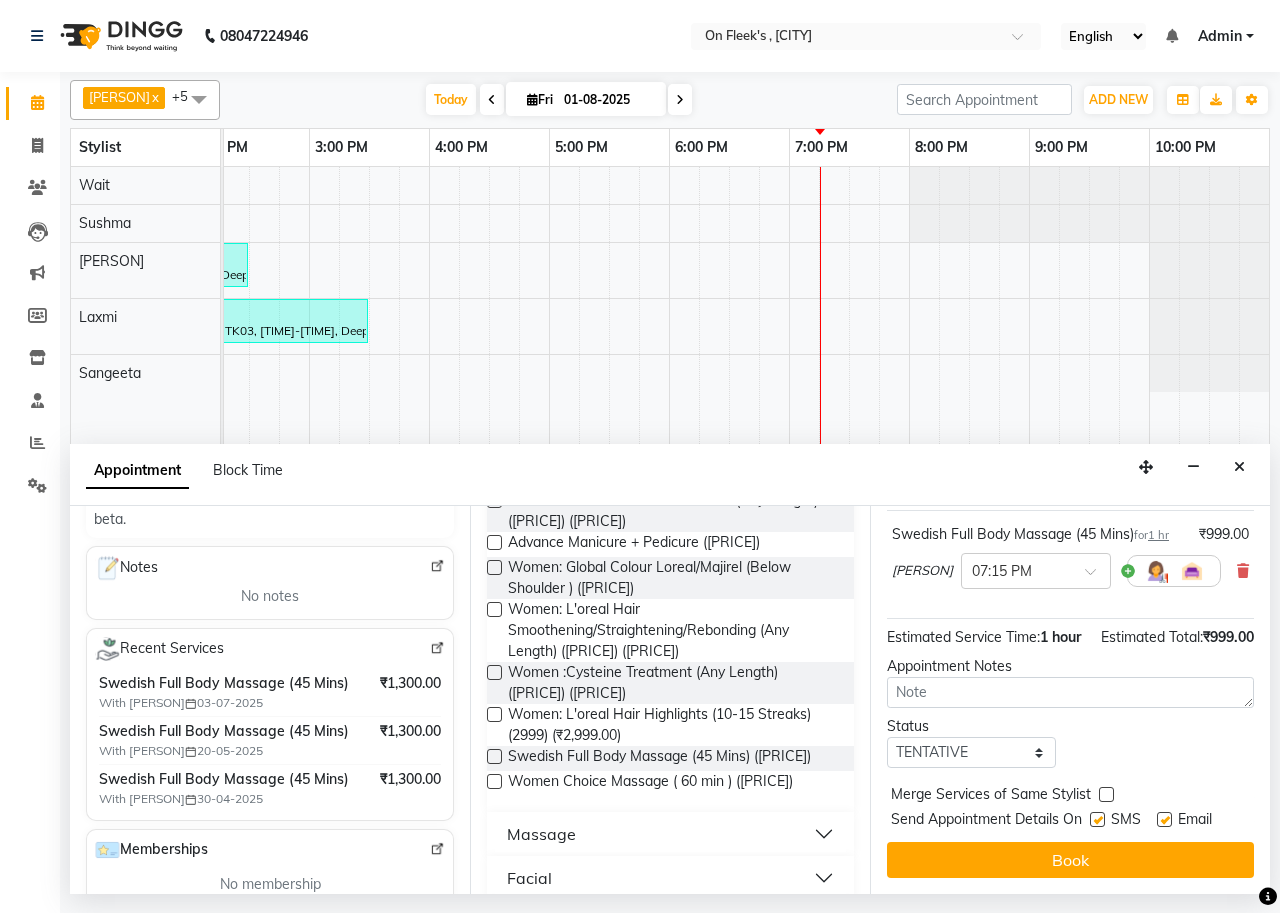 click at bounding box center (1106, 794) 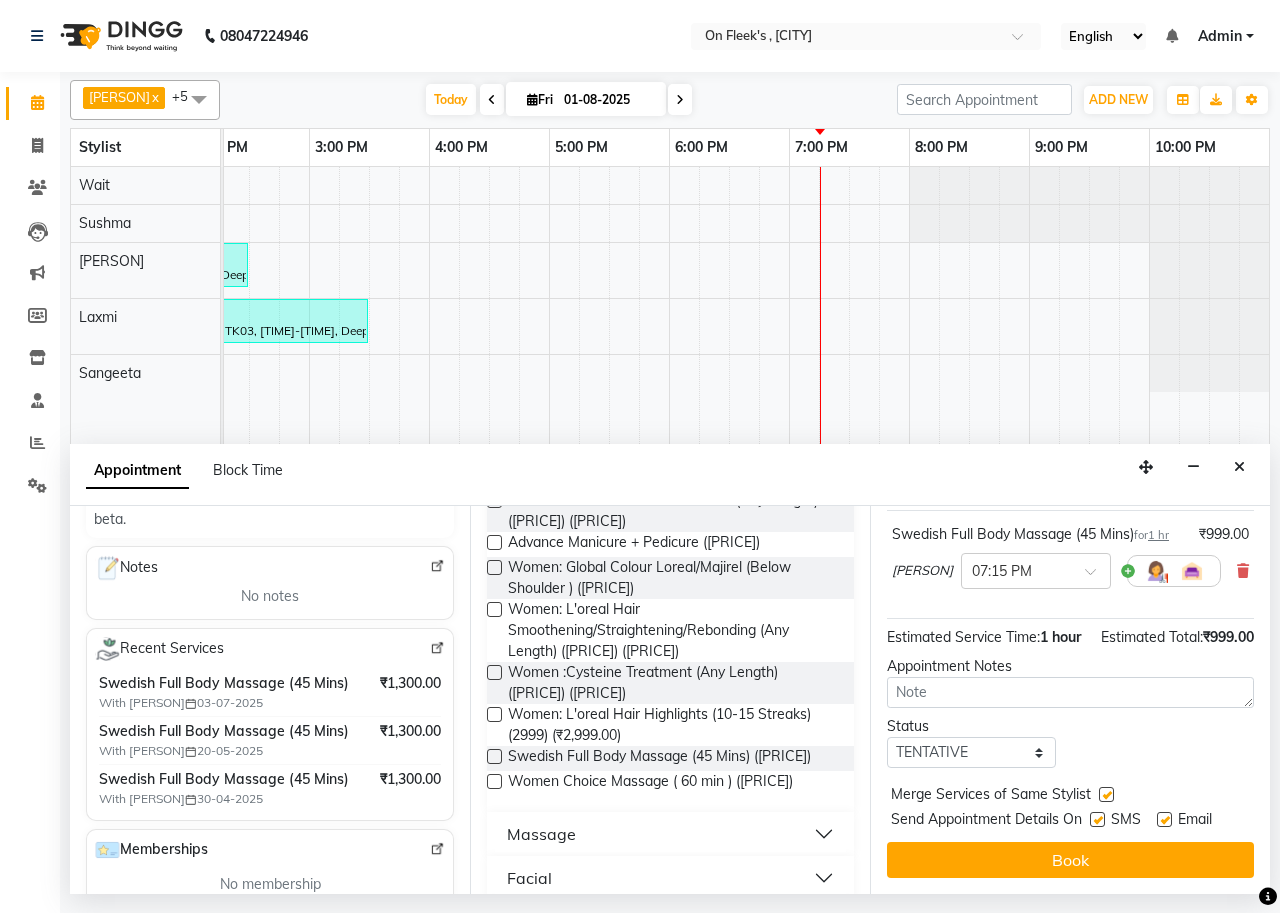 click at bounding box center (1097, 819) 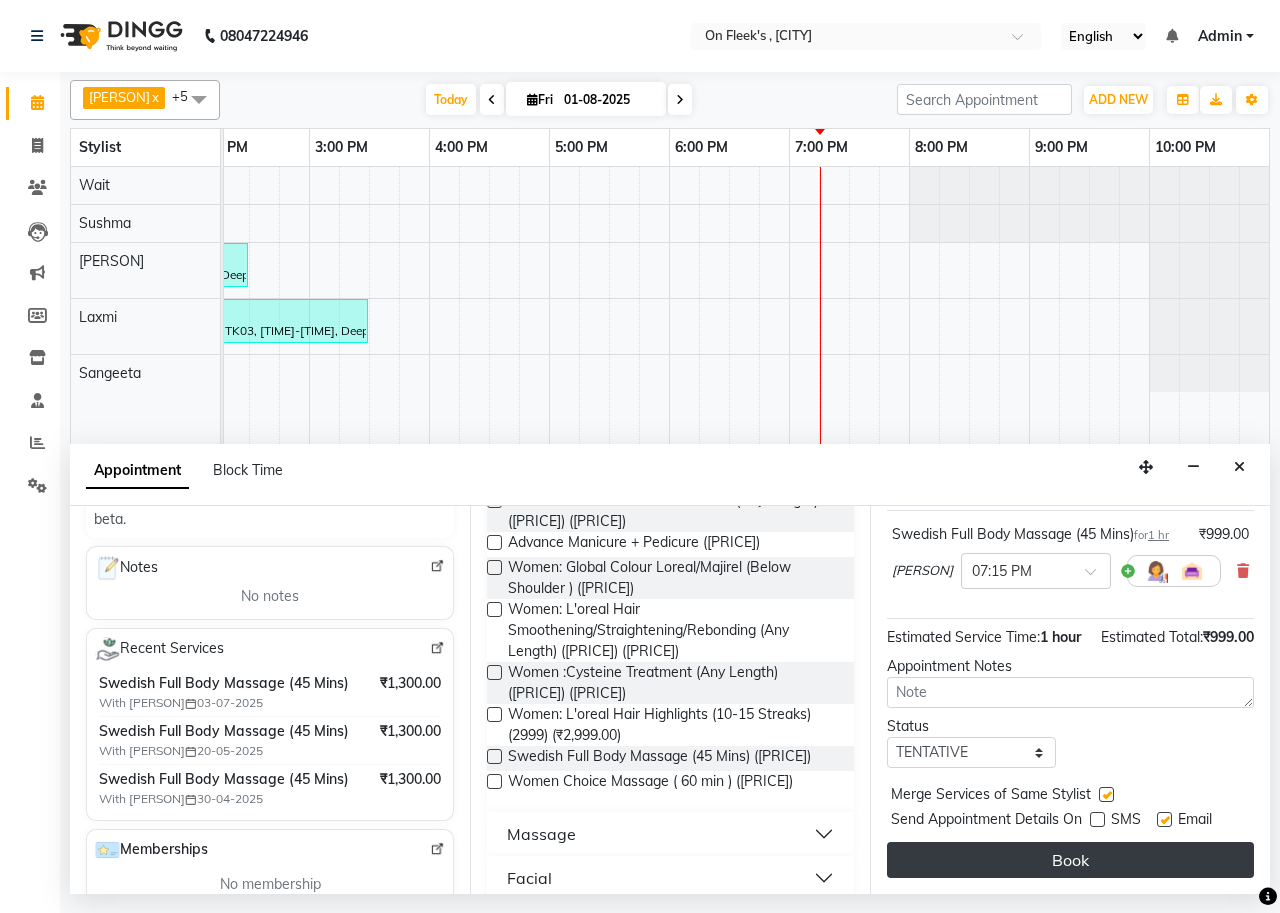 click on "Book" at bounding box center (1070, 860) 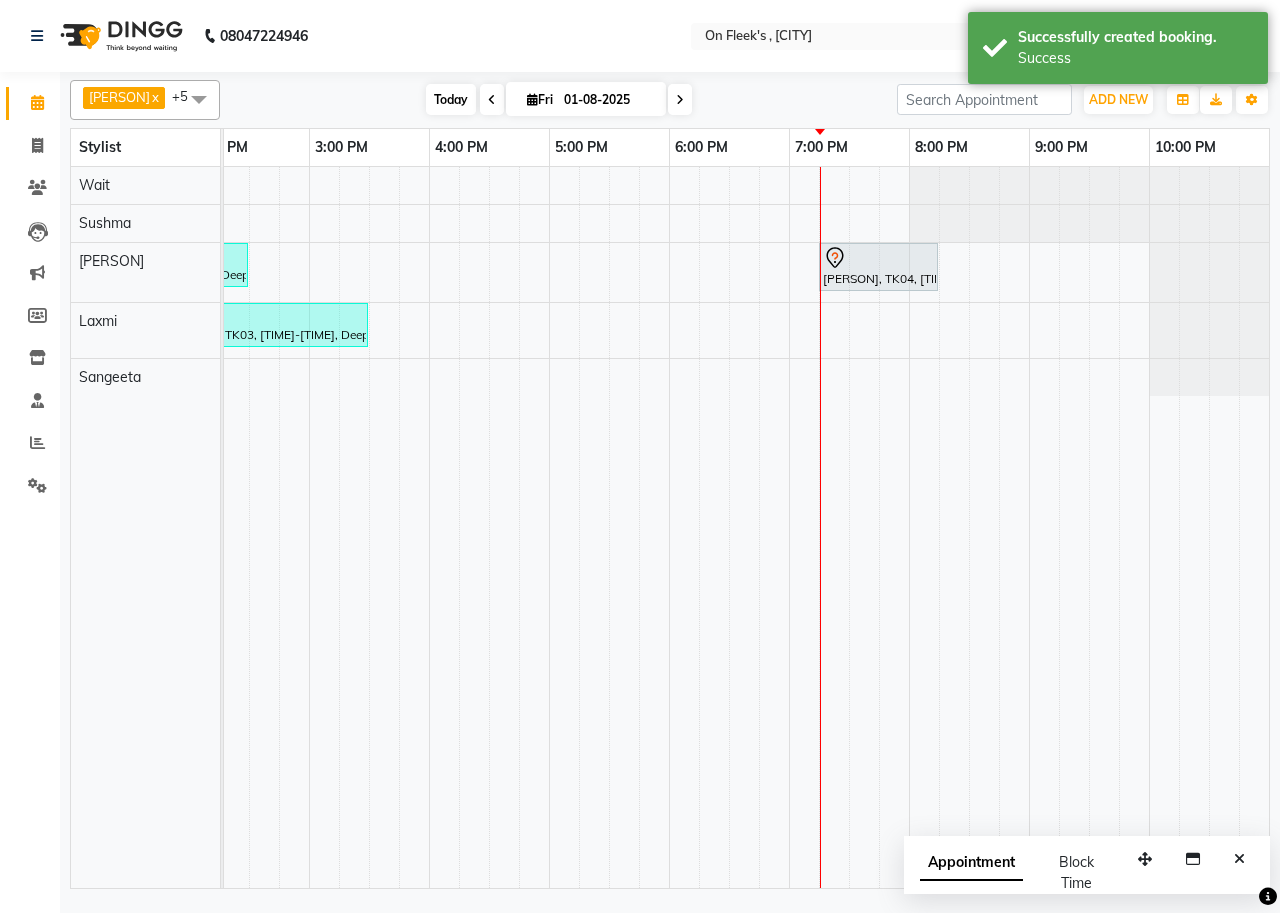 click on "Today" at bounding box center (451, 99) 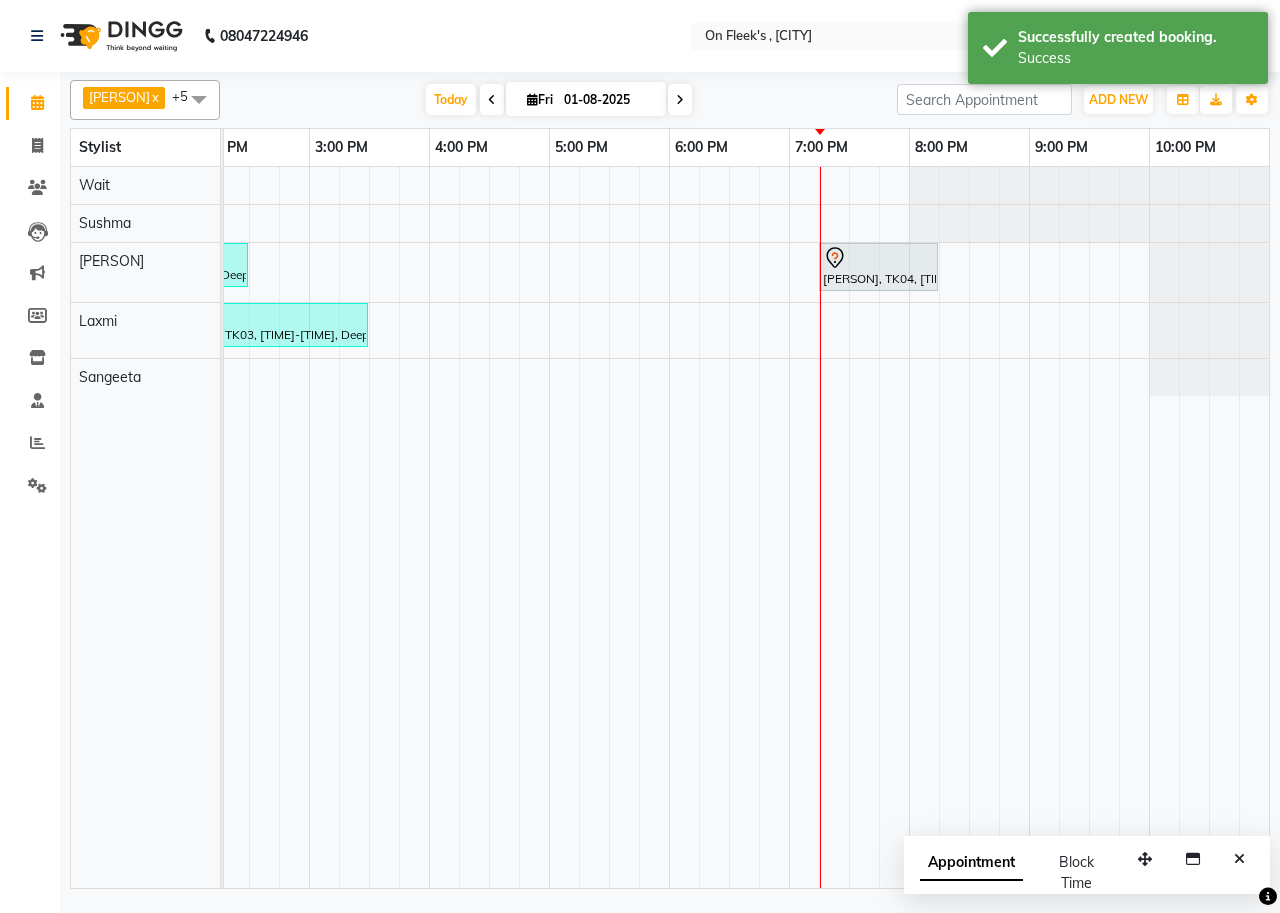 scroll, scrollTop: 0, scrollLeft: 755, axis: horizontal 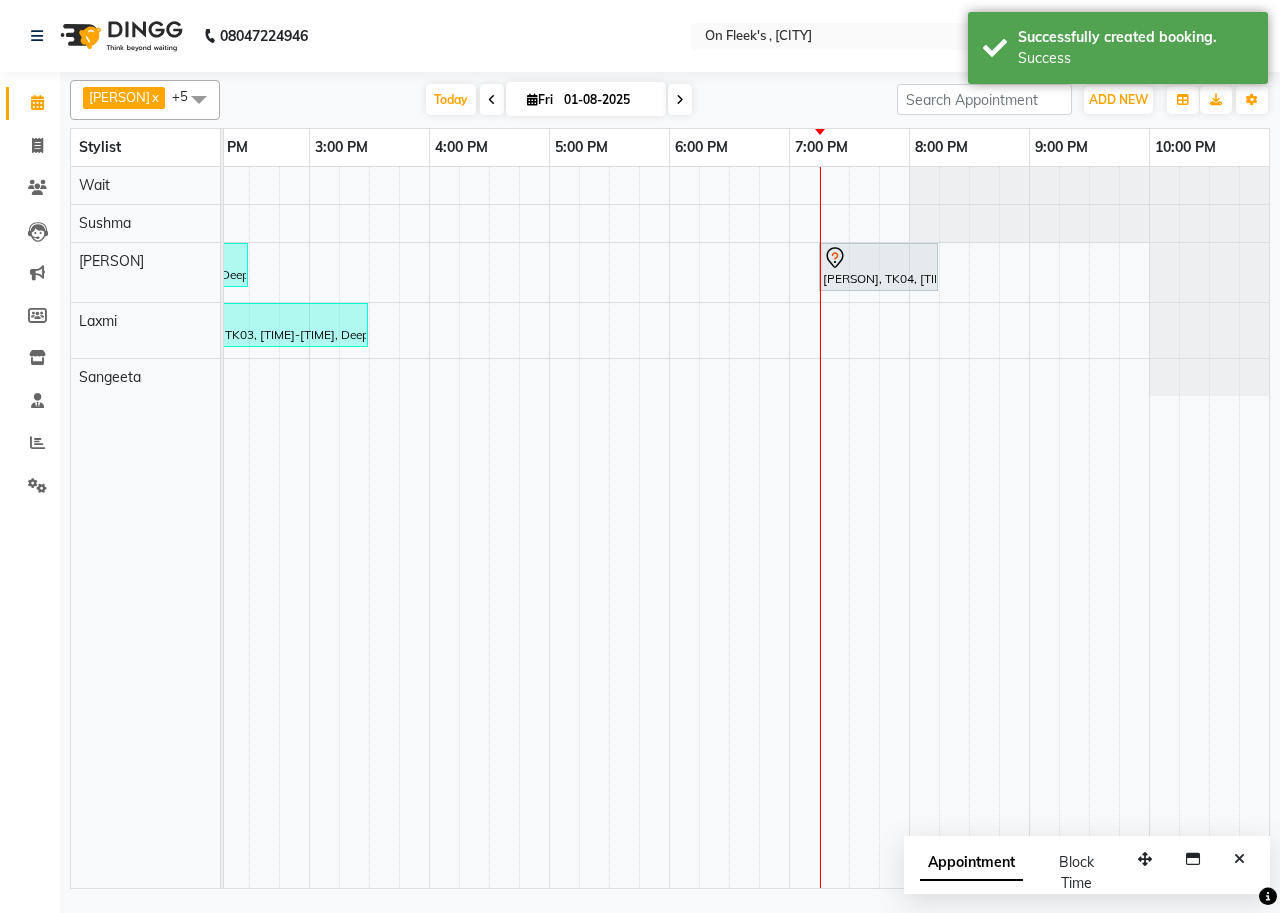 click on "[PERSON], TK02, [TIME]-[TIME], Deep Tissue Full Body Massage (90 mins)              [PERSON], TK04, [TIME]-[TIME], Swedish Full Body Massage (45 Mins)      [PERSON], TK01, [TIME]-[TIME], Partial Body Massage - Soothing Head,Neck And Shoulder Massage     [PERSON], TK03, [TIME]-[TIME], Deep Tissue Full Body Massage (90 mins)" at bounding box center [369, 527] 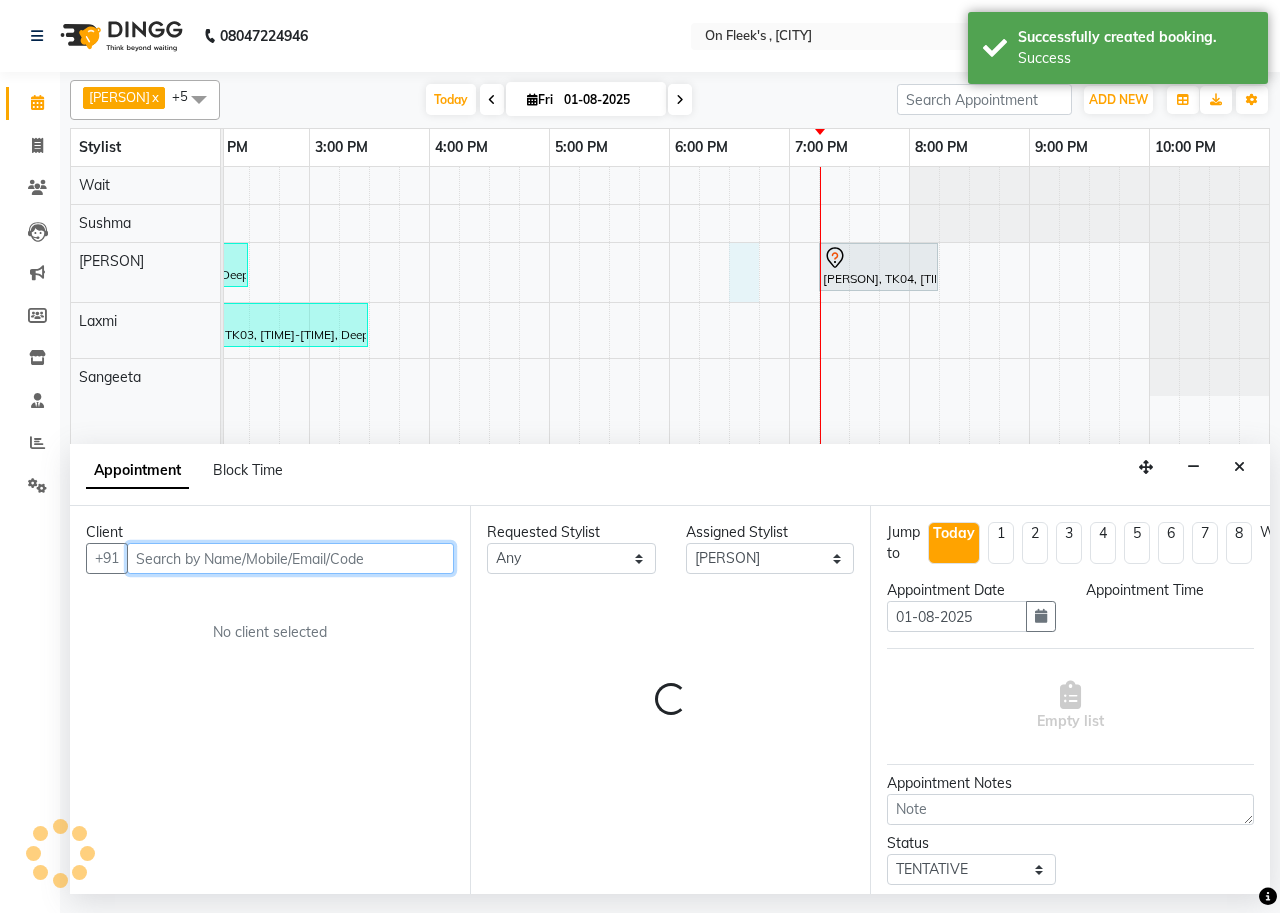 select on "1110" 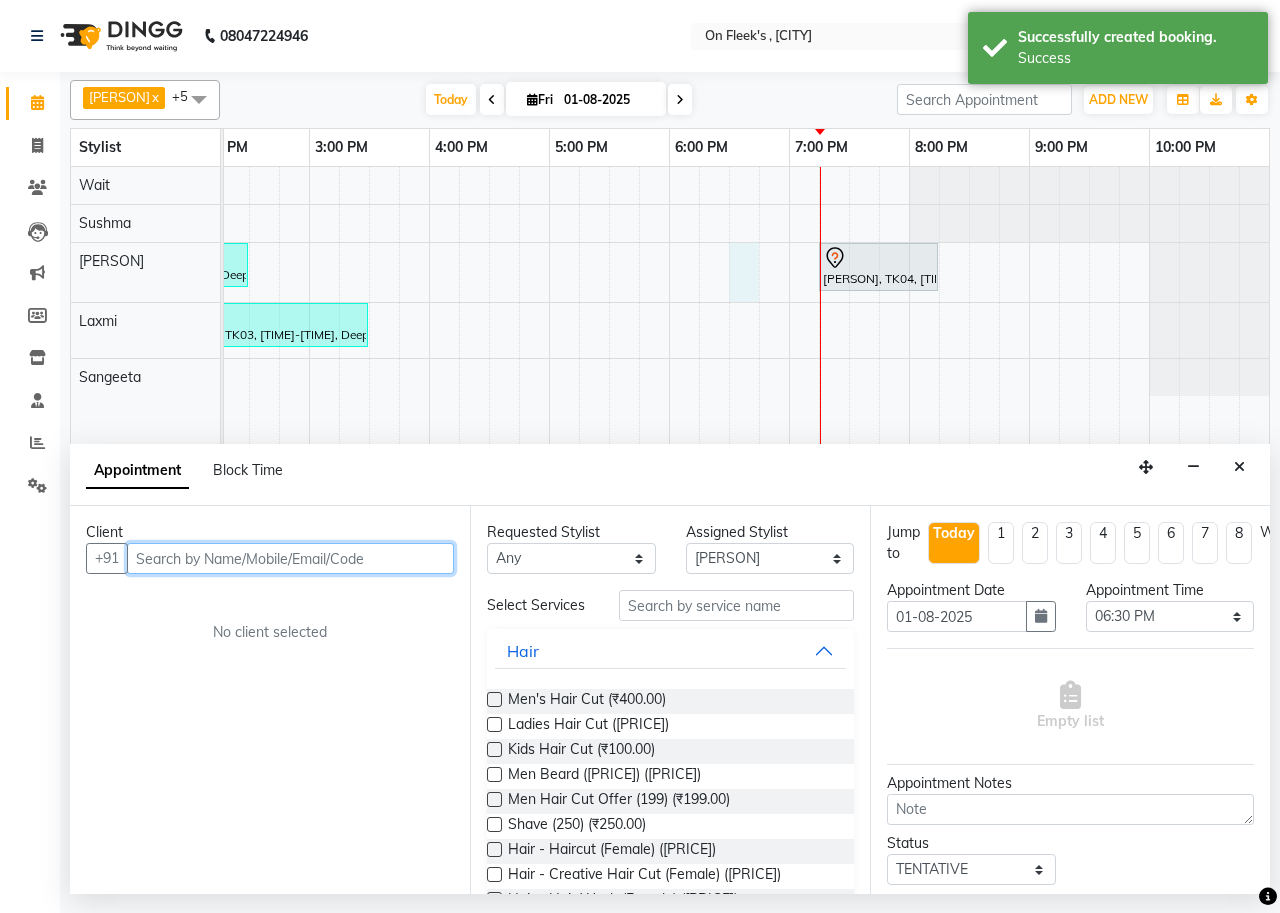 click at bounding box center (290, 558) 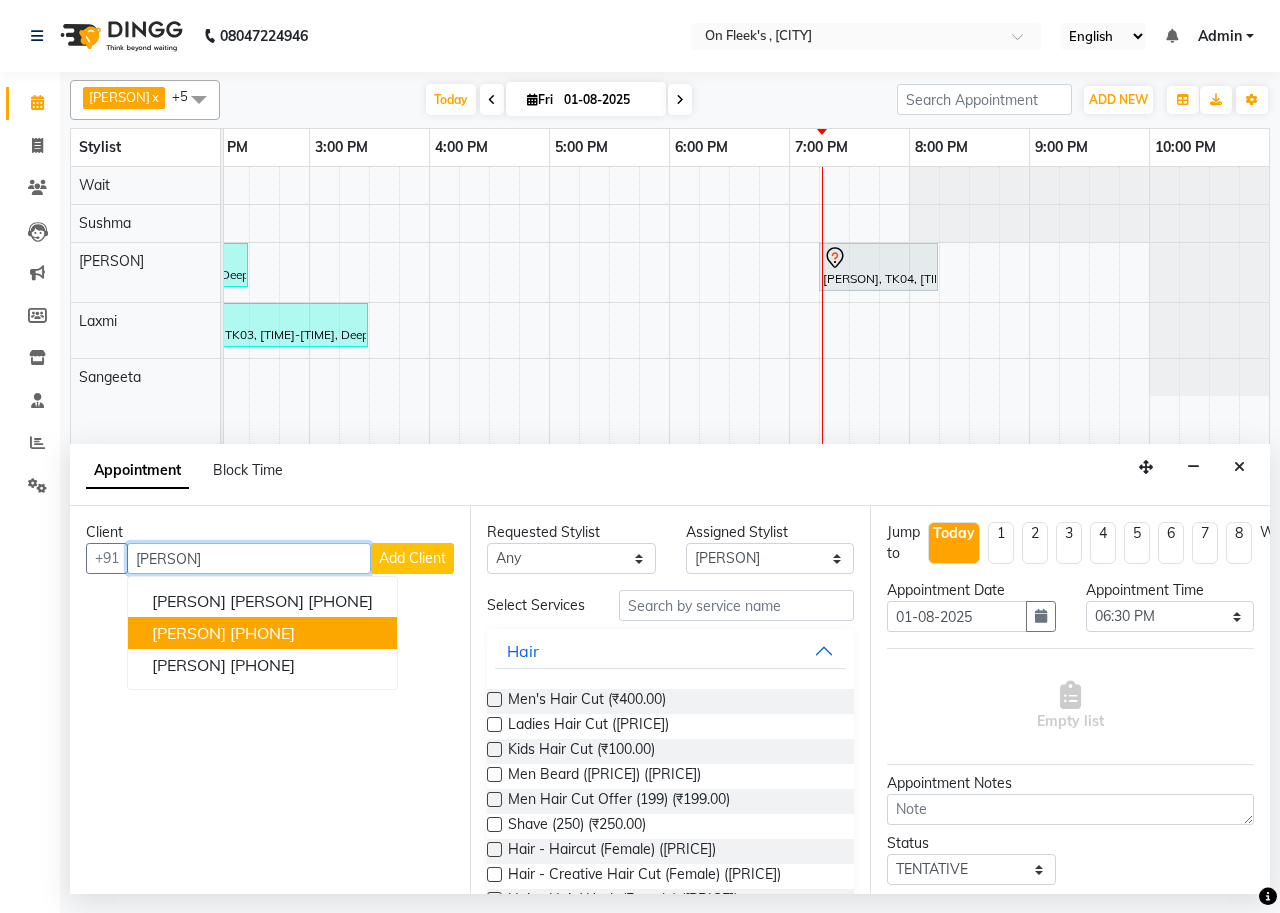 click on "[PHONE]" at bounding box center (262, 633) 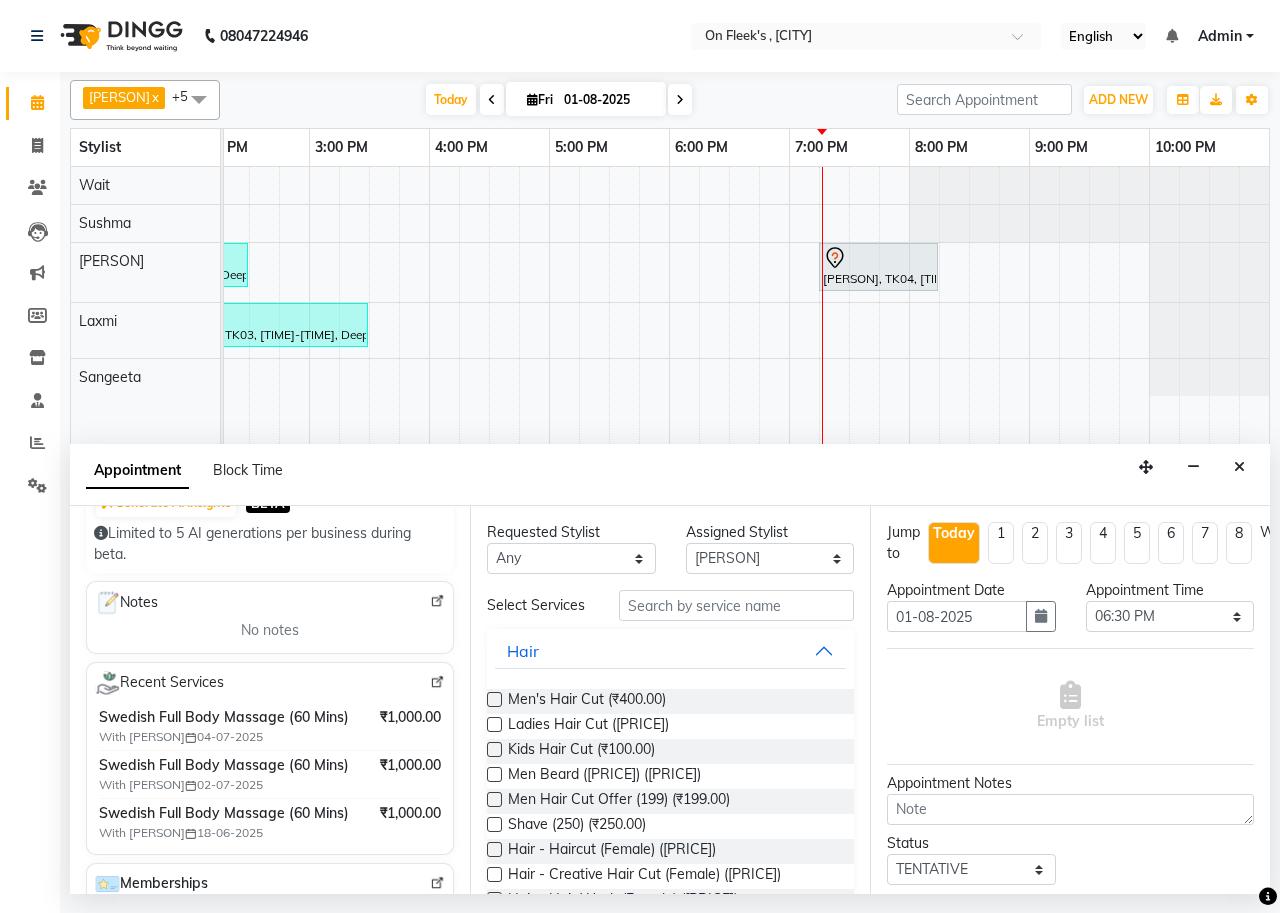 scroll, scrollTop: 300, scrollLeft: 0, axis: vertical 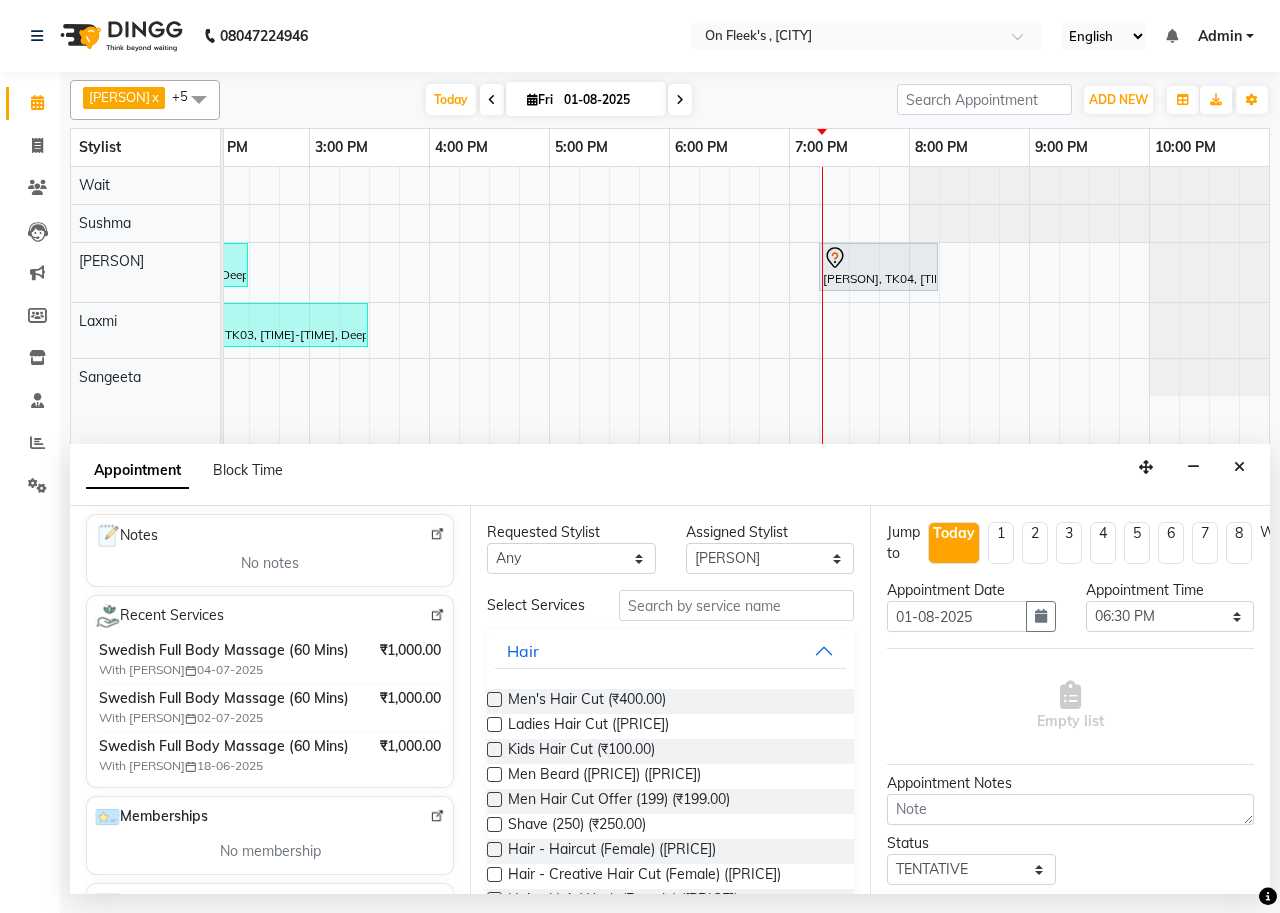 type on "[PHONE]" 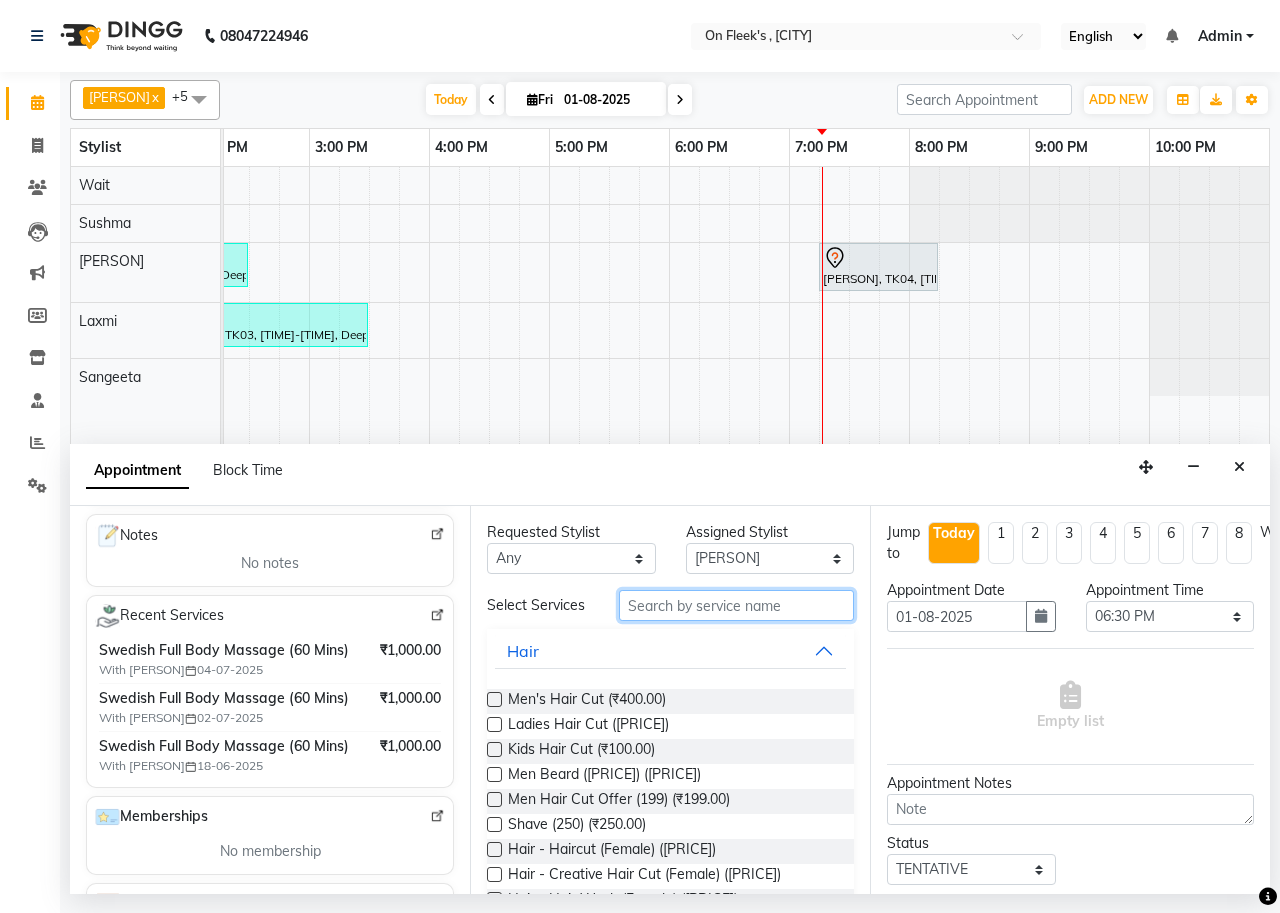 click at bounding box center [736, 605] 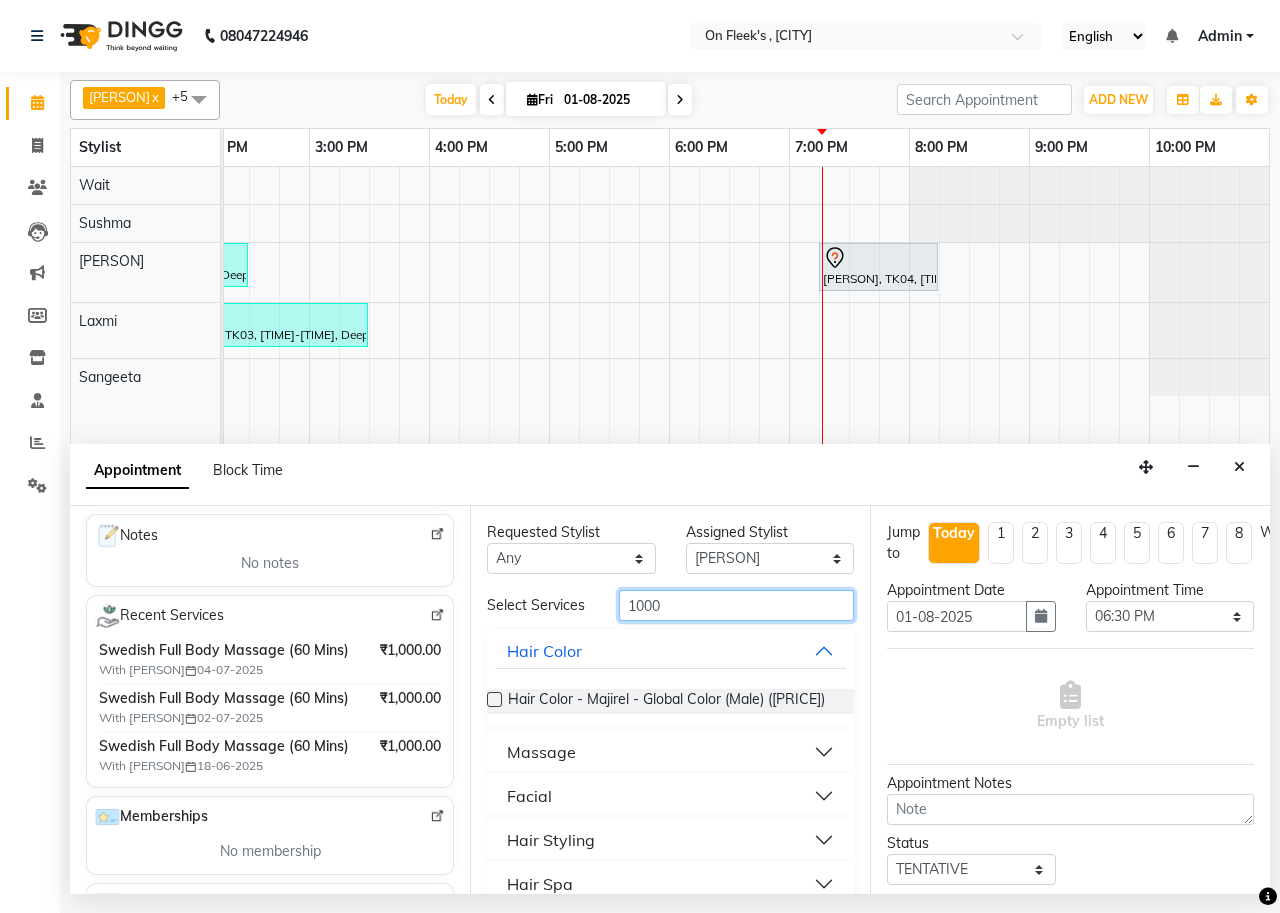 scroll, scrollTop: 144, scrollLeft: 0, axis: vertical 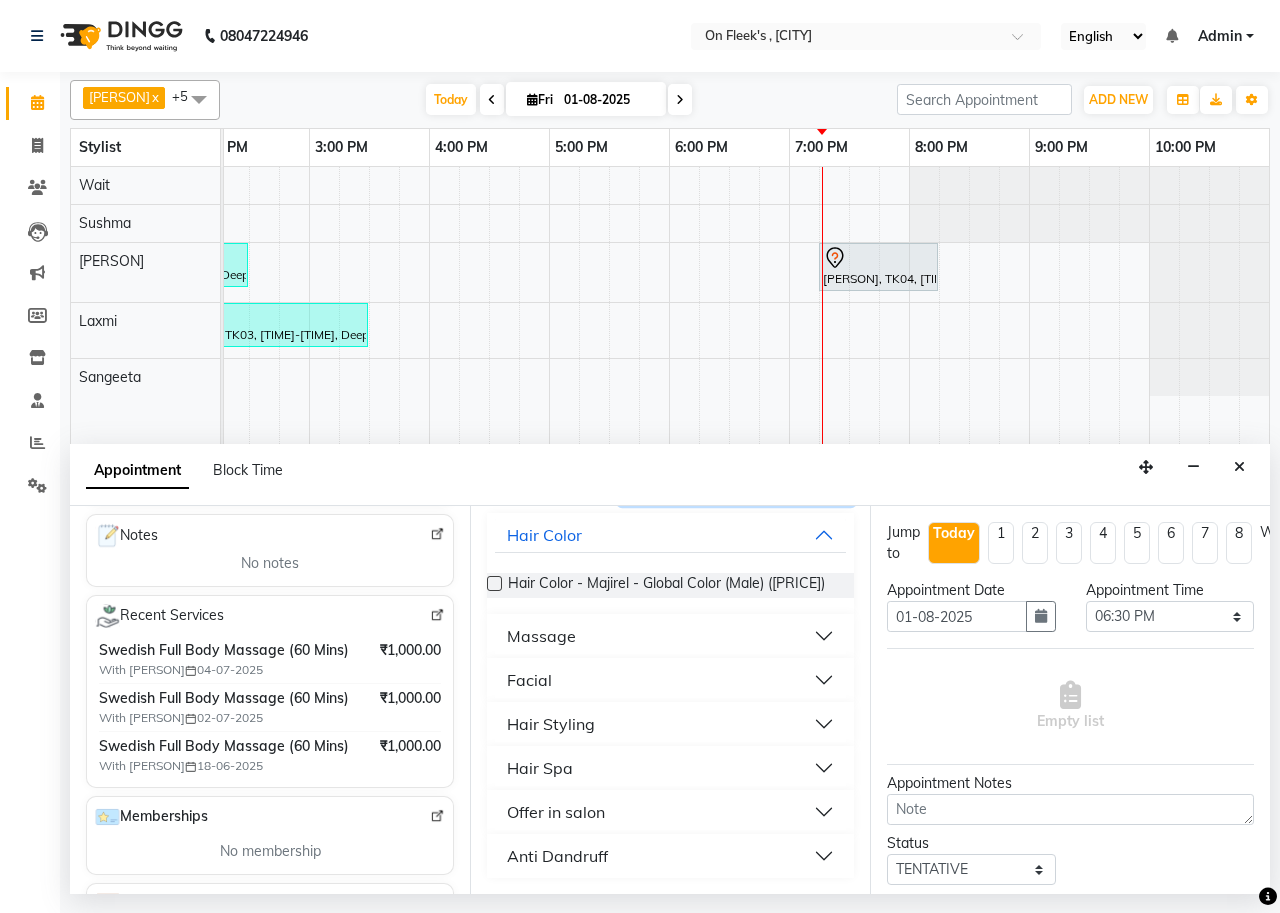 type on "1000" 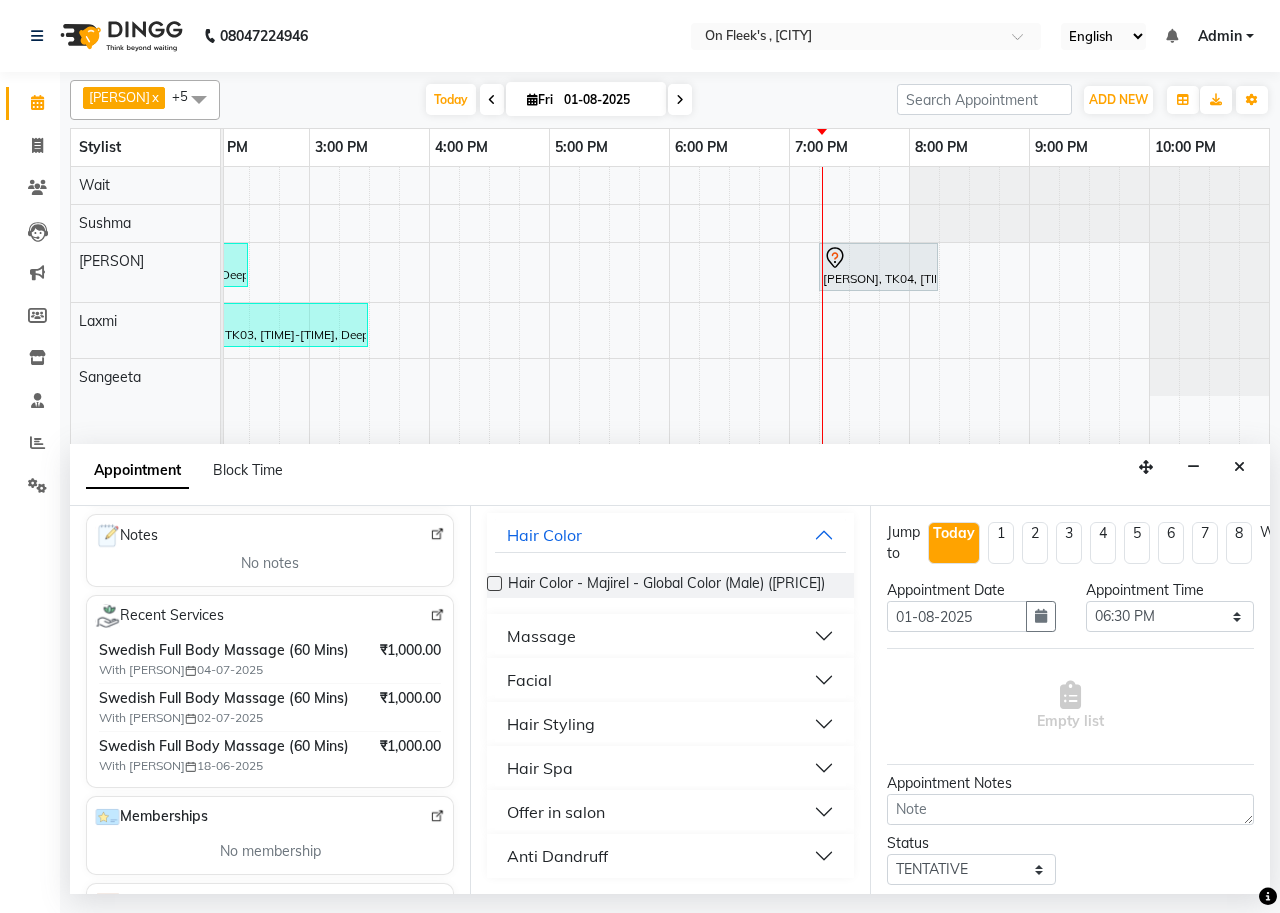 click on "Offer in salon" at bounding box center [556, 812] 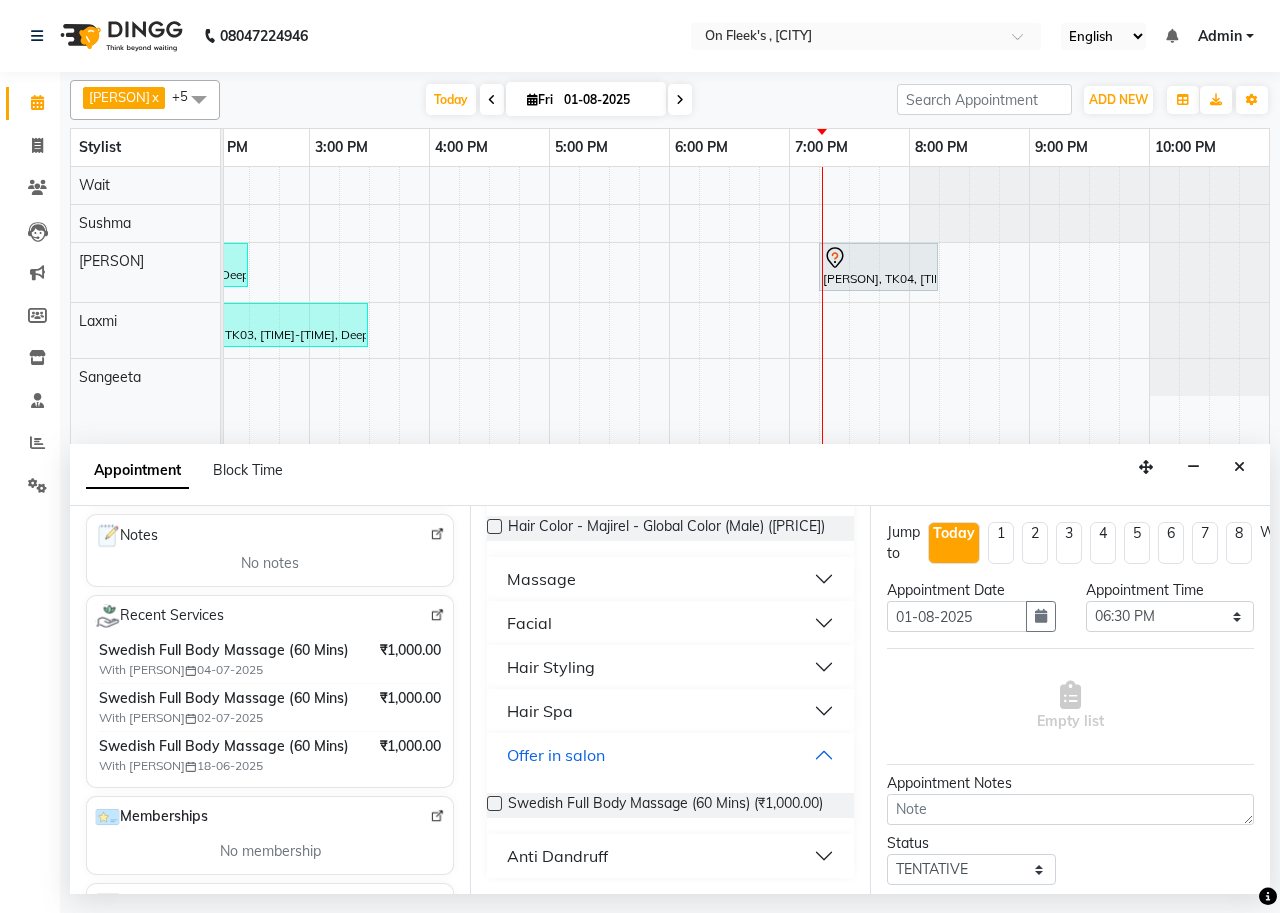 scroll, scrollTop: 212, scrollLeft: 0, axis: vertical 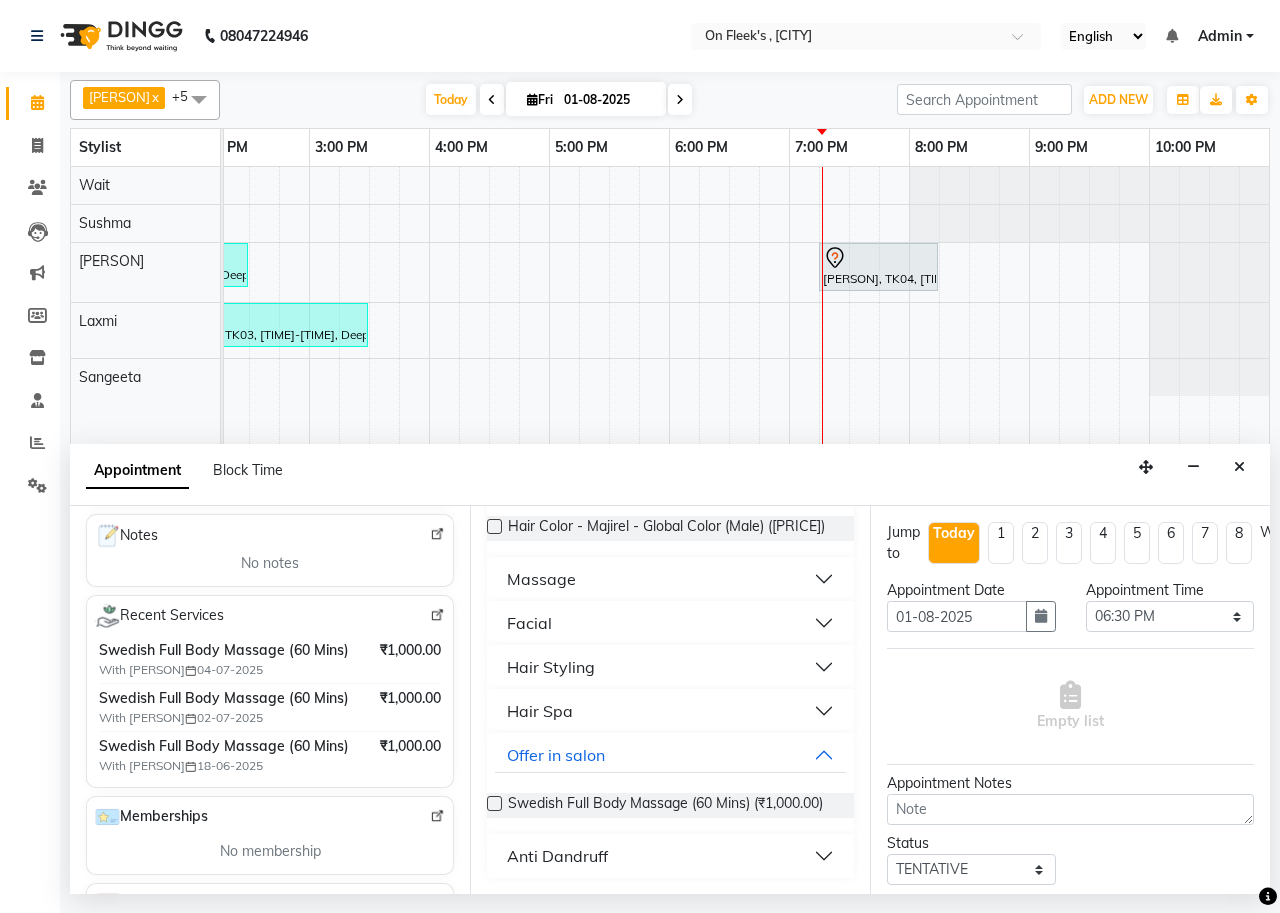 click on "Swedish Full Body Massage (60 Mins)  (₹1,000.00)" at bounding box center (670, 805) 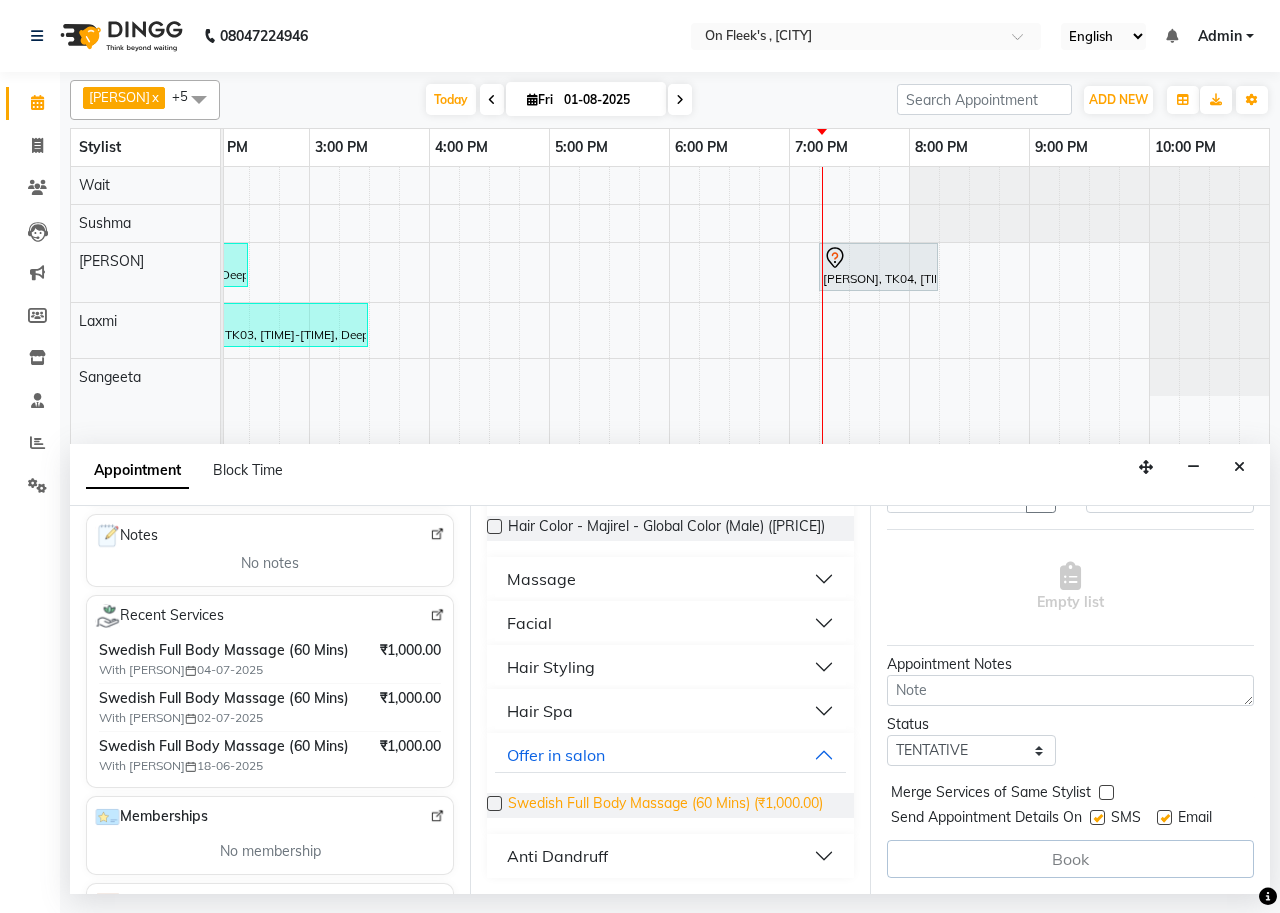 click on "Swedish Full Body Massage (60 Mins)  (₹1,000.00)" at bounding box center (665, 805) 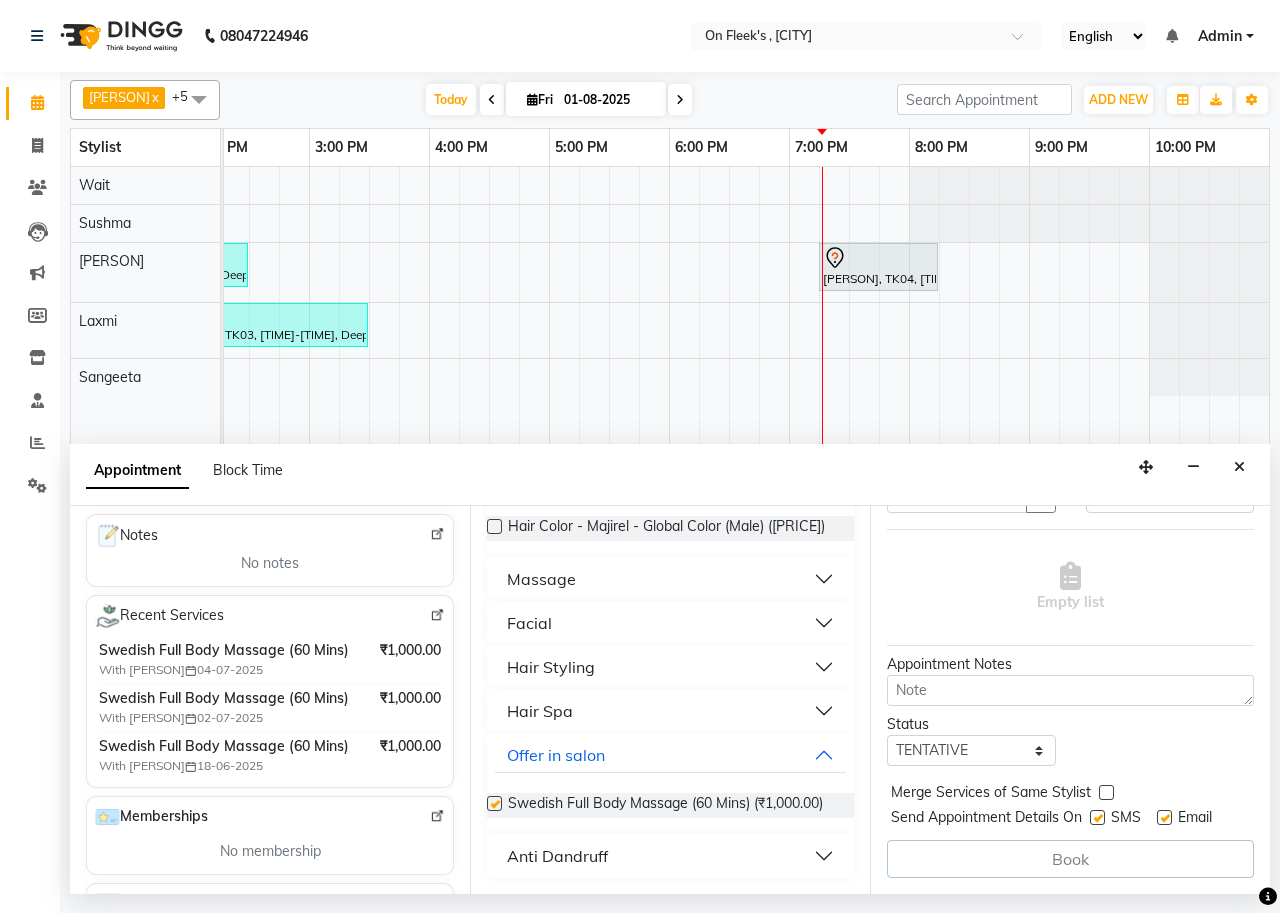 checkbox on "false" 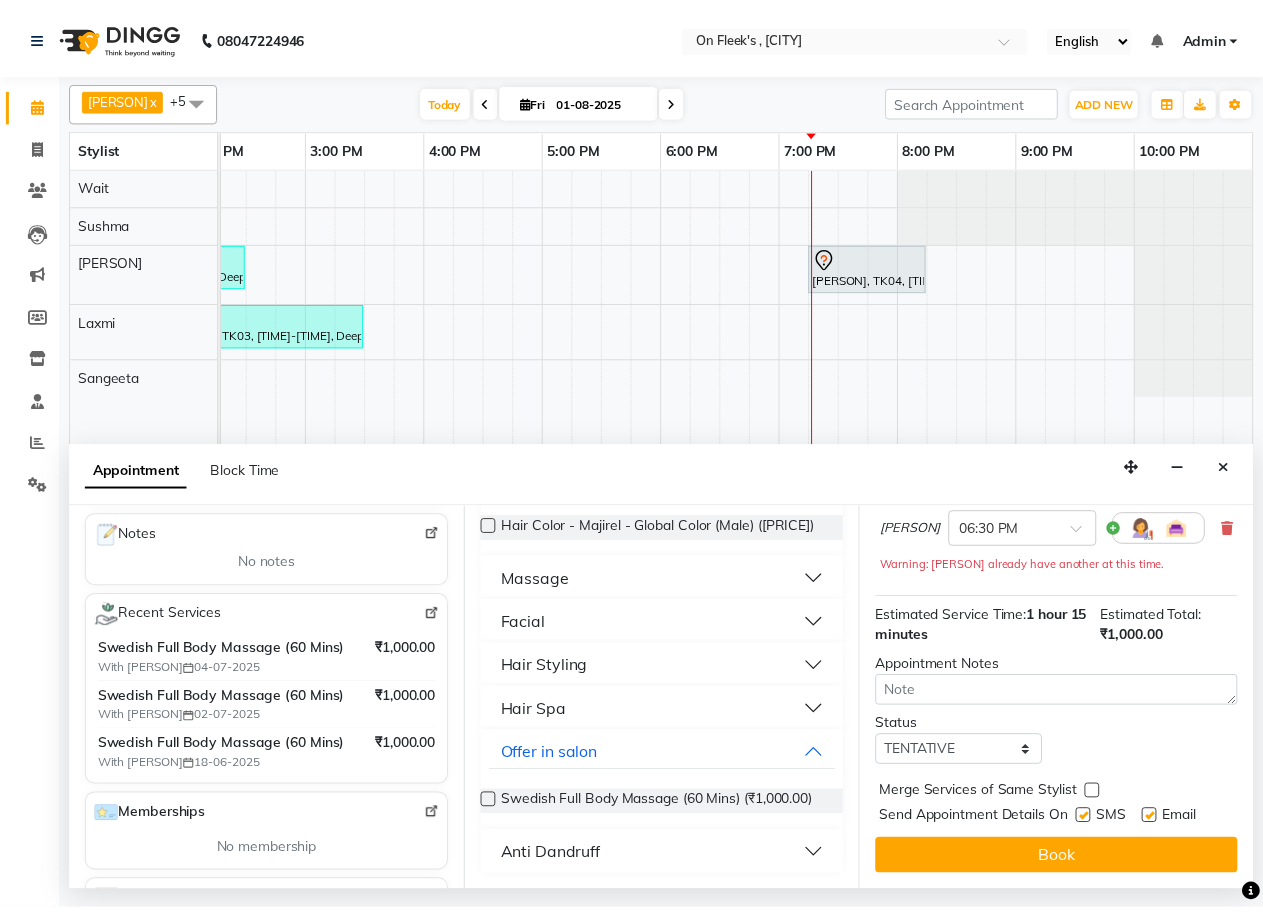 scroll, scrollTop: 218, scrollLeft: 0, axis: vertical 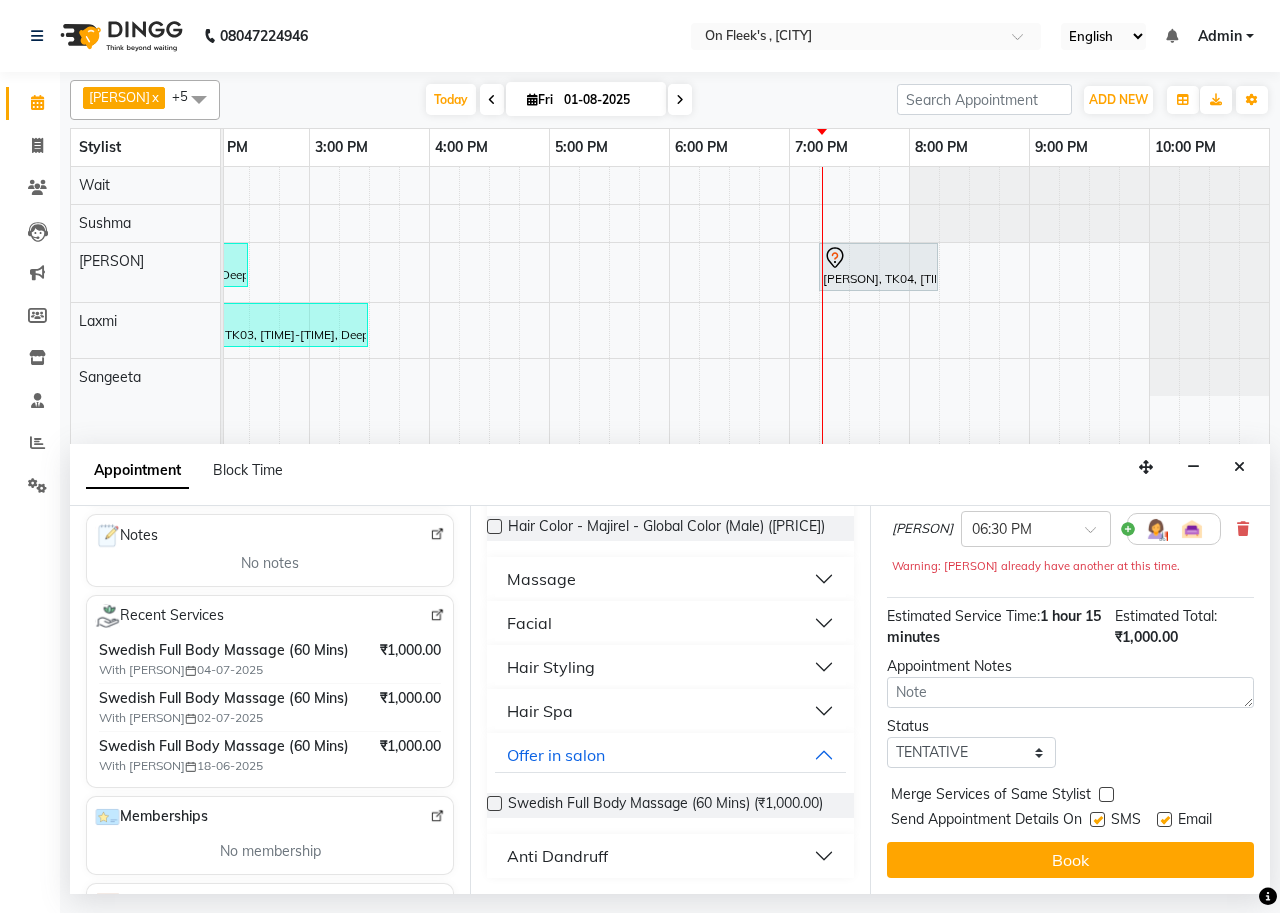 click at bounding box center [1106, 794] 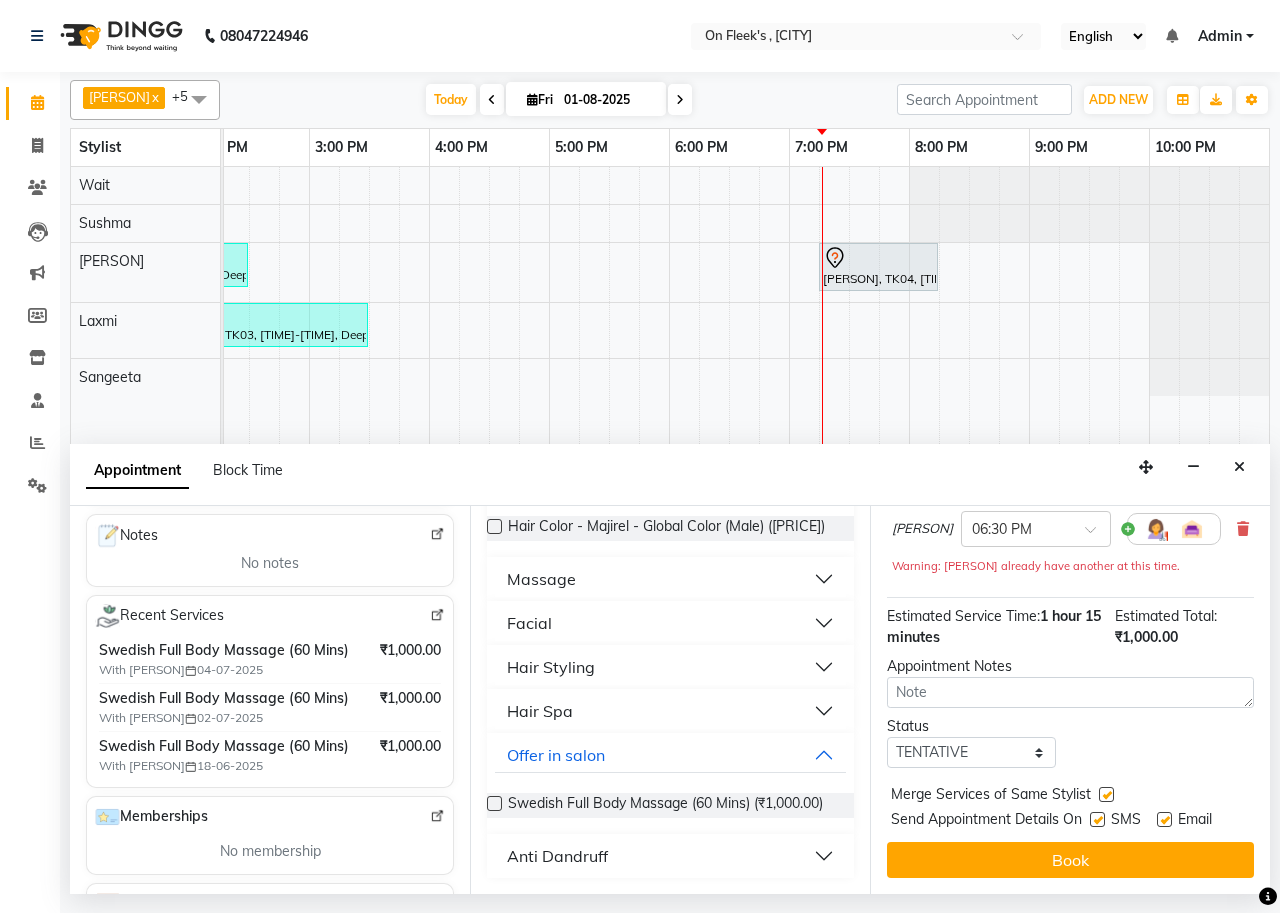drag, startPoint x: 1102, startPoint y: 796, endPoint x: 1105, endPoint y: 815, distance: 19.235384 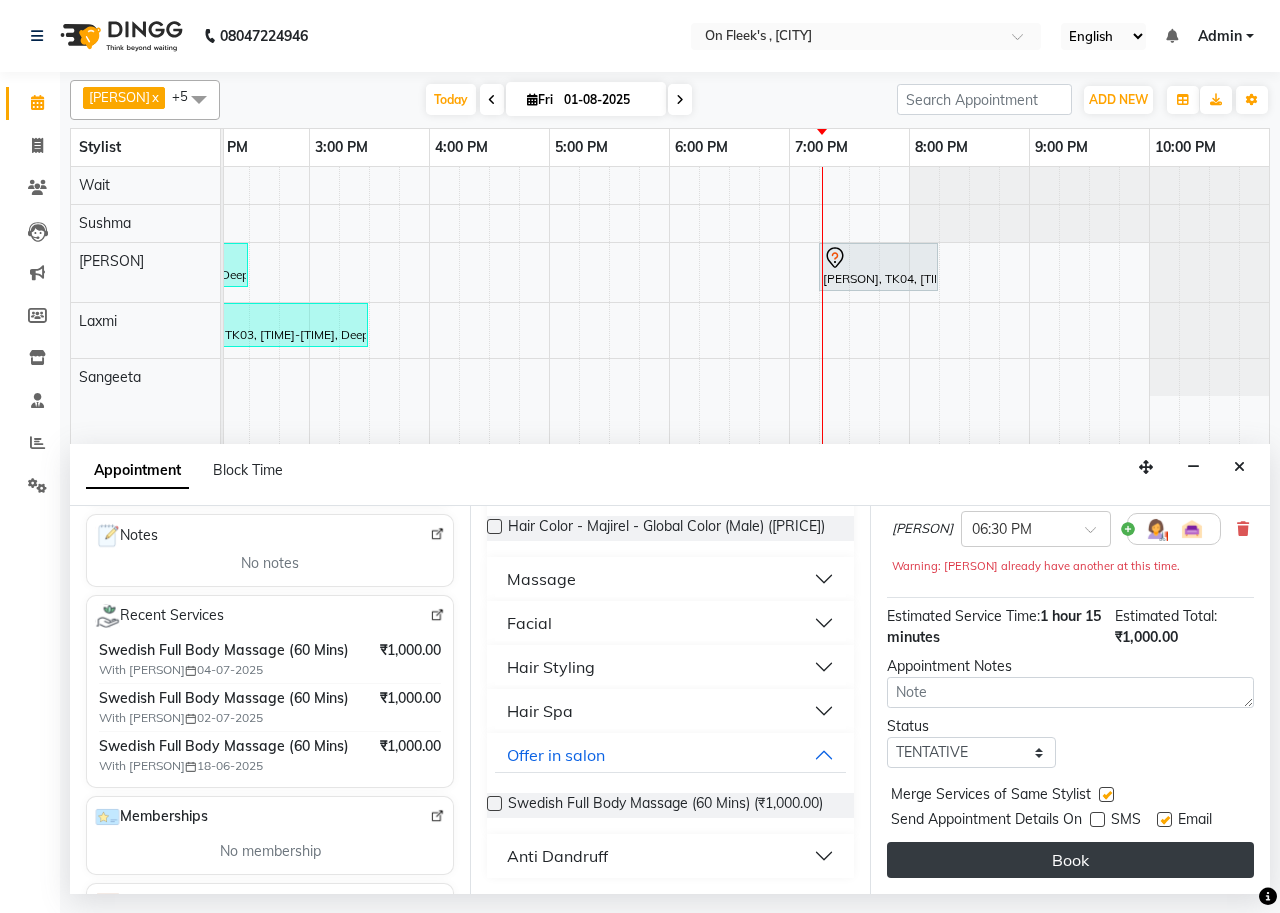 click on "Book" at bounding box center (1070, 860) 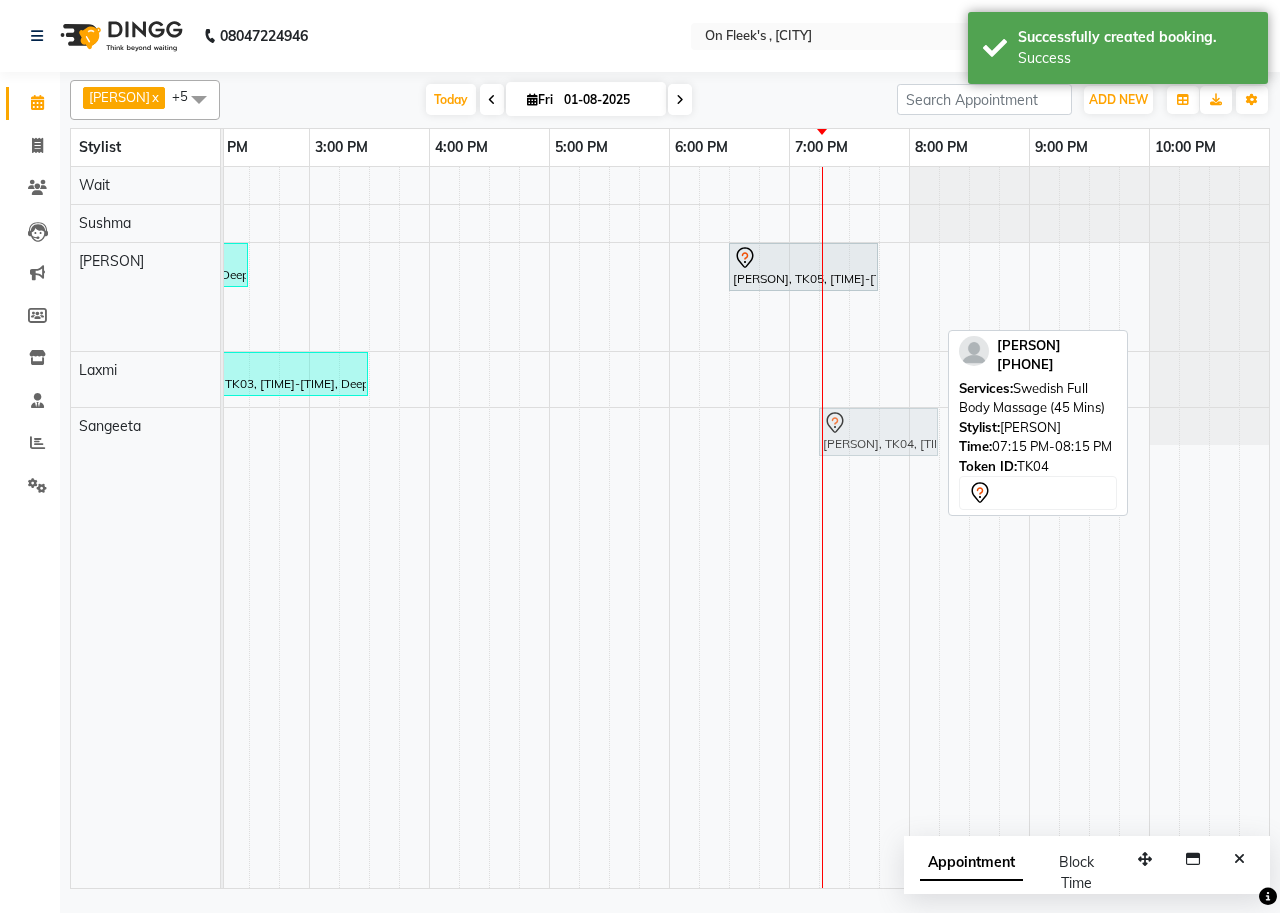 drag, startPoint x: 854, startPoint y: 313, endPoint x: 859, endPoint y: 414, distance: 101.12369 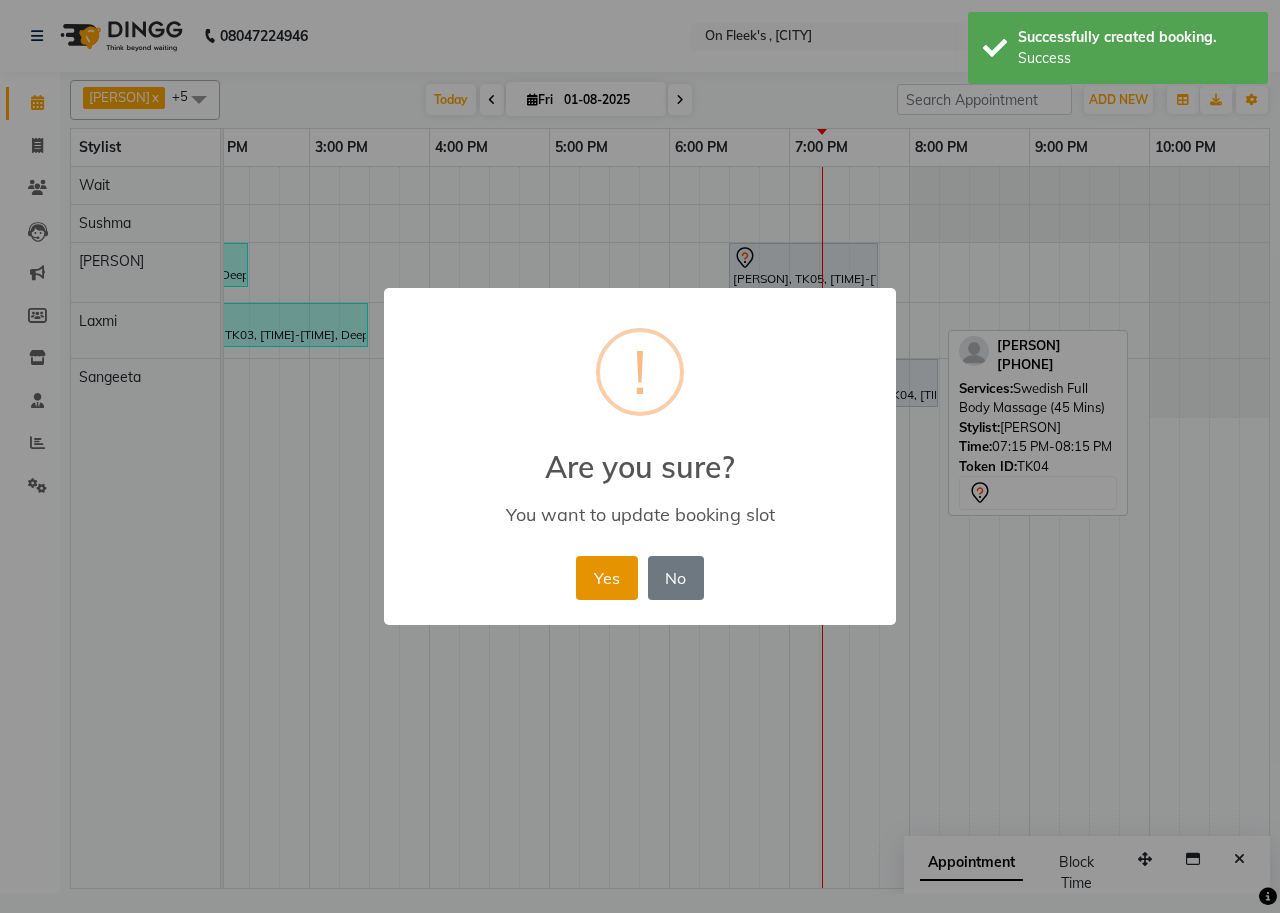 click on "Yes" at bounding box center (606, 578) 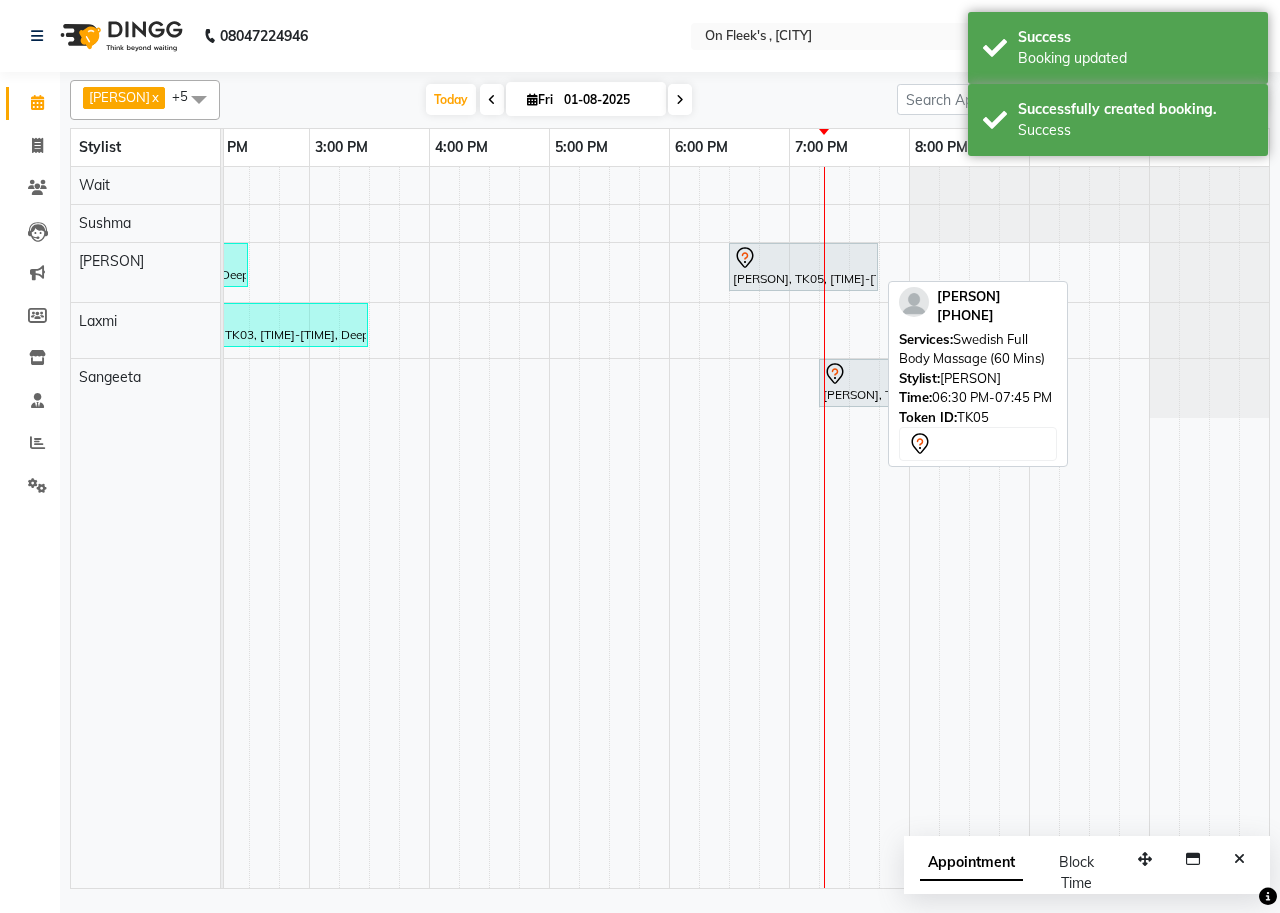 click on "[PERSON], TK05, [TIME]-[TIME], Swedish Full Body Massage (60 Mins)" at bounding box center (803, 267) 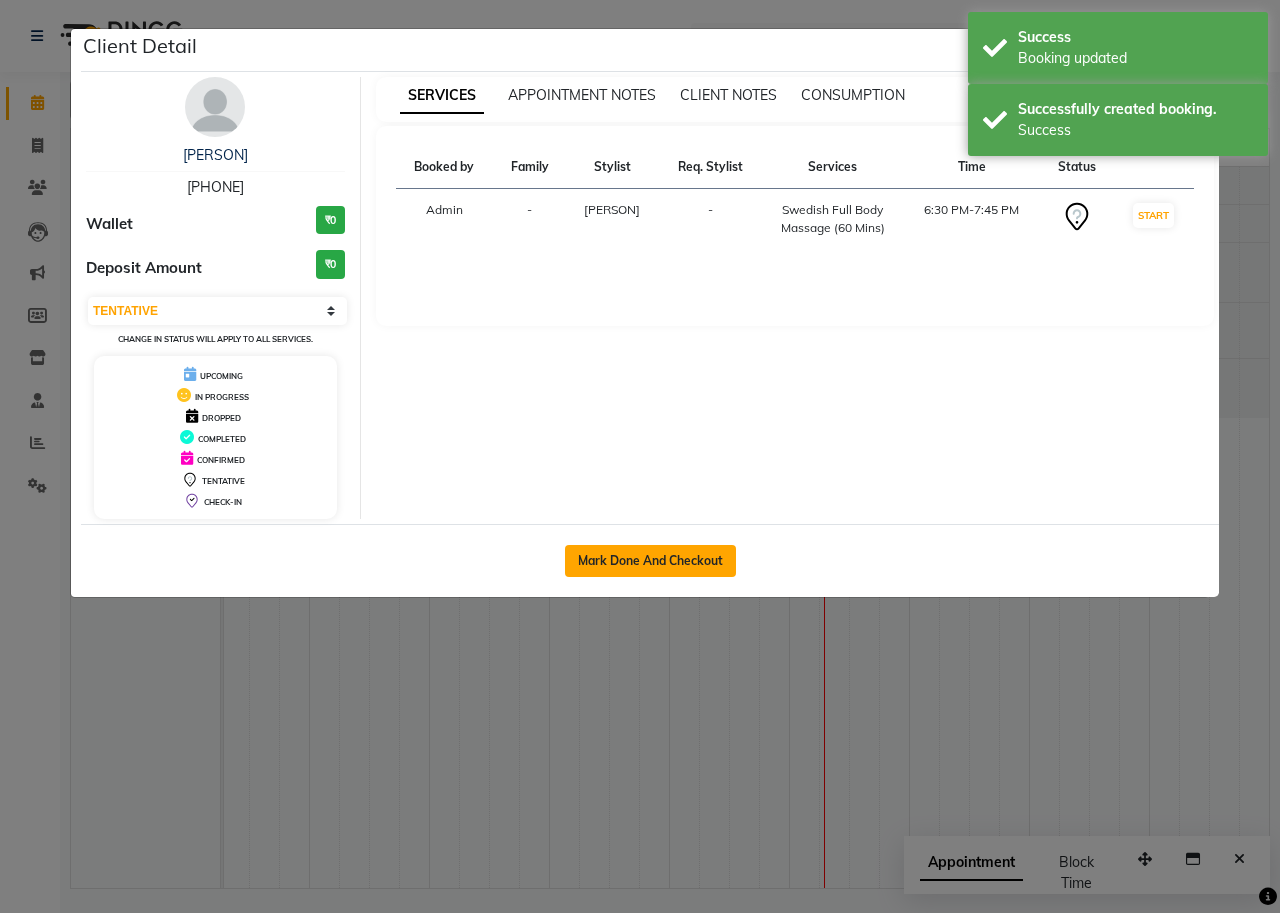 click on "Mark Done And Checkout" 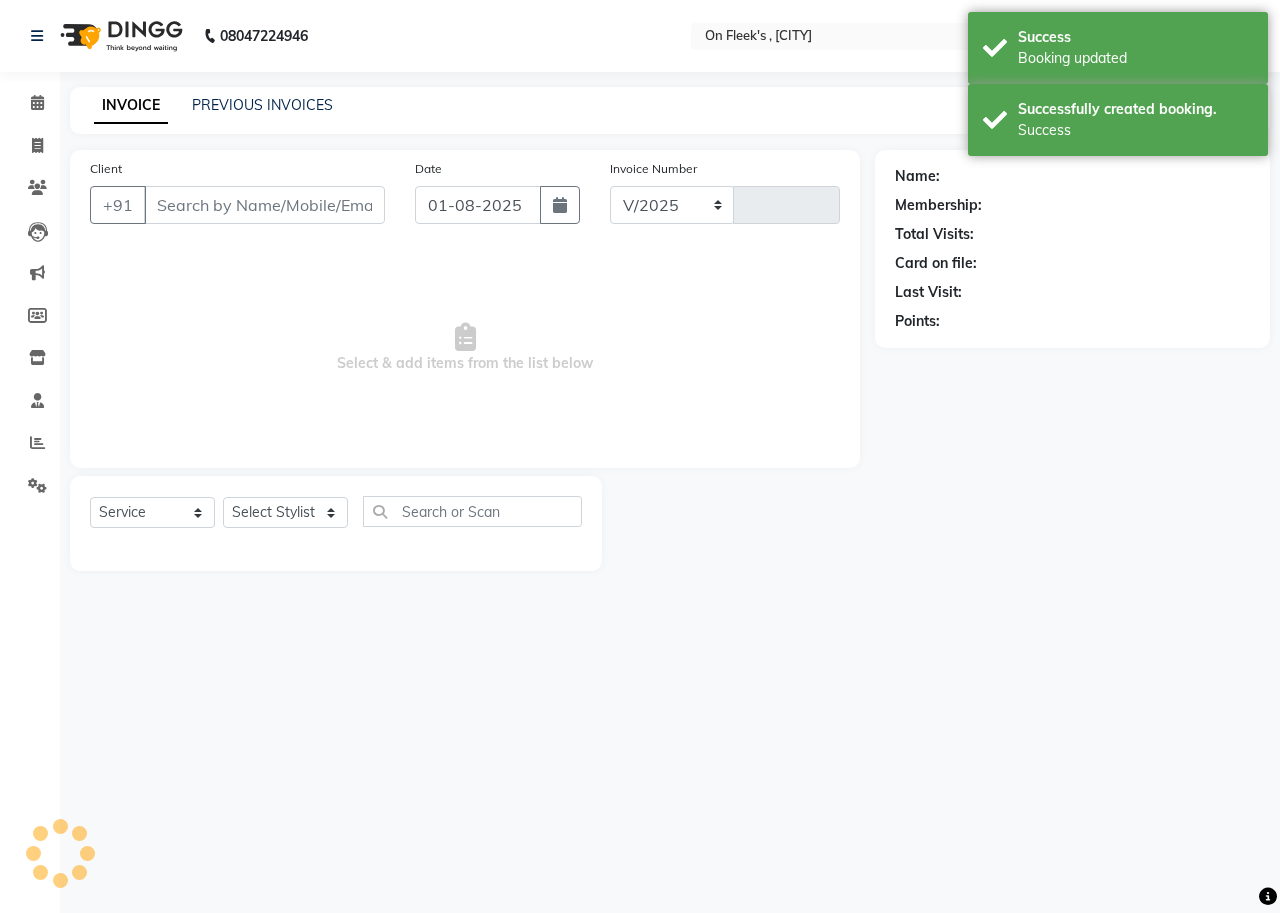 select on "632" 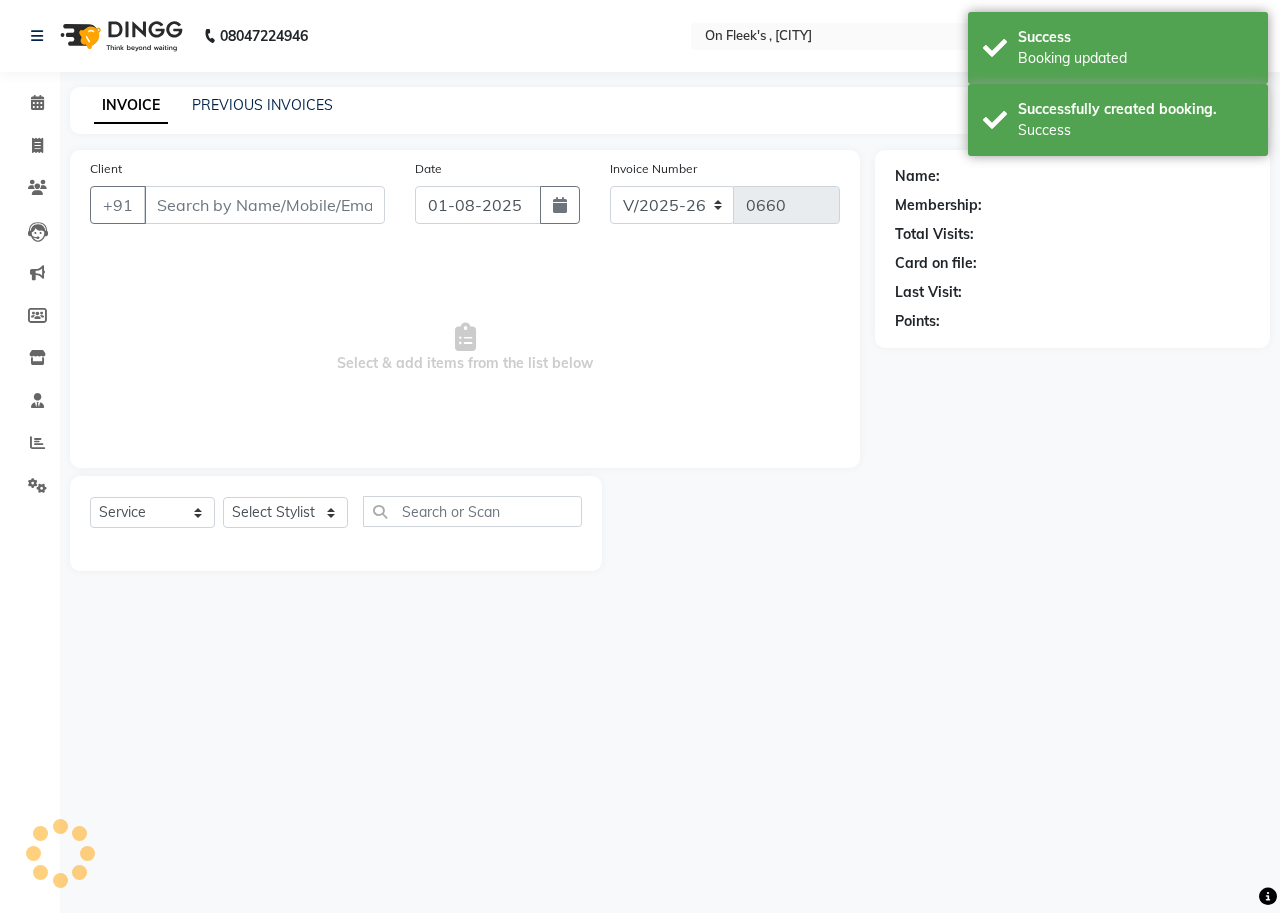type on "[PHONE]" 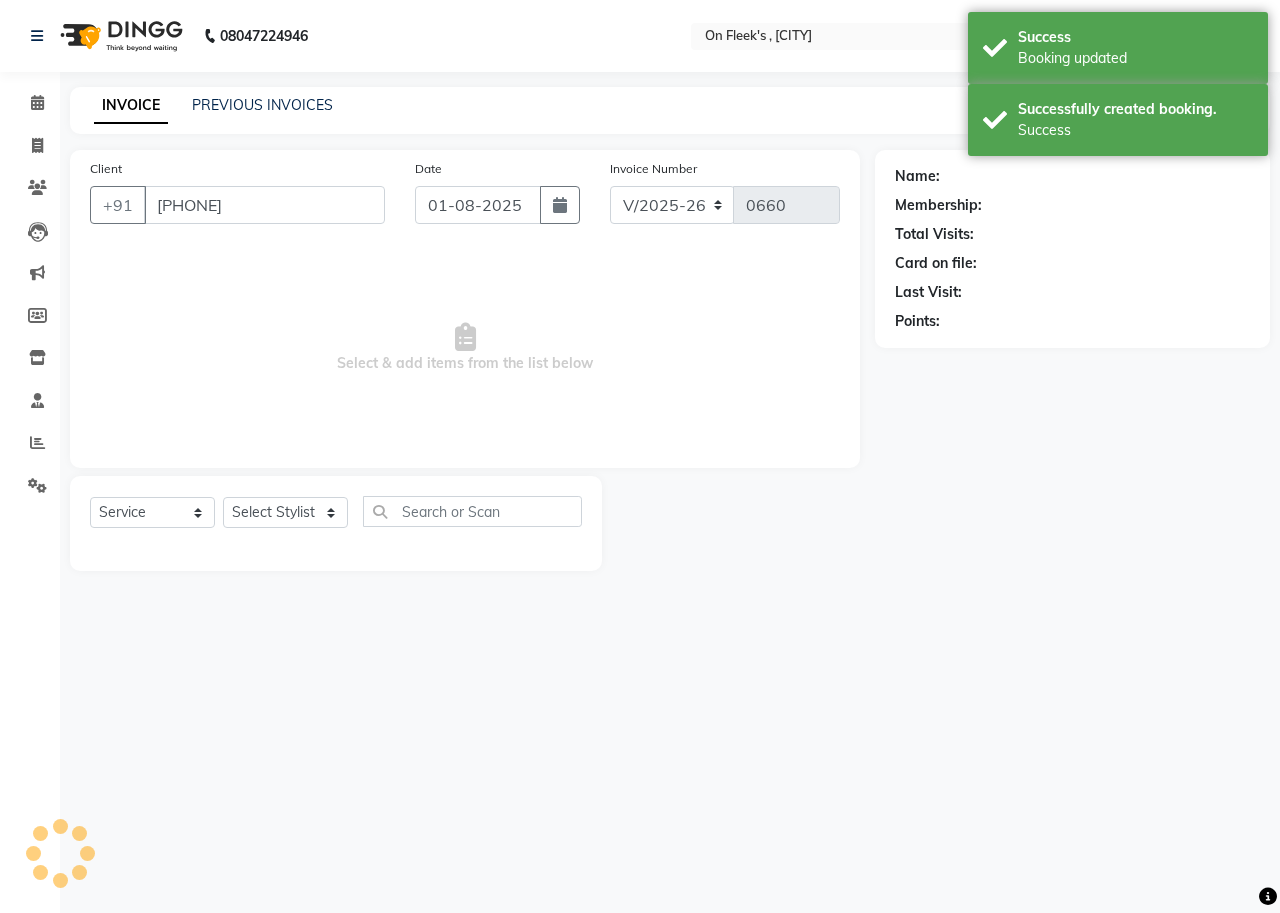 select on "25558" 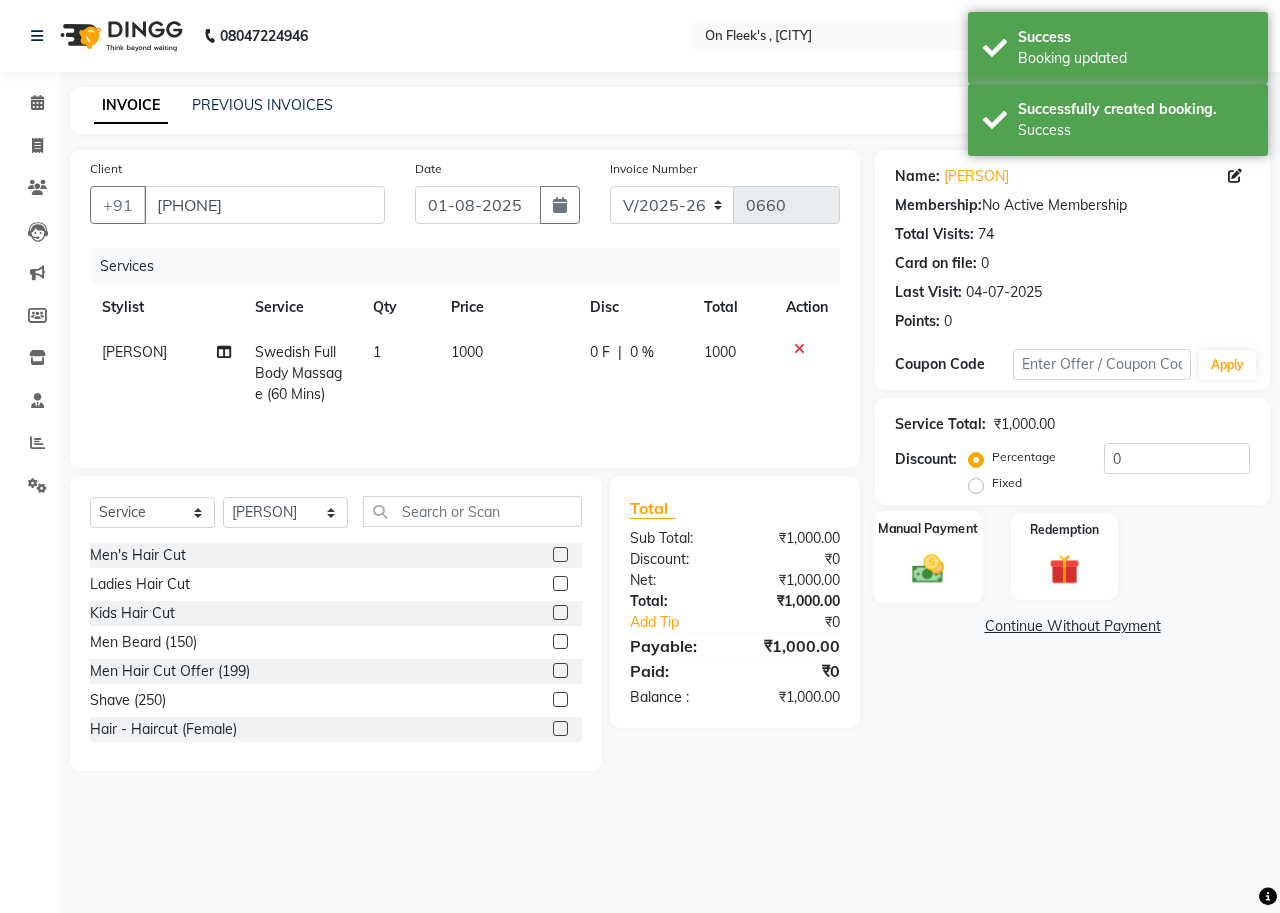 click 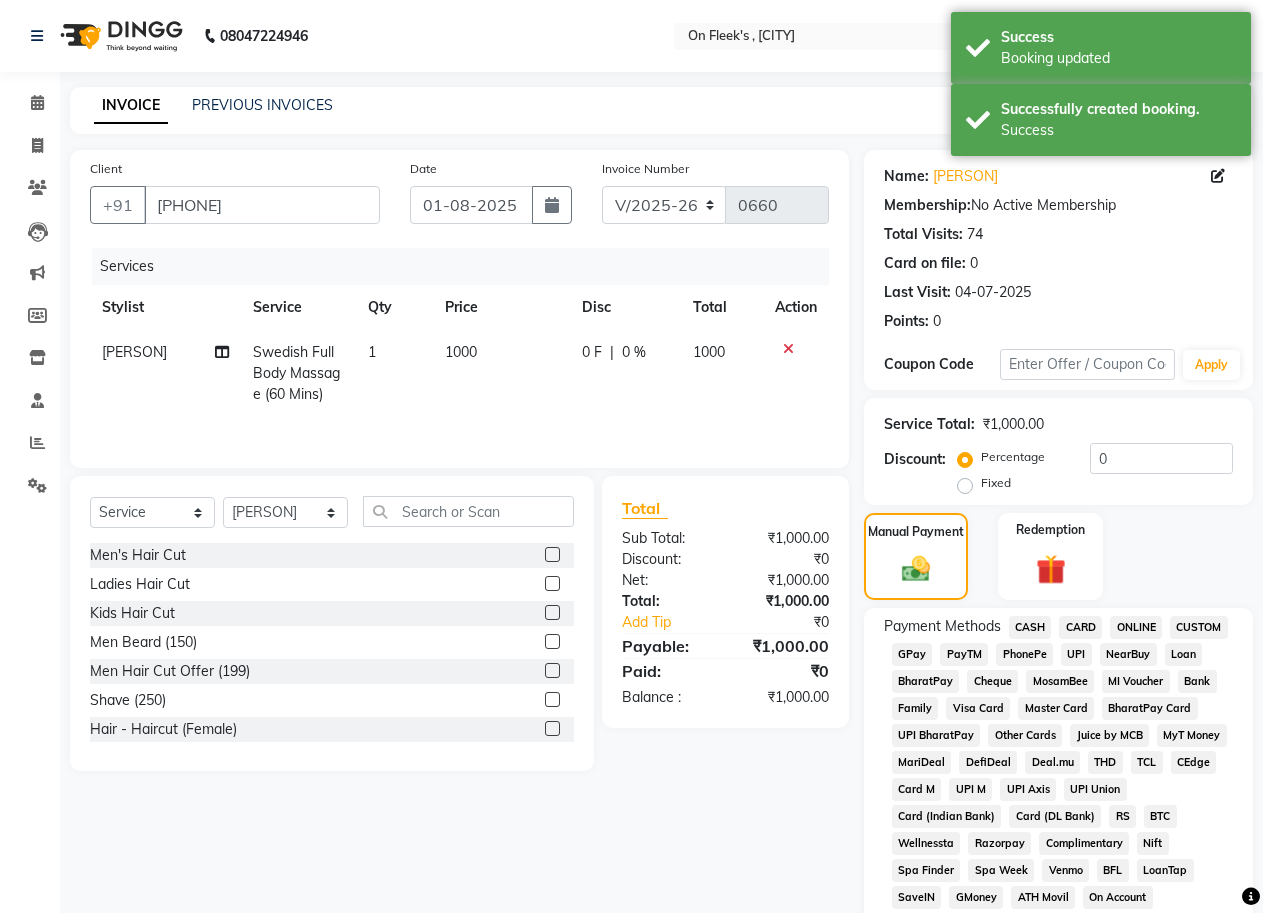 click on "CARD" 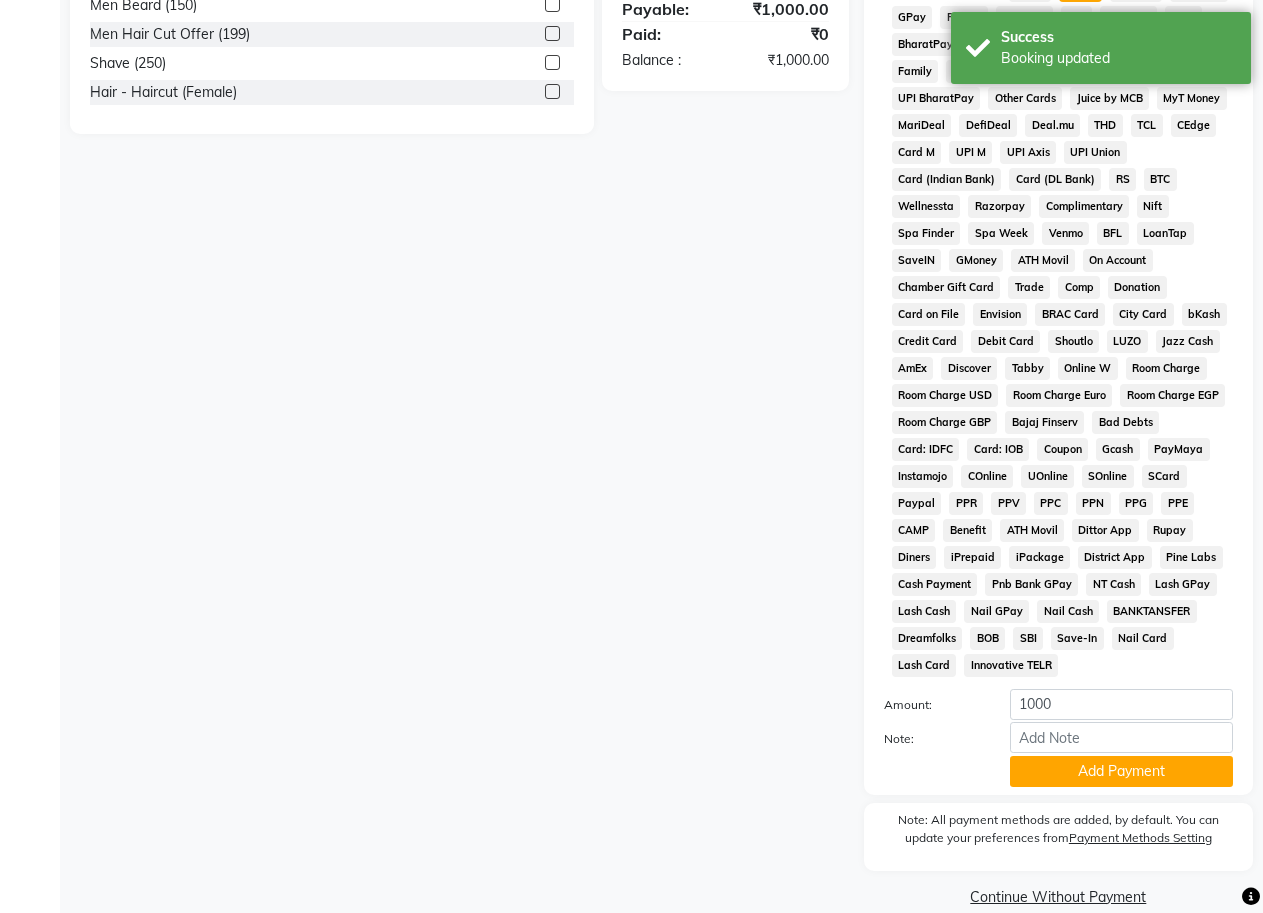 scroll, scrollTop: 666, scrollLeft: 0, axis: vertical 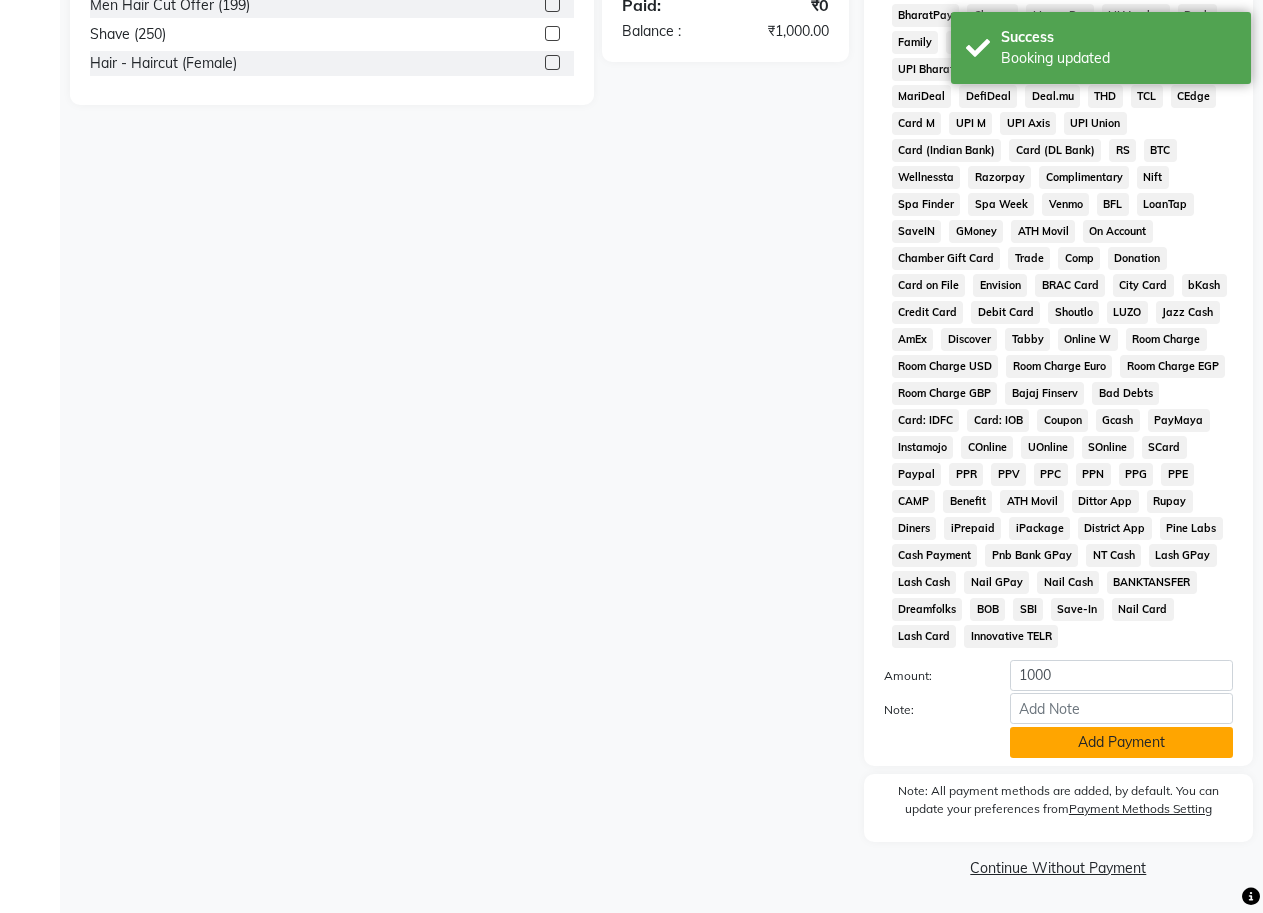 click on "Add Payment" 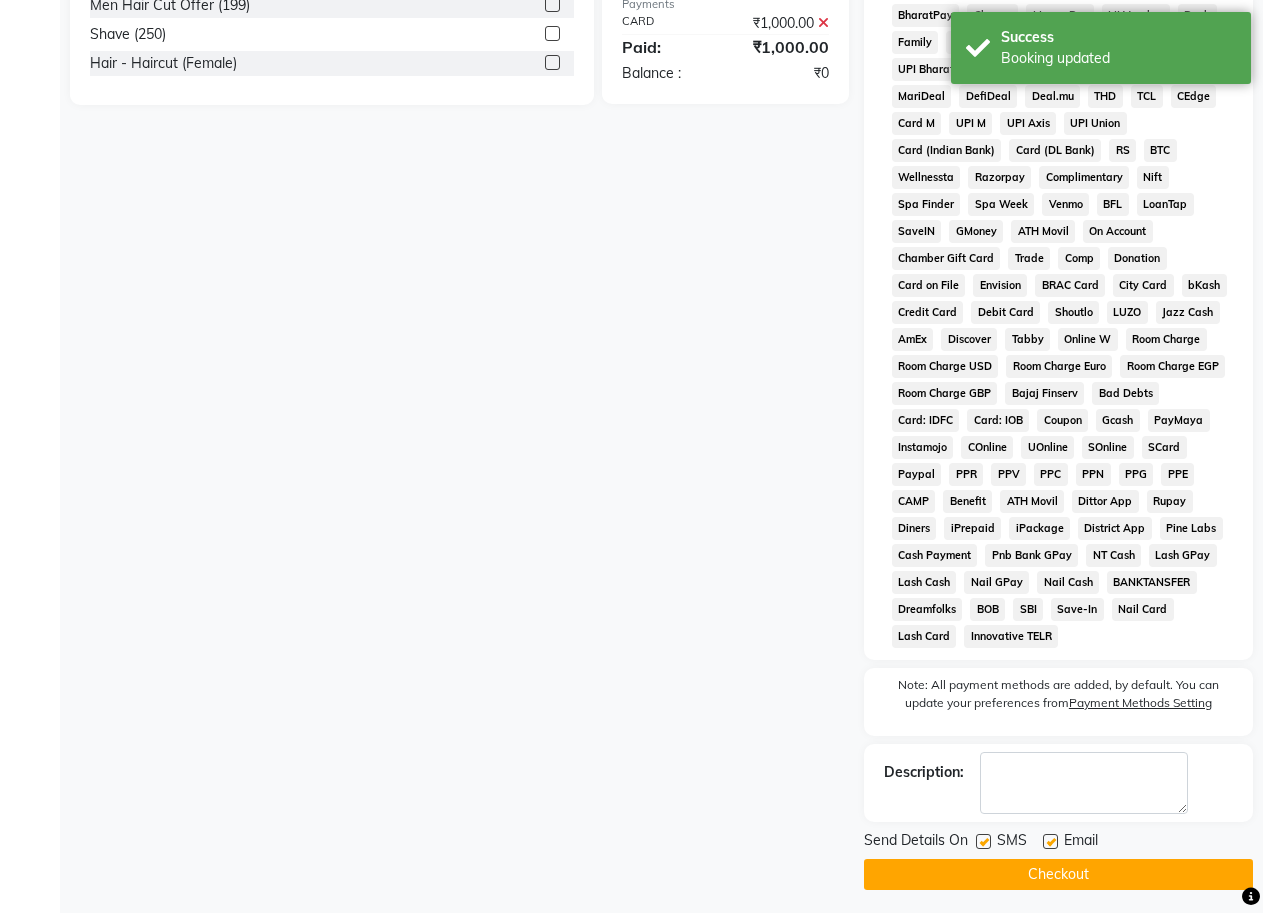 drag, startPoint x: 985, startPoint y: 841, endPoint x: 1001, endPoint y: 860, distance: 24.839485 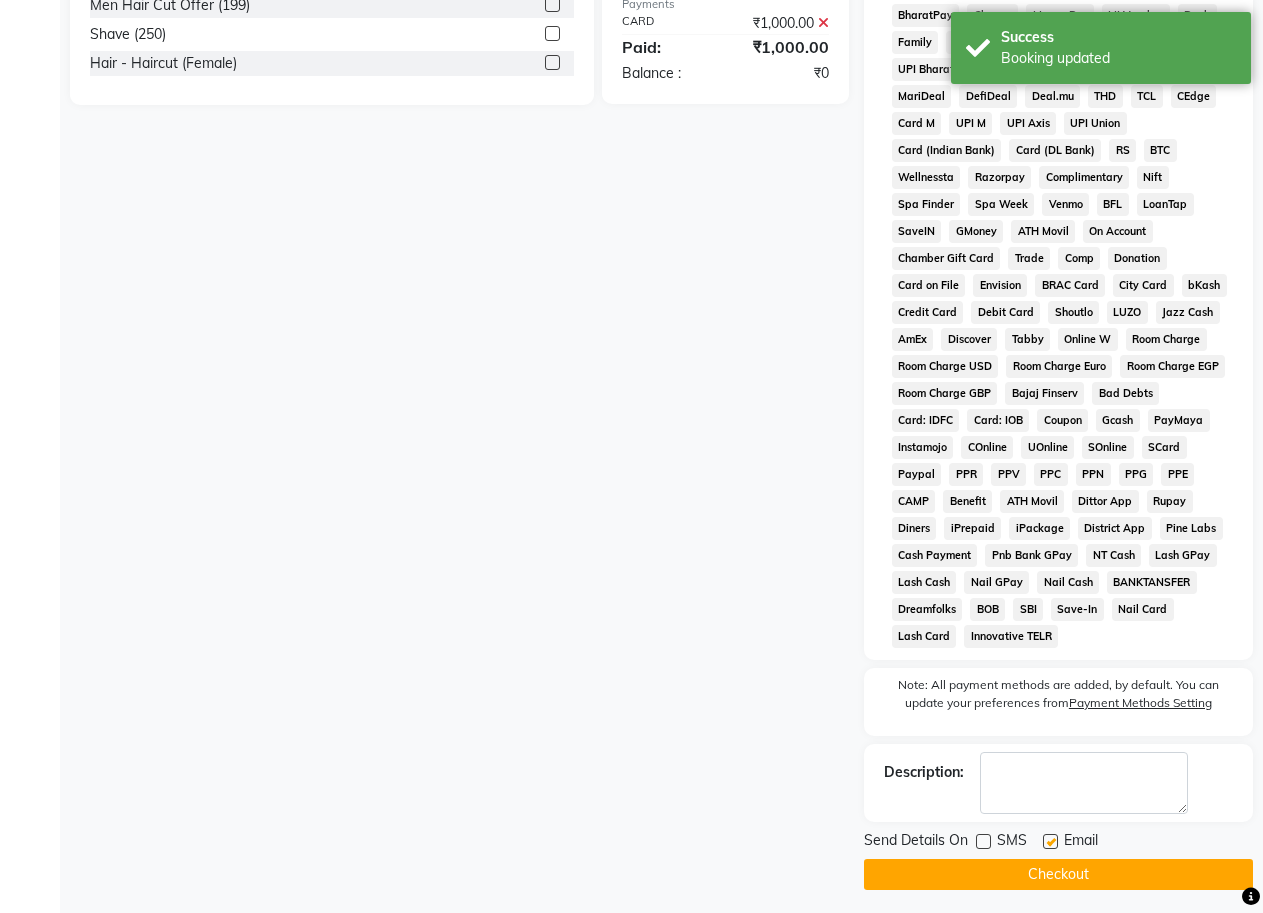 drag, startPoint x: 1110, startPoint y: 886, endPoint x: 1279, endPoint y: 860, distance: 170.9883 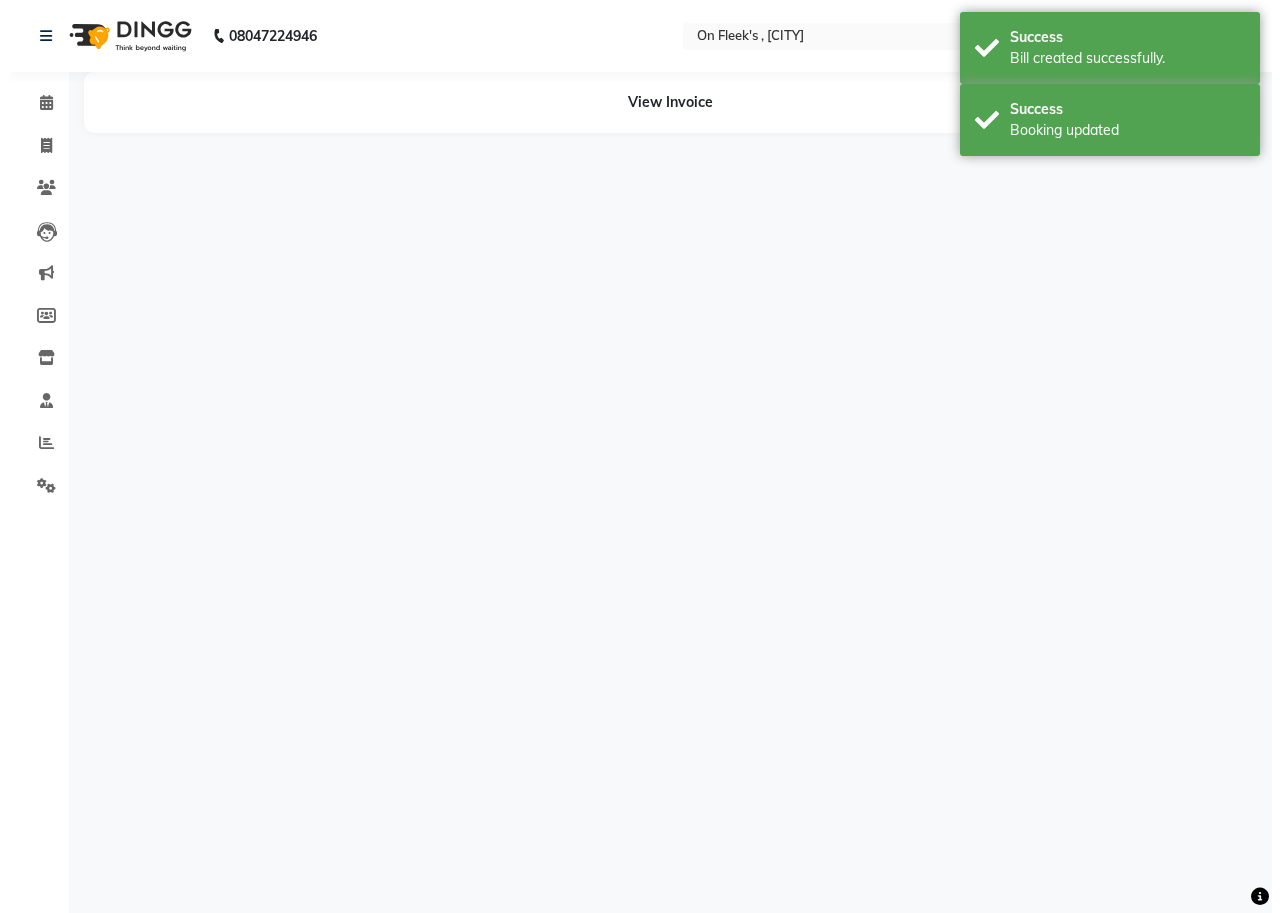scroll, scrollTop: 0, scrollLeft: 0, axis: both 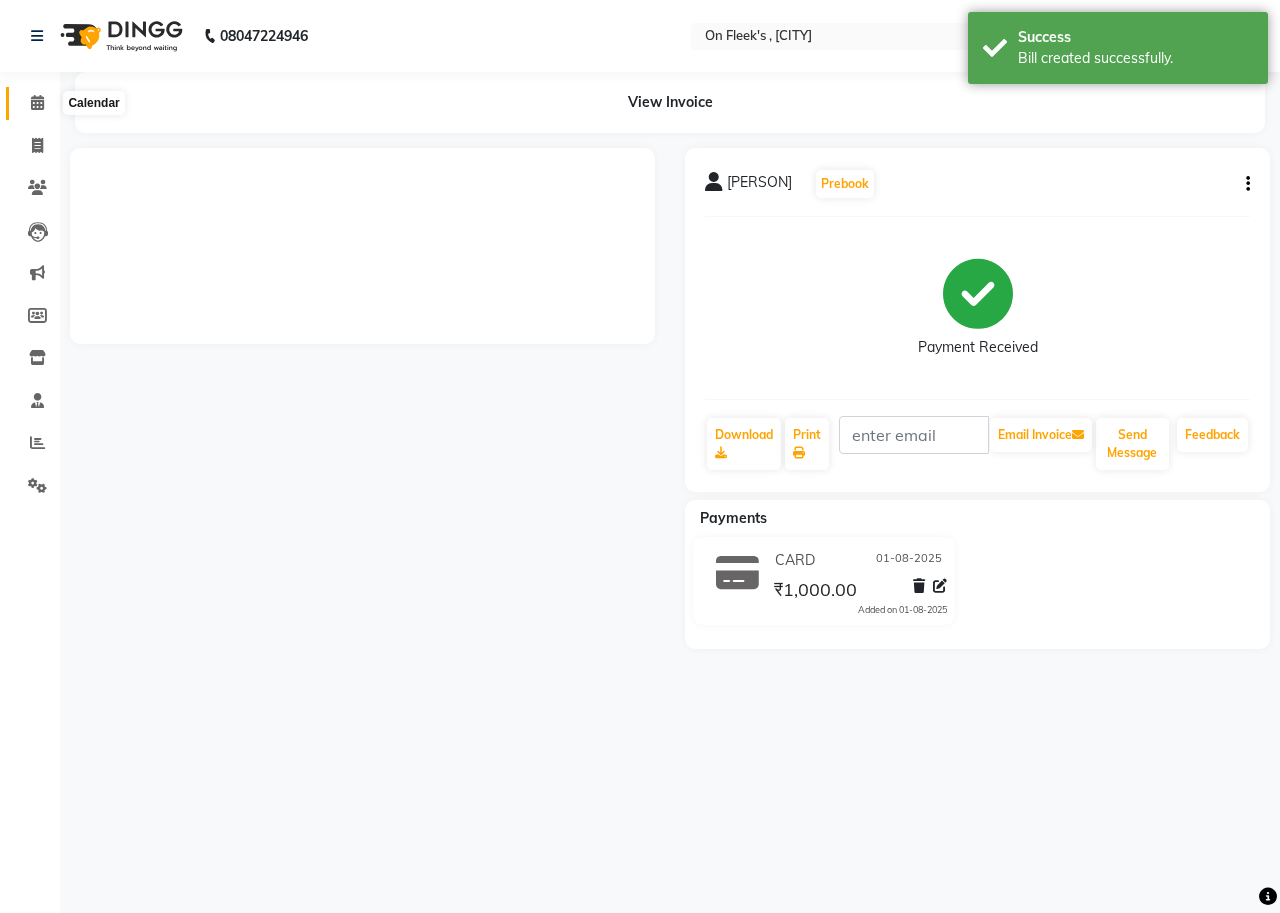 click 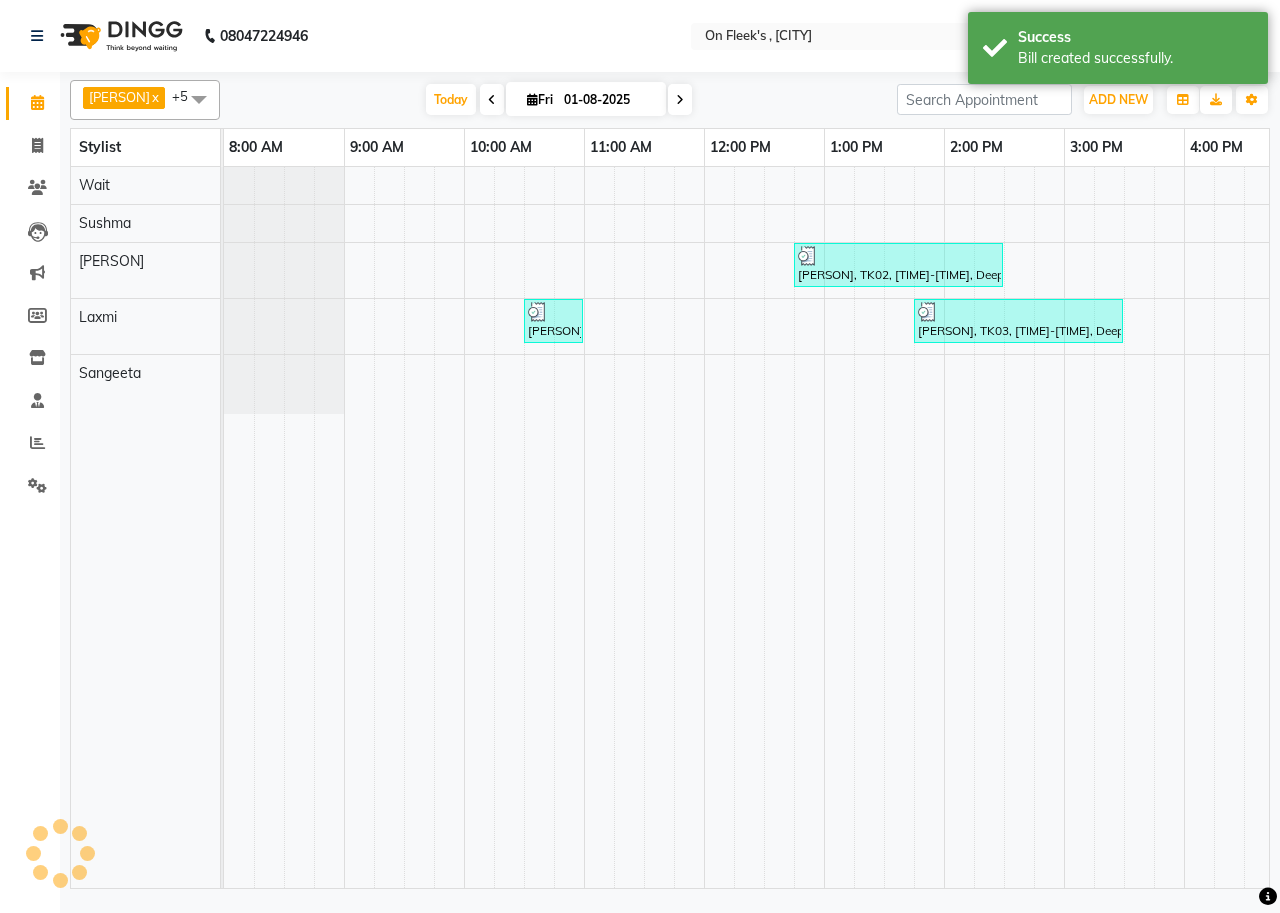 scroll, scrollTop: 0, scrollLeft: 0, axis: both 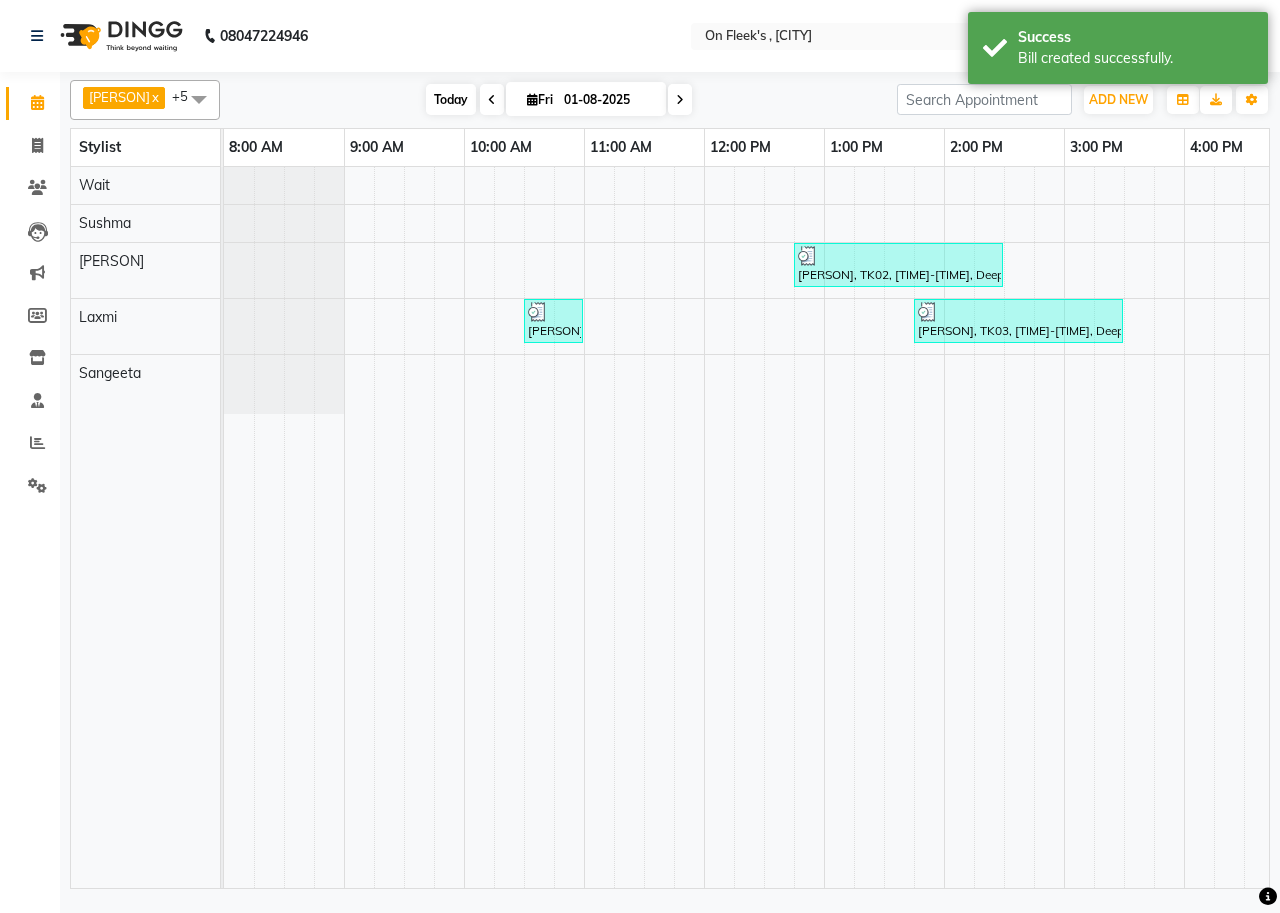 click on "Today" at bounding box center [451, 99] 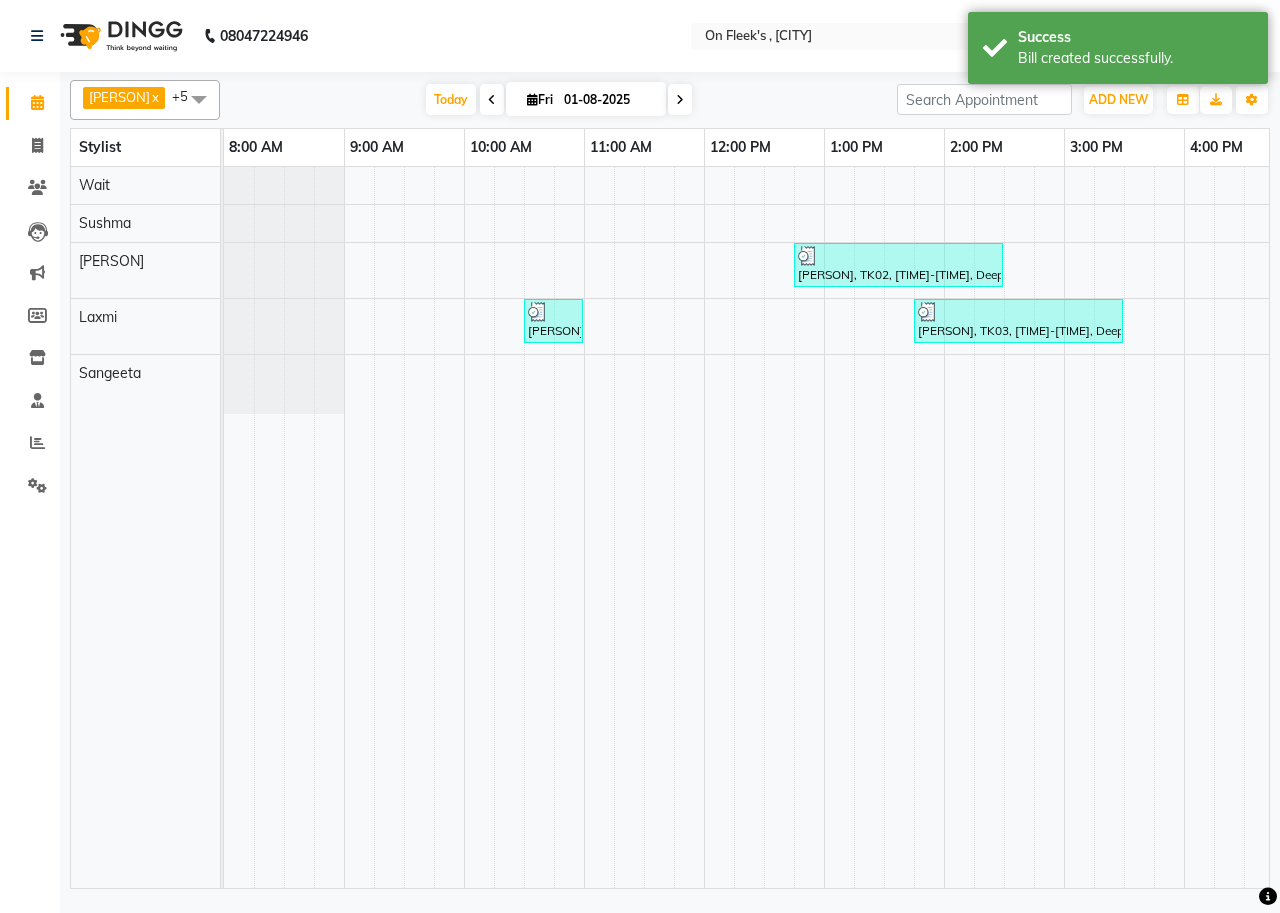 scroll, scrollTop: 0, scrollLeft: 755, axis: horizontal 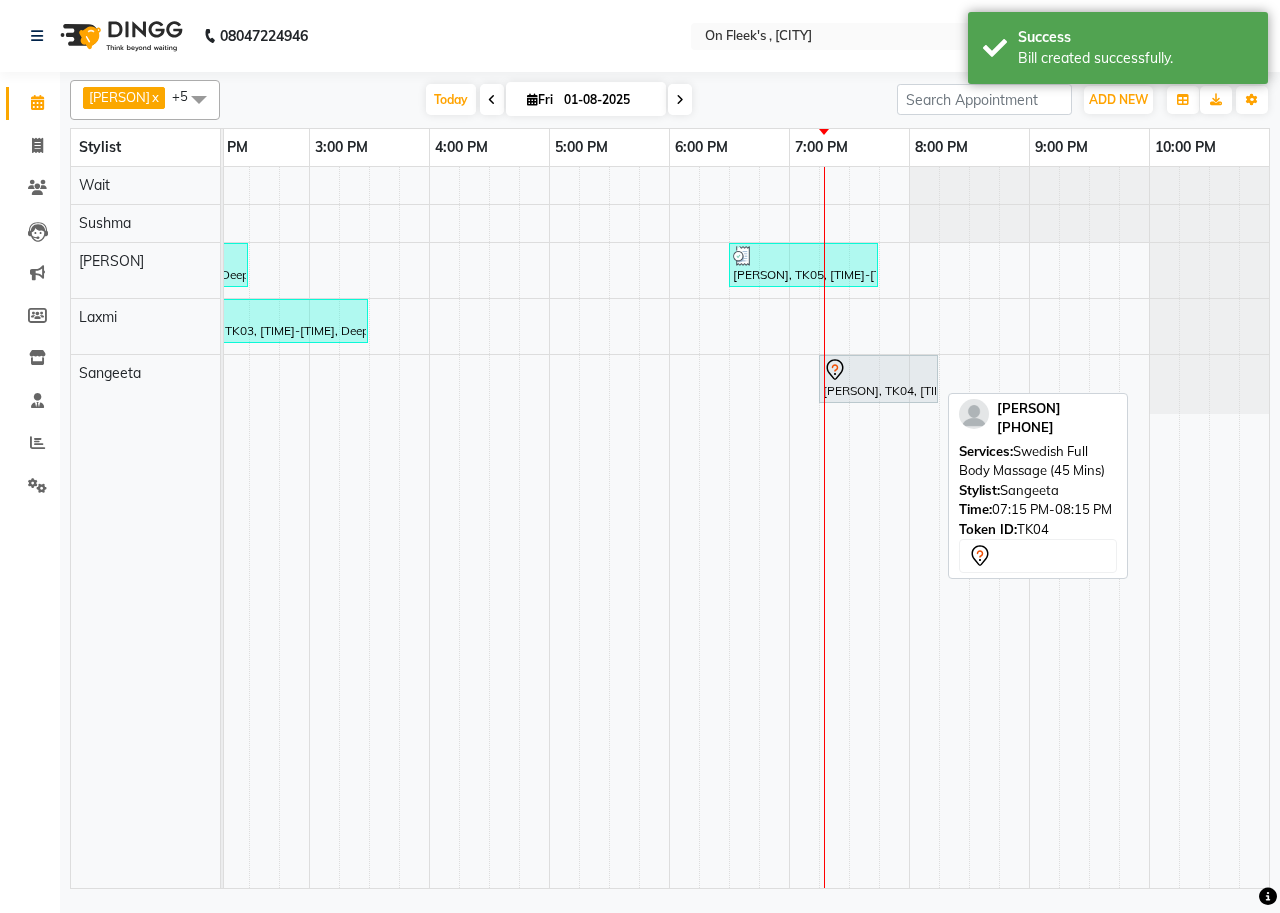 click at bounding box center [878, 370] 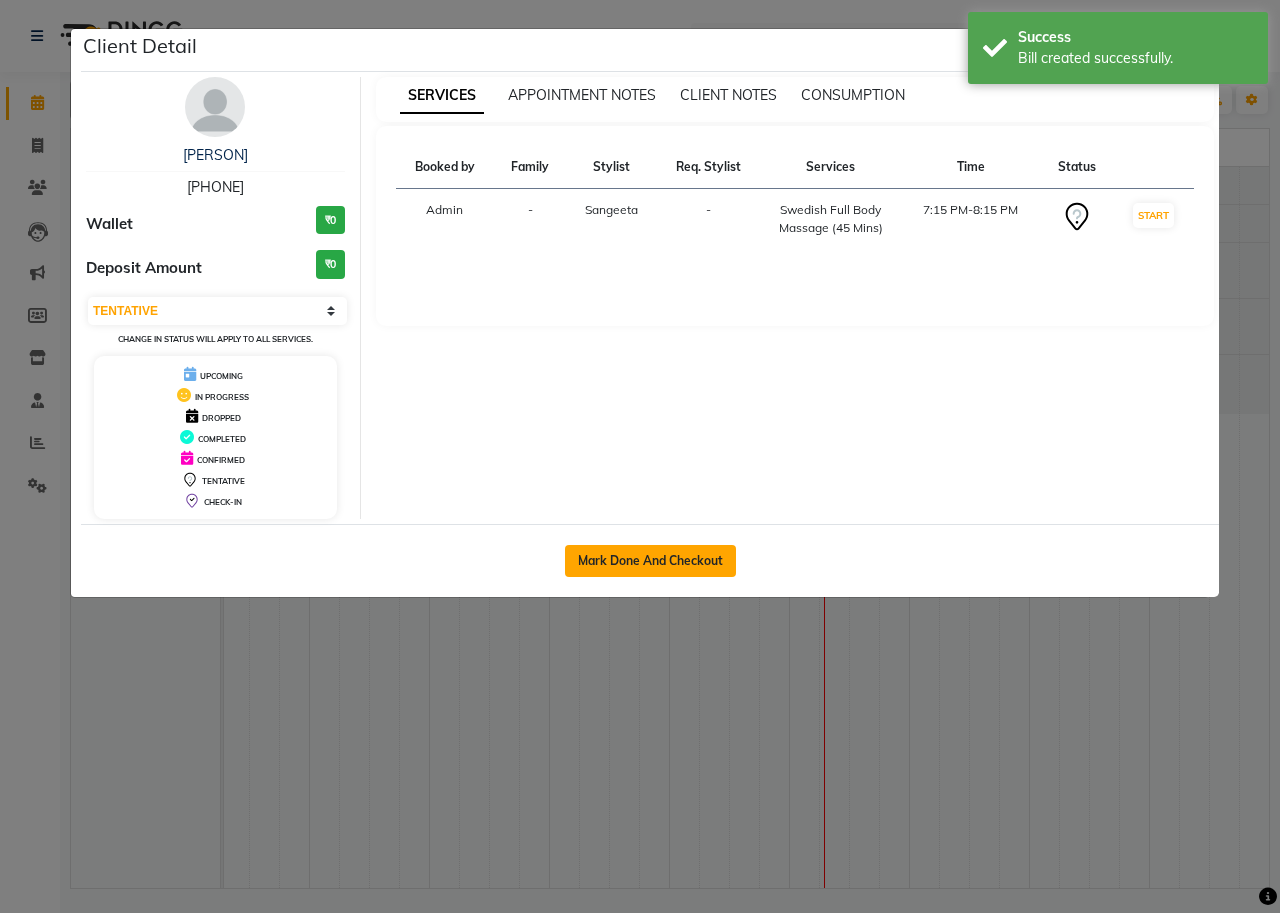 click on "Mark Done And Checkout" 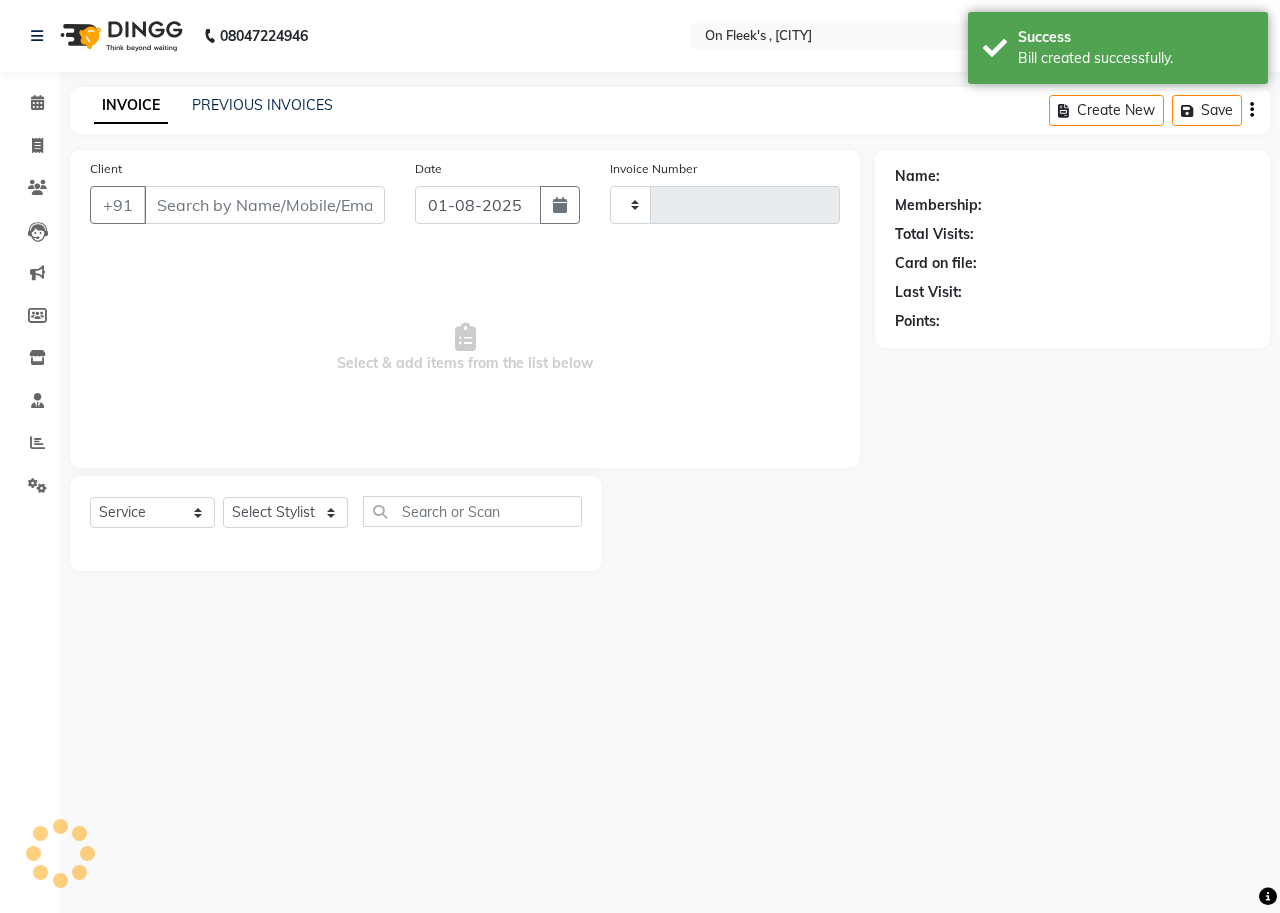 type on "0661" 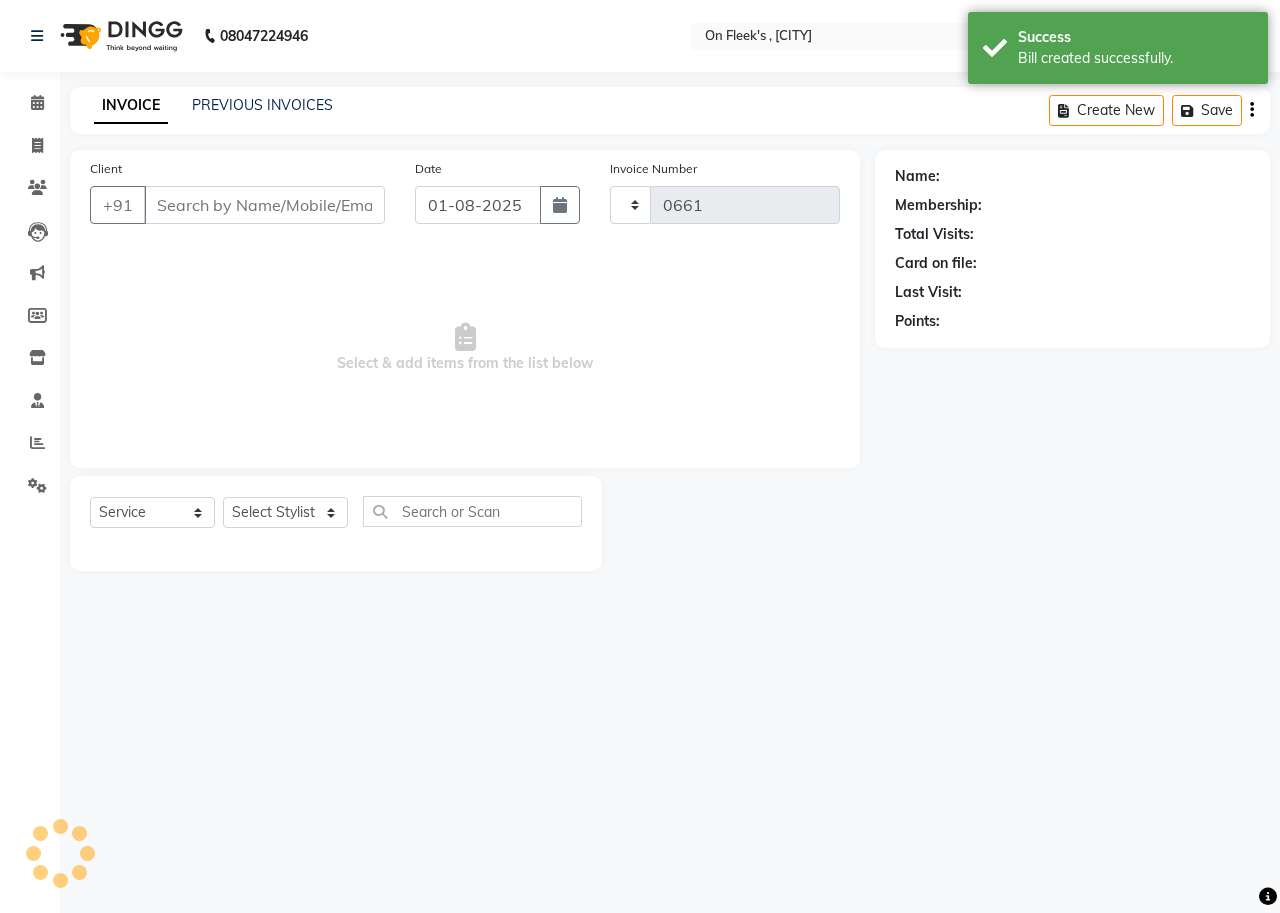 select on "632" 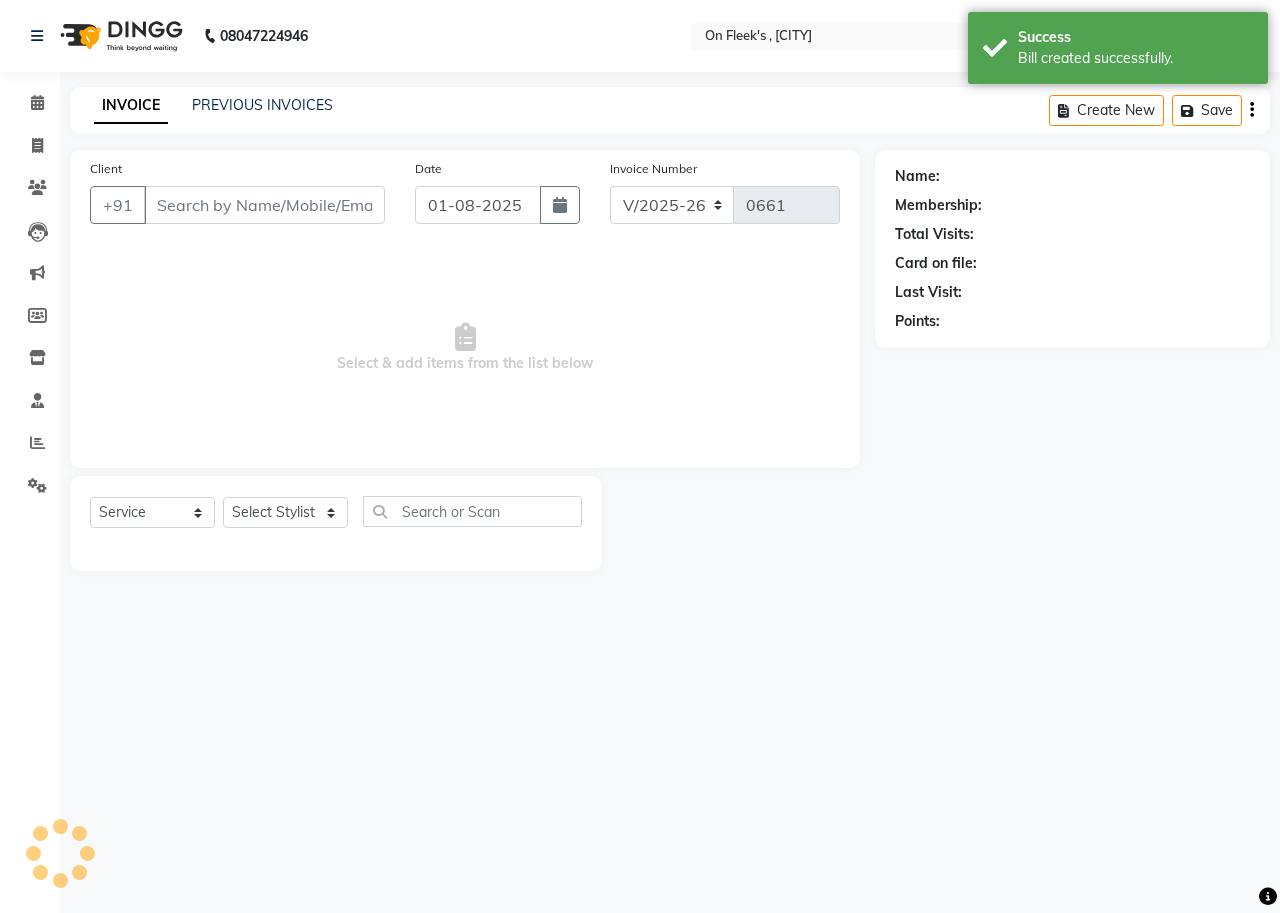 type on "[PHONE]" 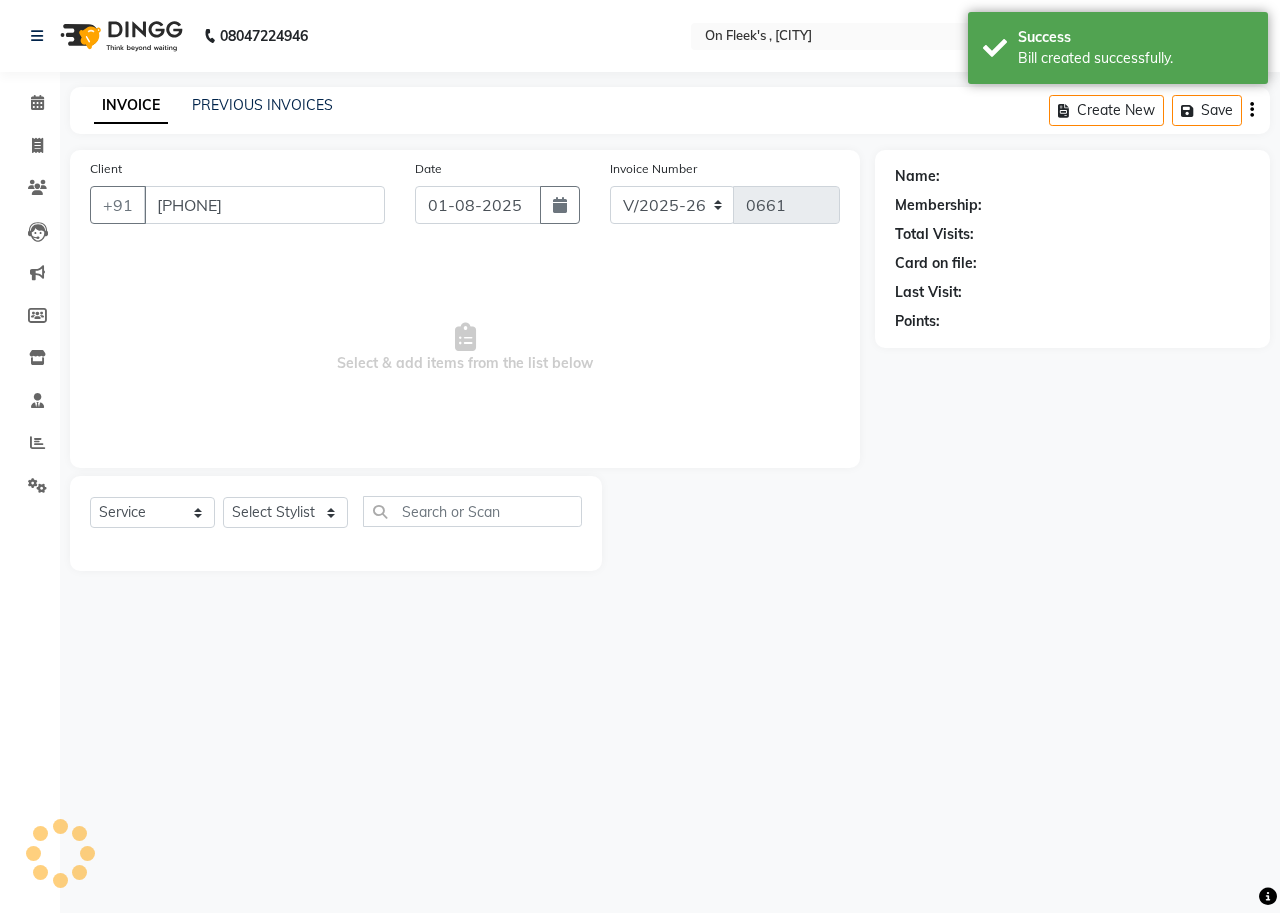 select on "64480" 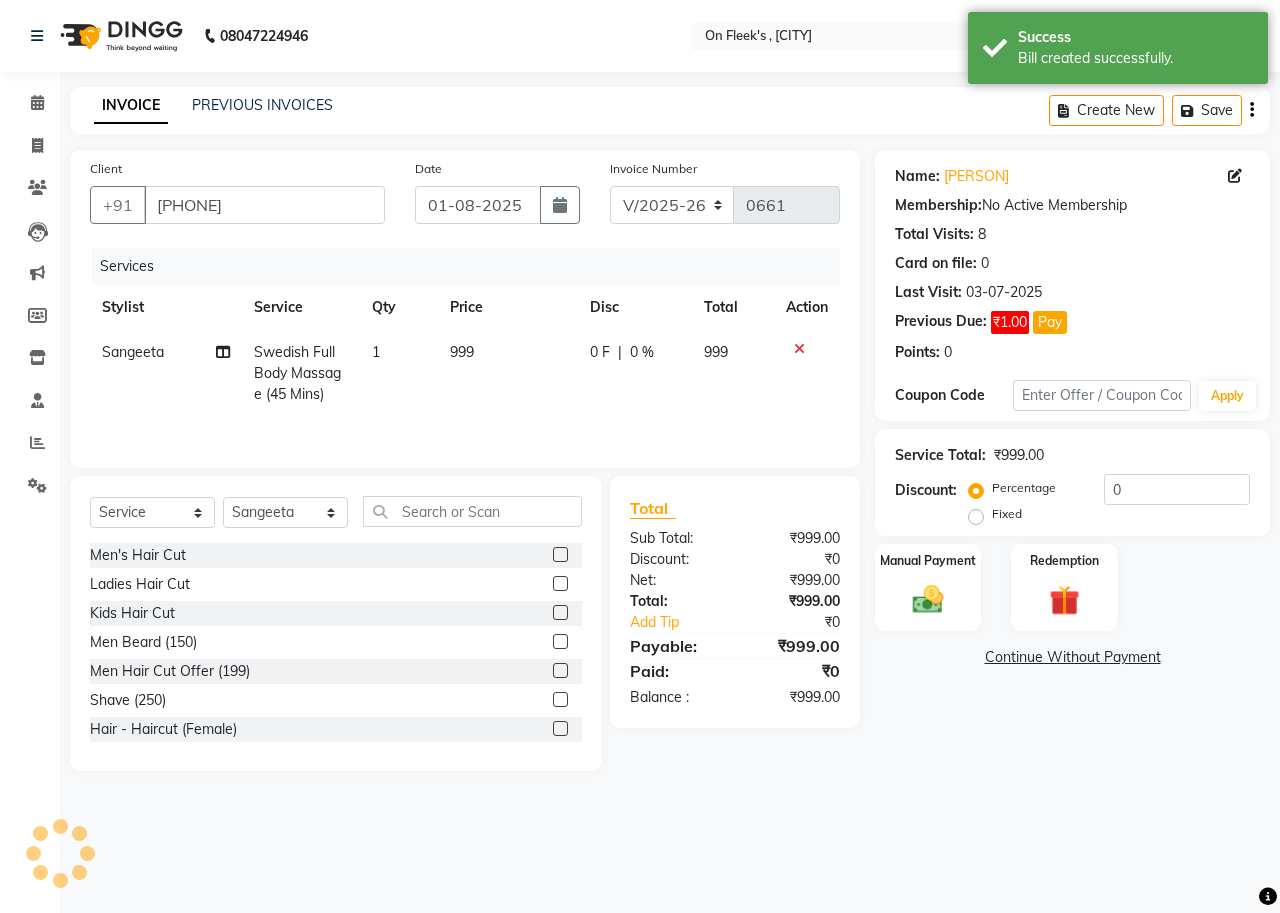 click on "999" 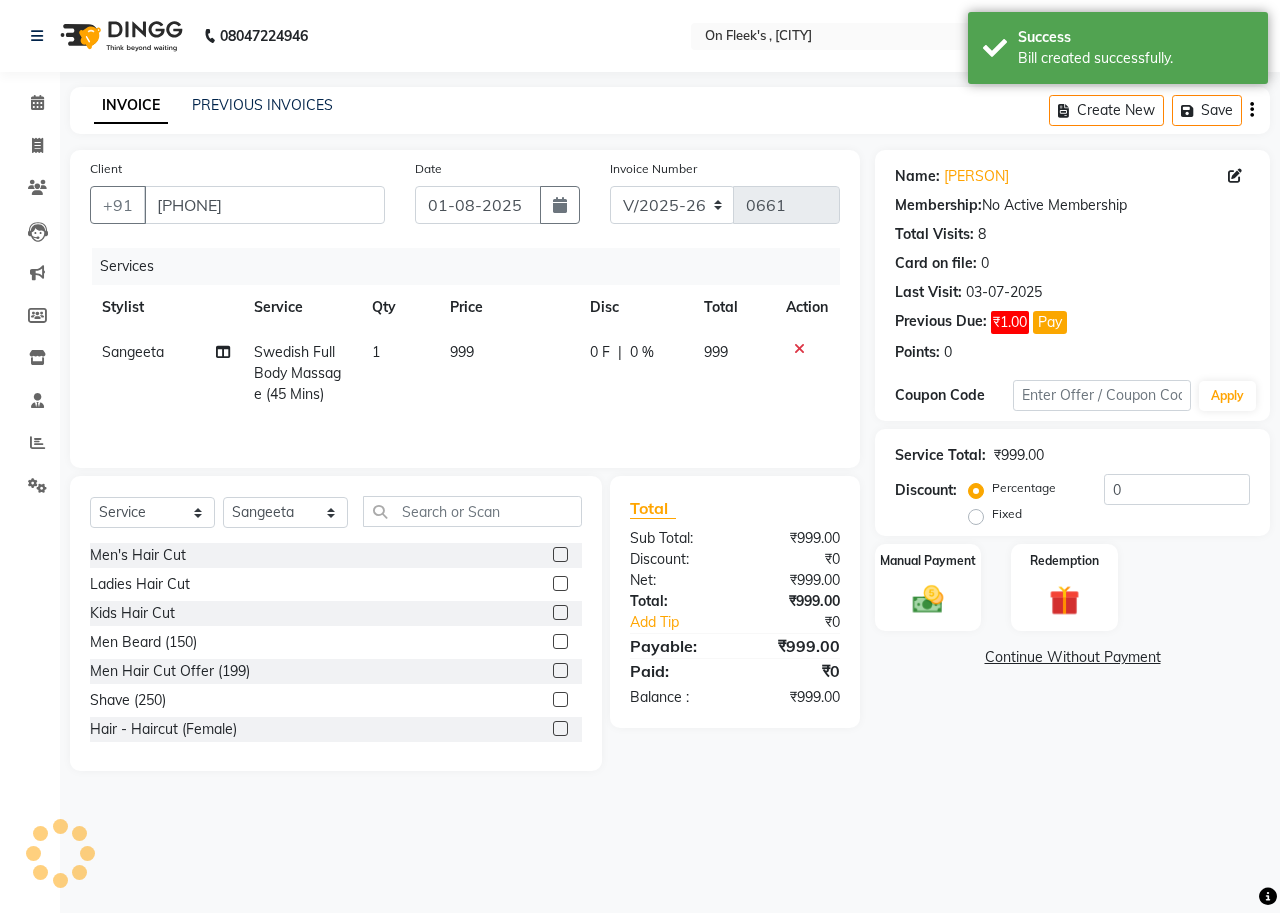 select on "64480" 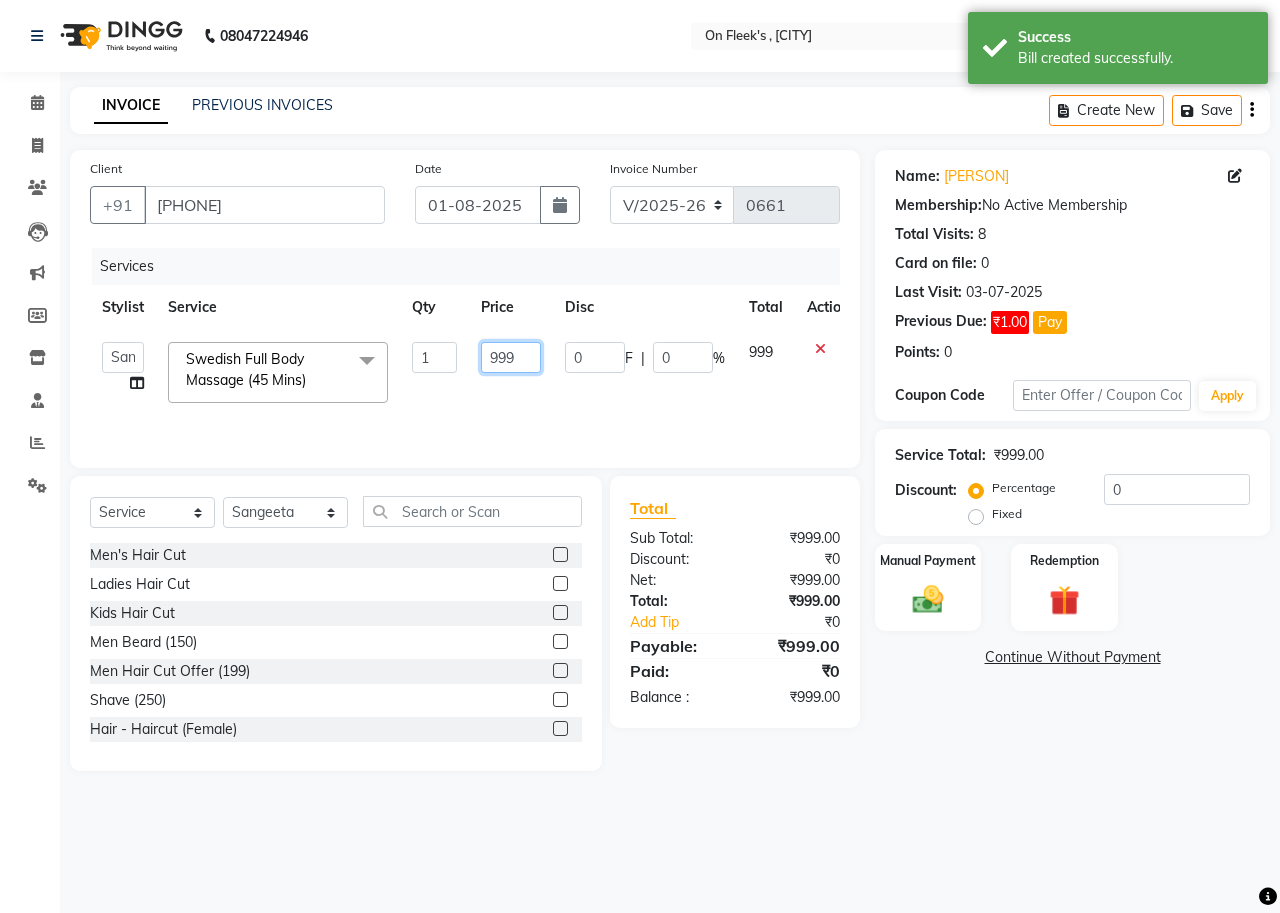 click on "999" 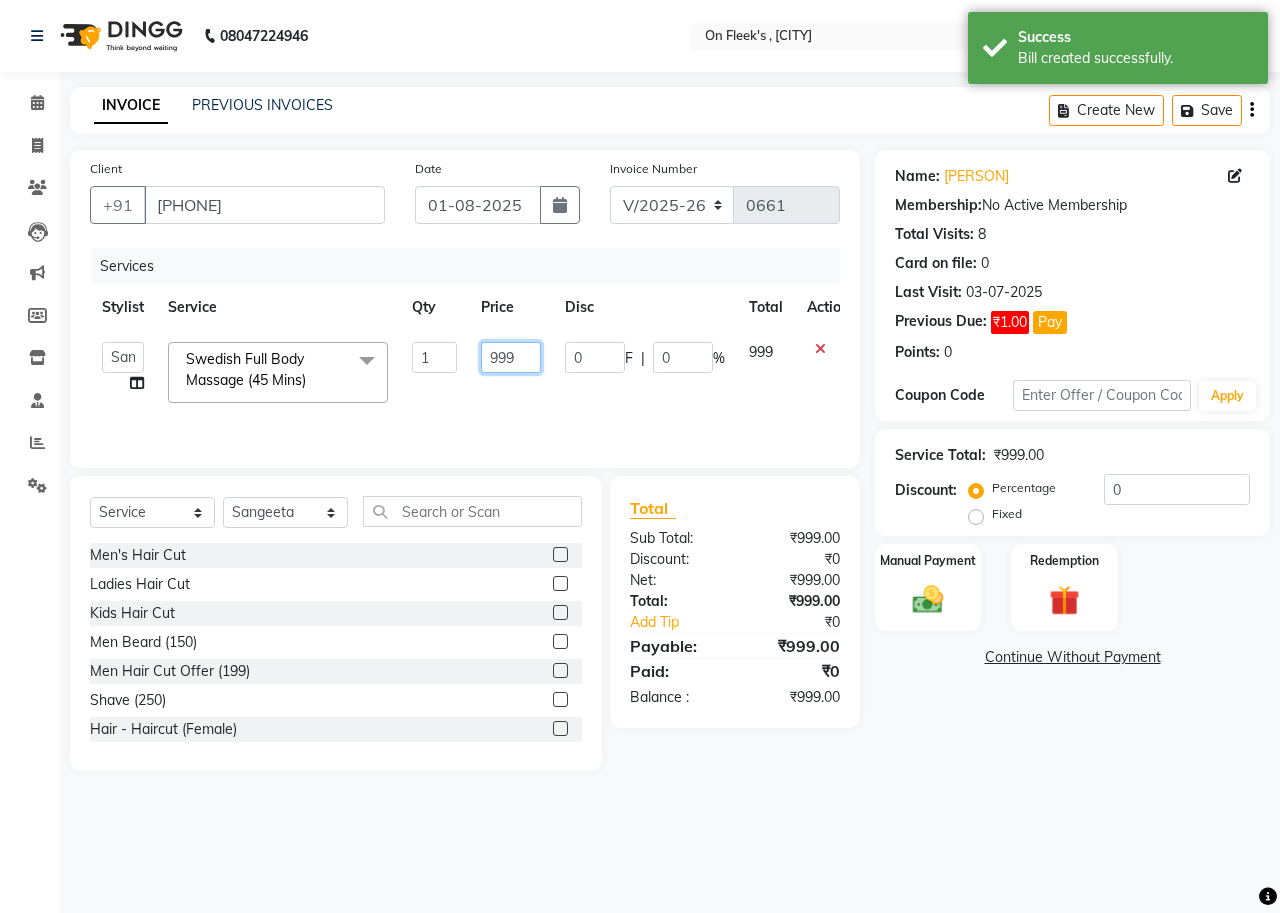 click on "999" 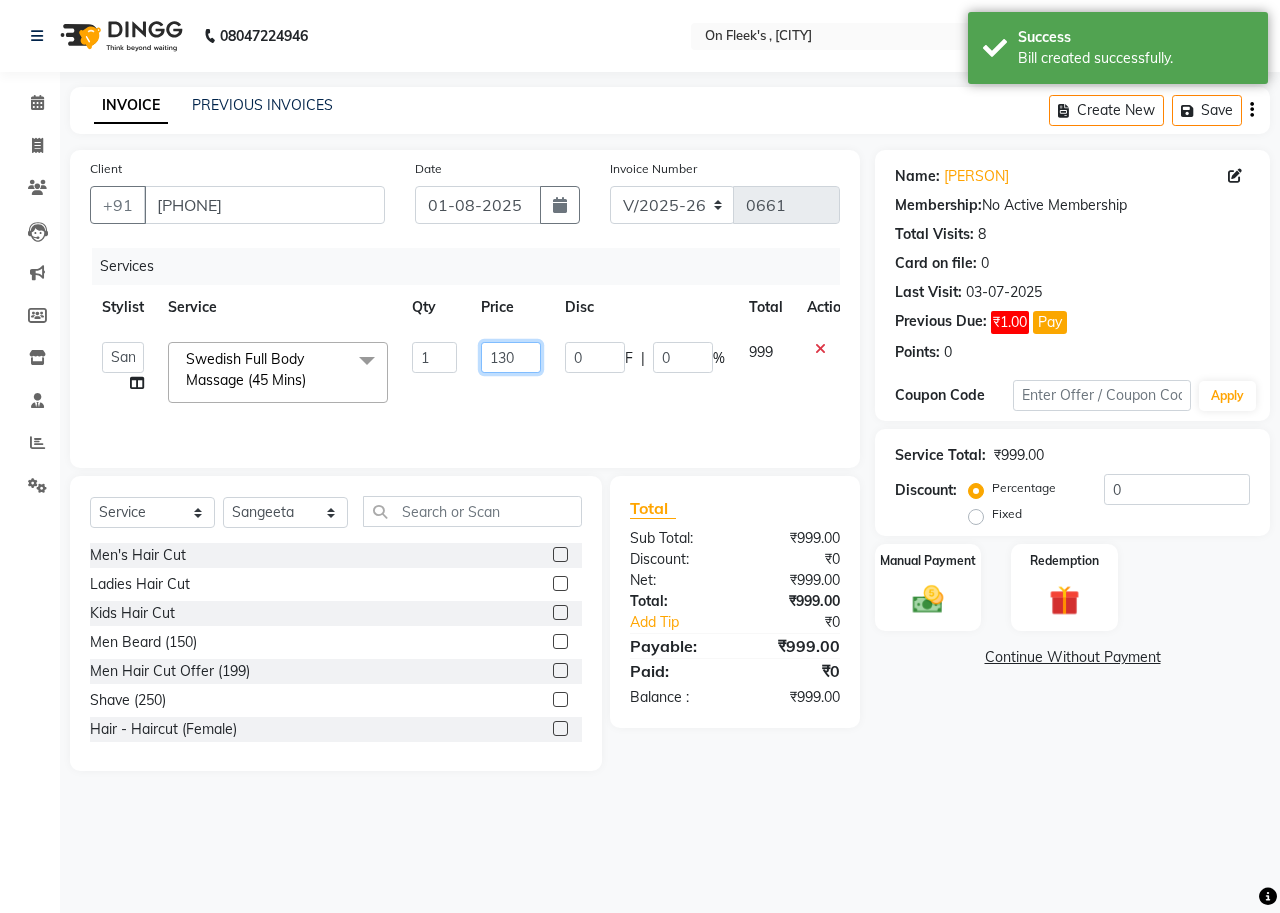type on "1300" 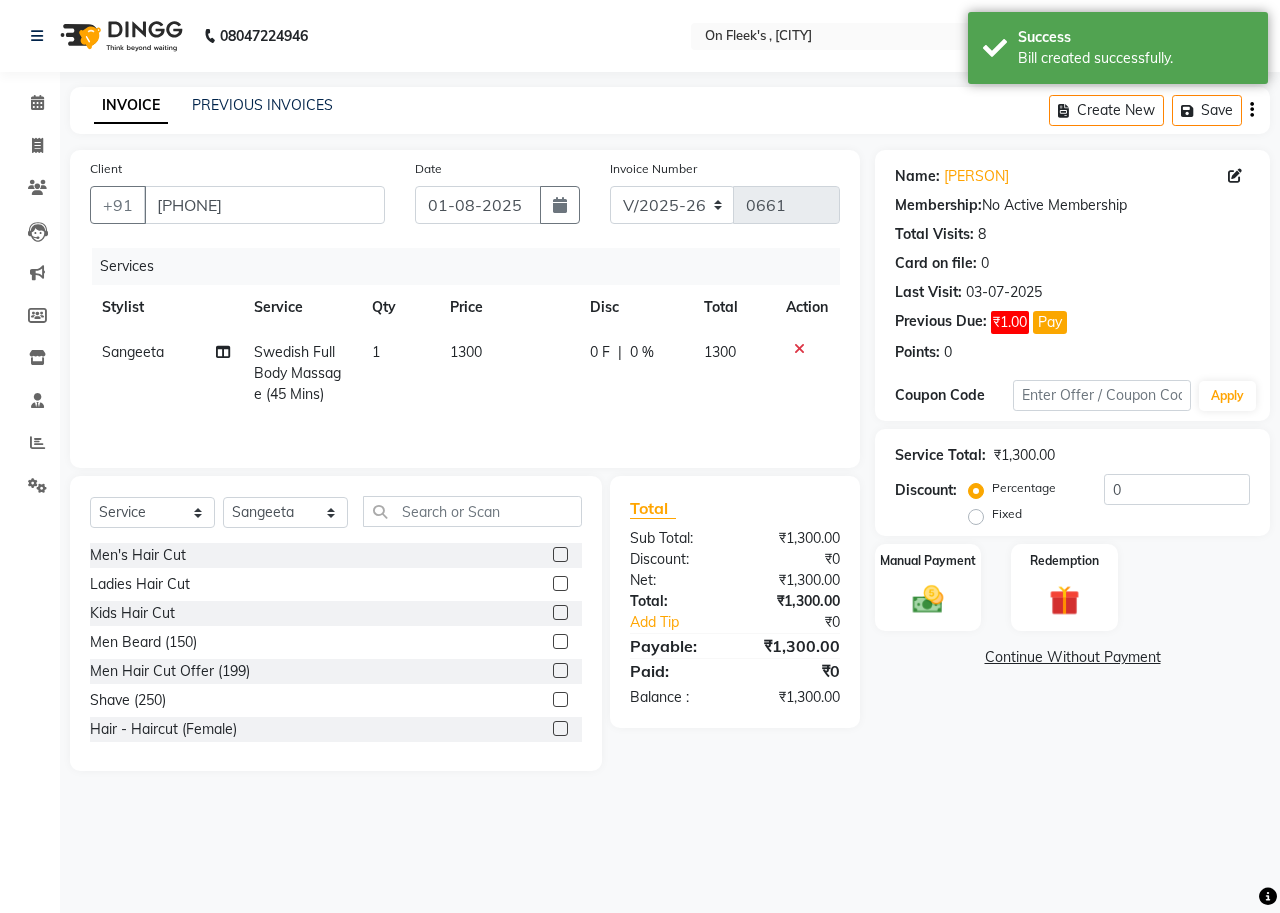 click on "Name: [PERSON] Membership:  No Active Membership  Total Visits:  8 Card on file:  0 Last Visit:   [DATE] Previous Due:  [PRICE] Pay Points:   0  Coupon Code Apply Service Total:  [PRICE]  Discount:  Percentage   Fixed  0 Manual Payment Redemption  Continue Without Payment" 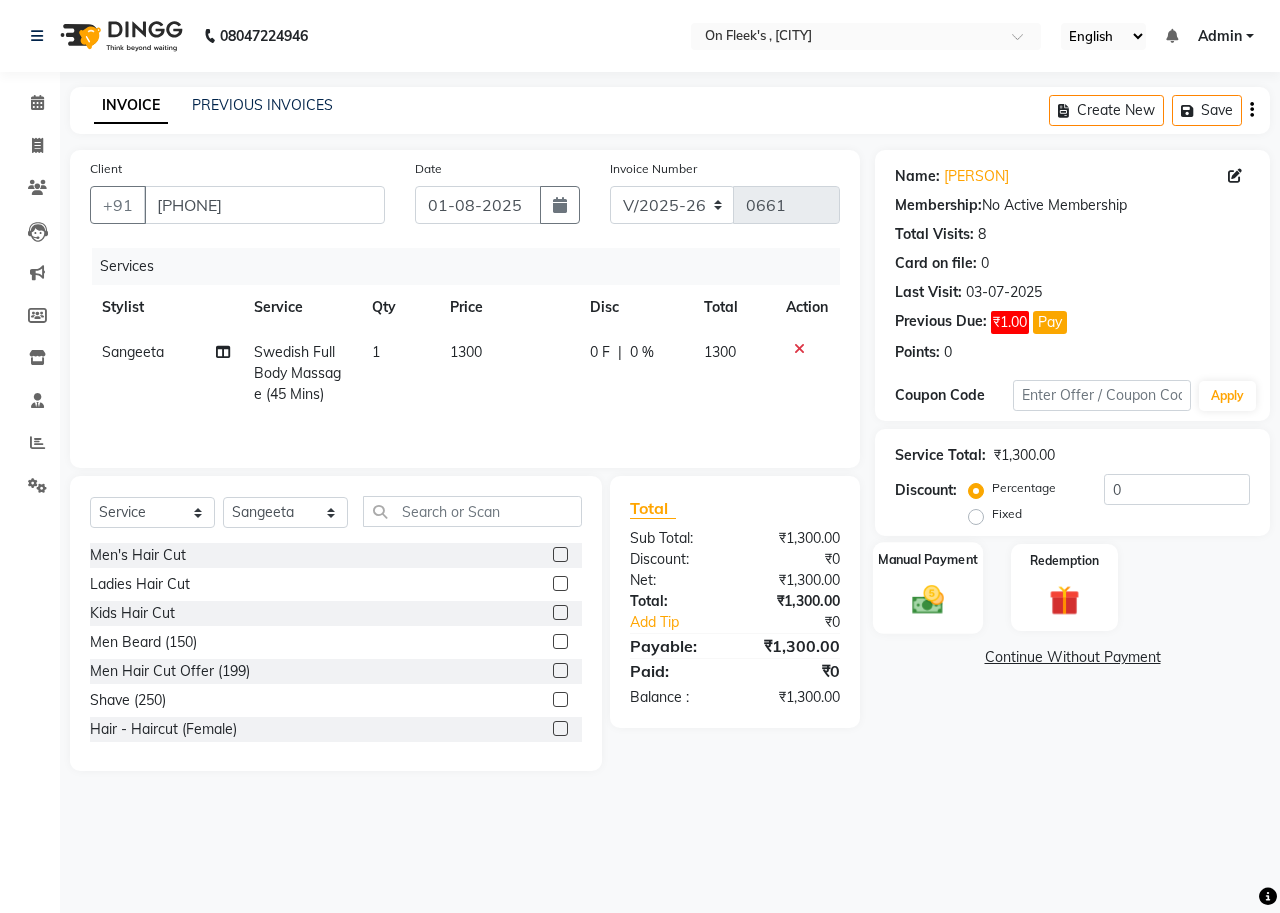 click 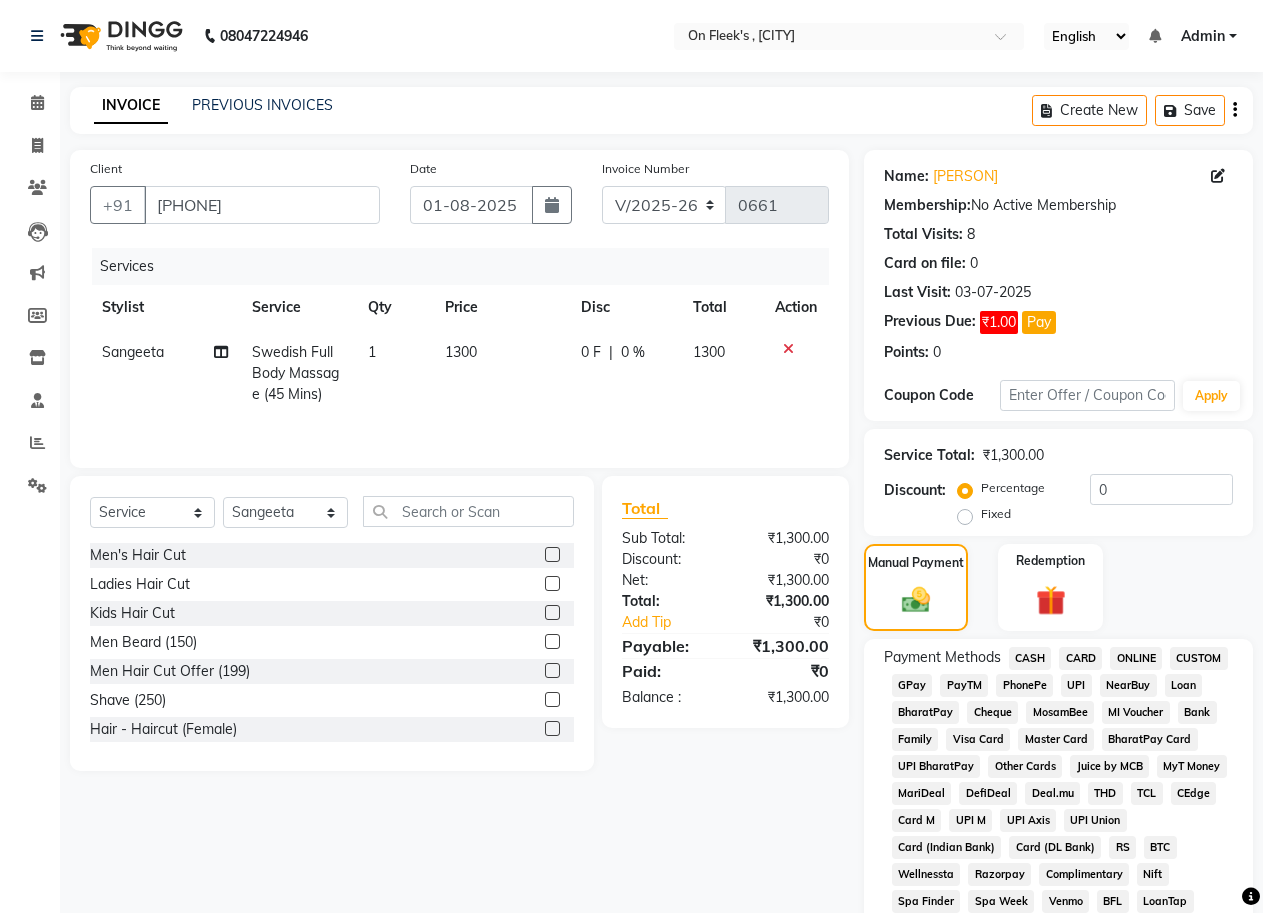 click on "GPay" 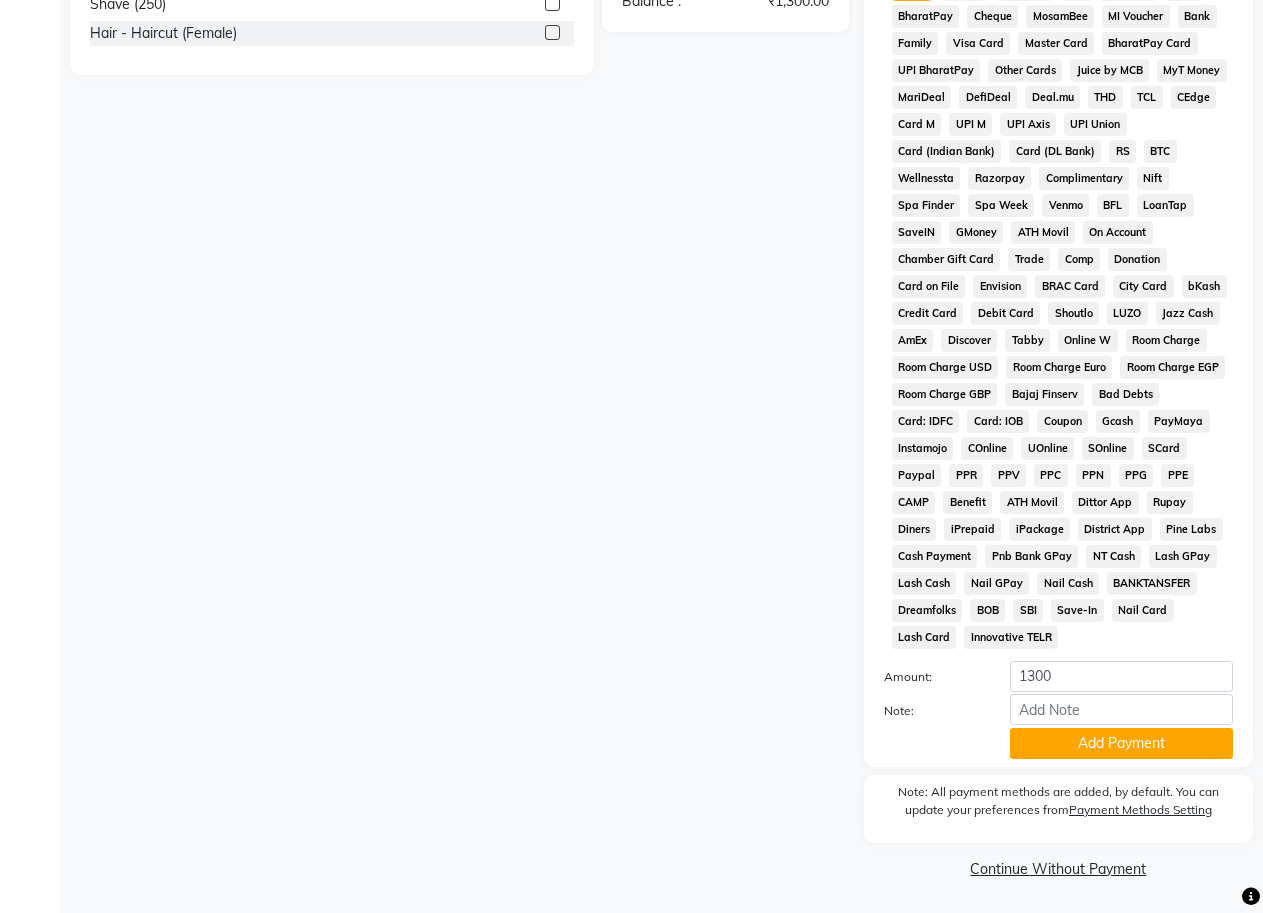 scroll, scrollTop: 697, scrollLeft: 0, axis: vertical 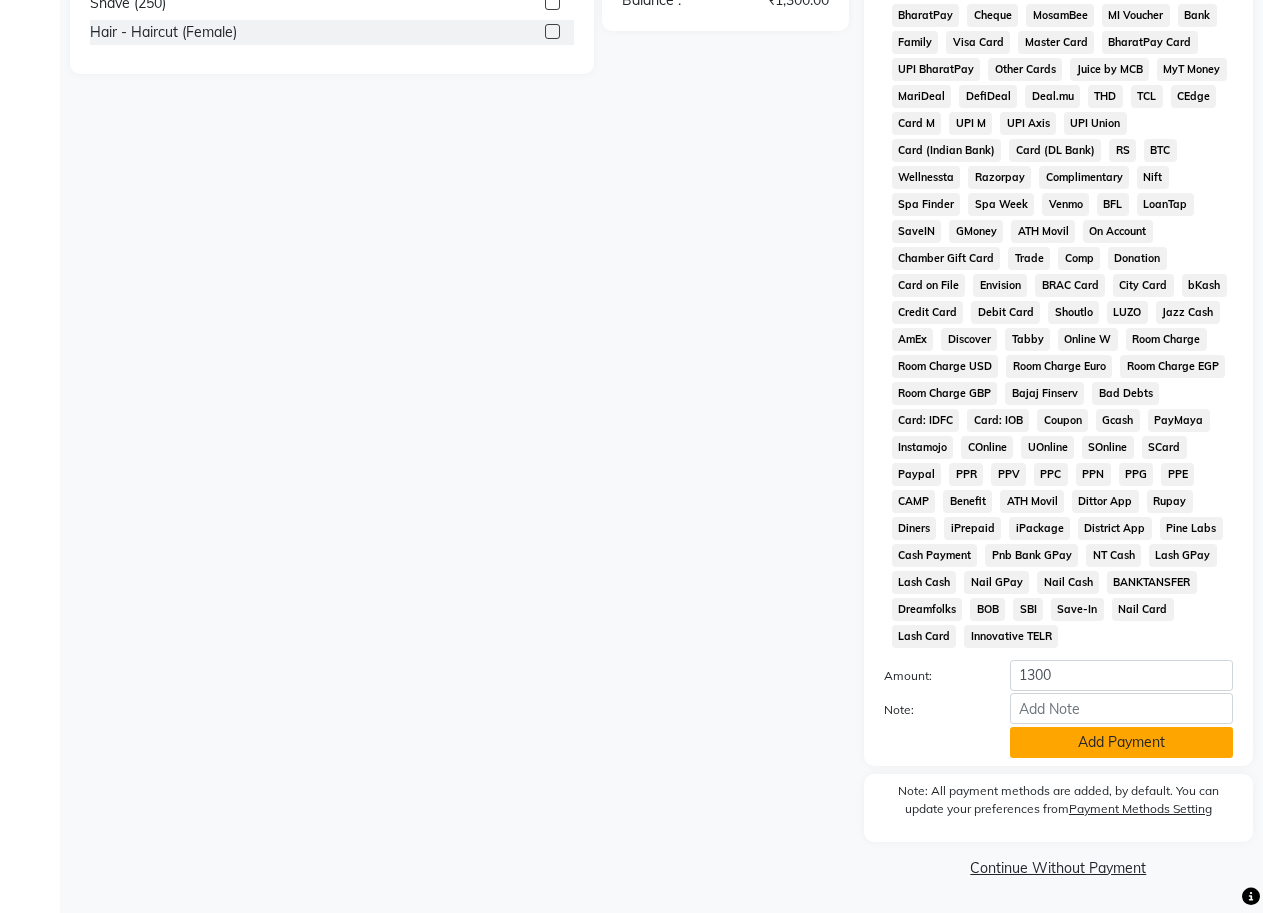 click on "Add Payment" 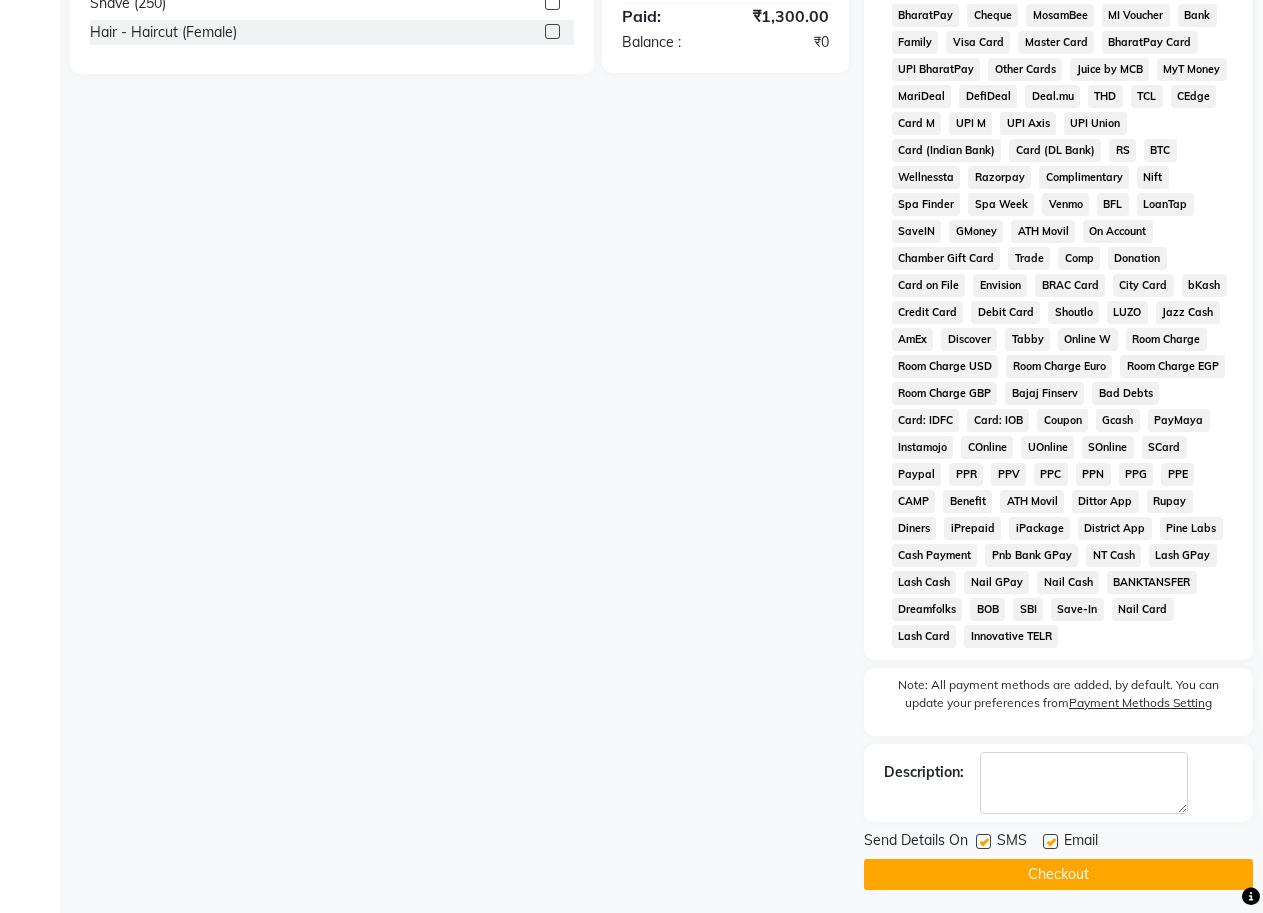 click 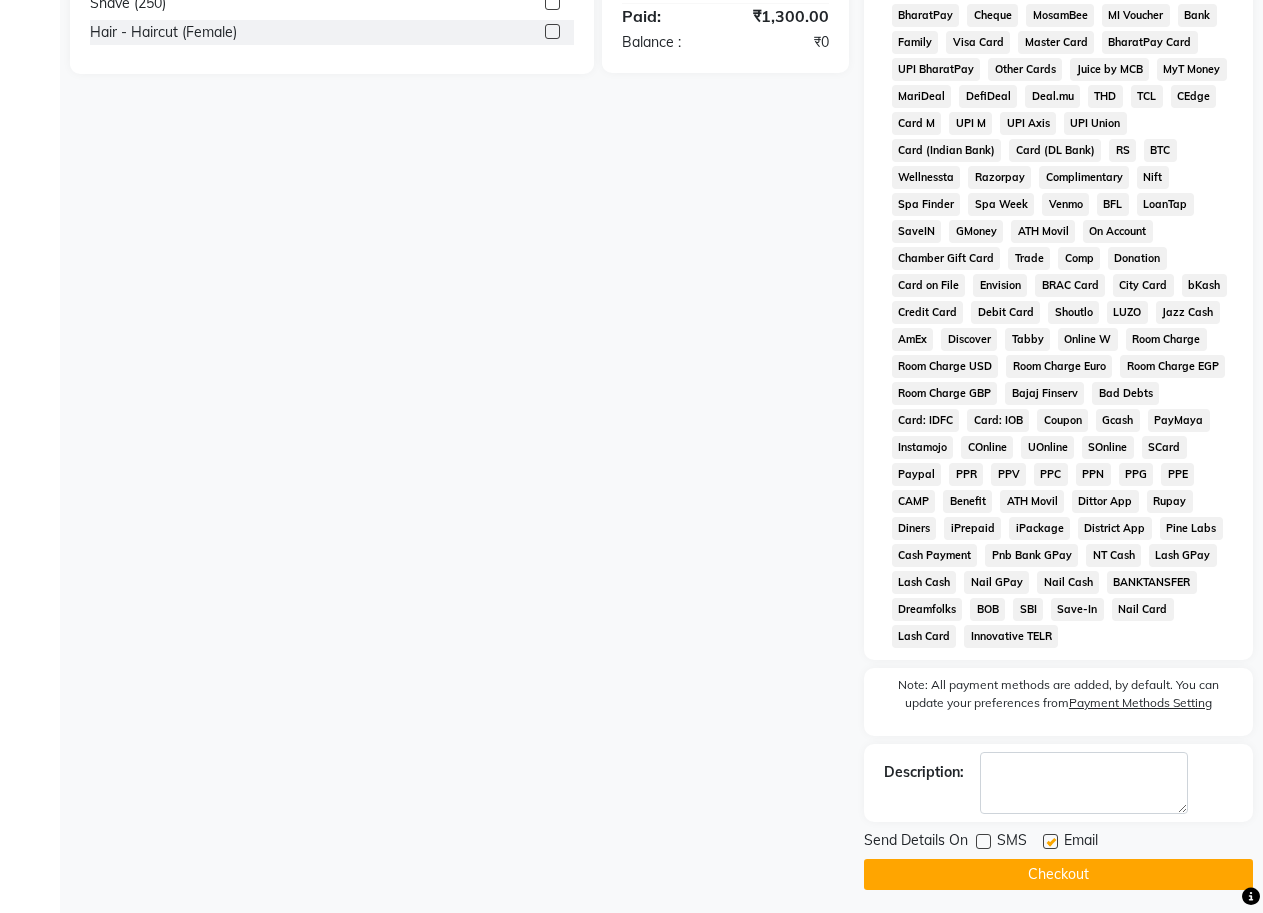 drag, startPoint x: 1014, startPoint y: 862, endPoint x: 1124, endPoint y: 856, distance: 110.16351 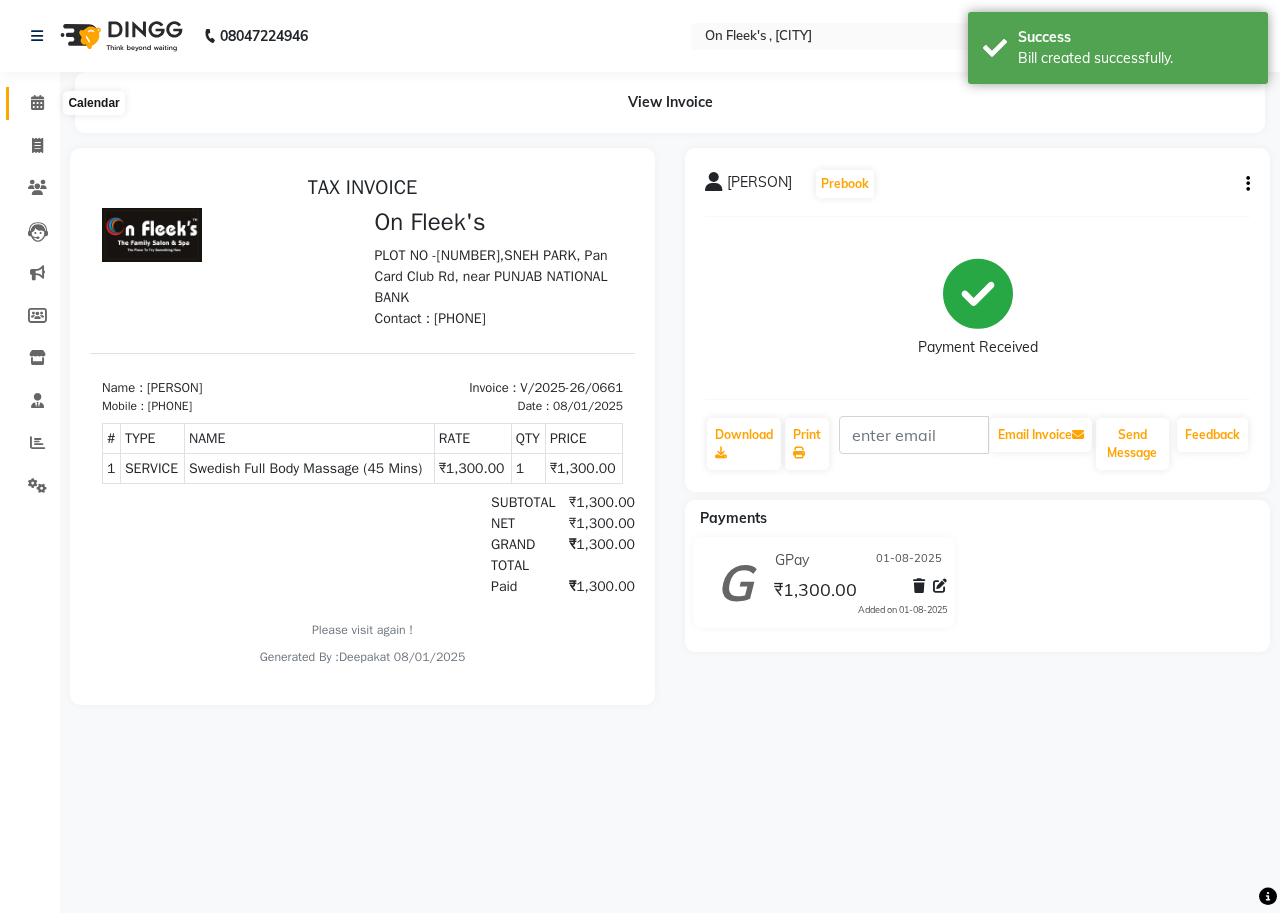 scroll, scrollTop: 0, scrollLeft: 0, axis: both 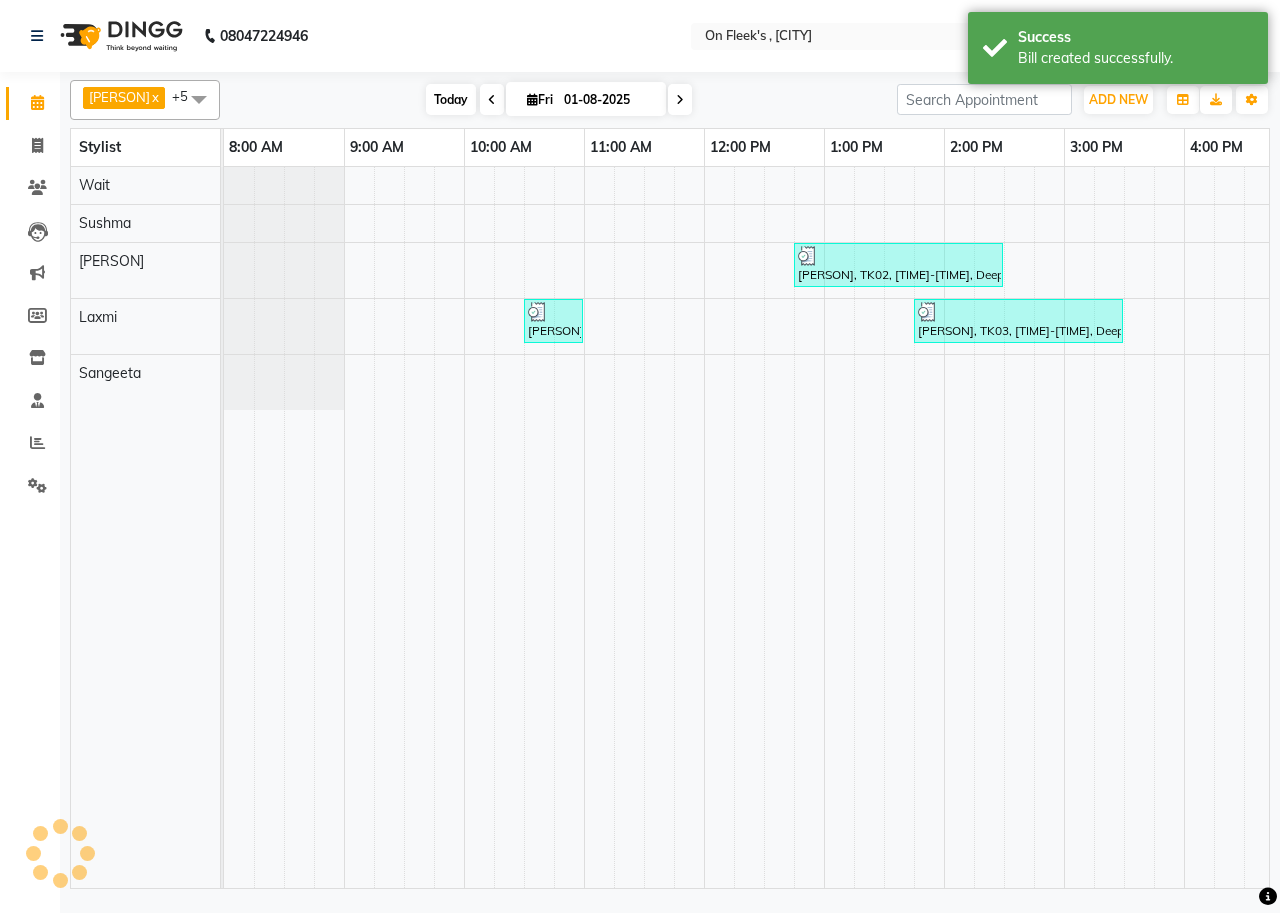 click on "Today" at bounding box center (451, 99) 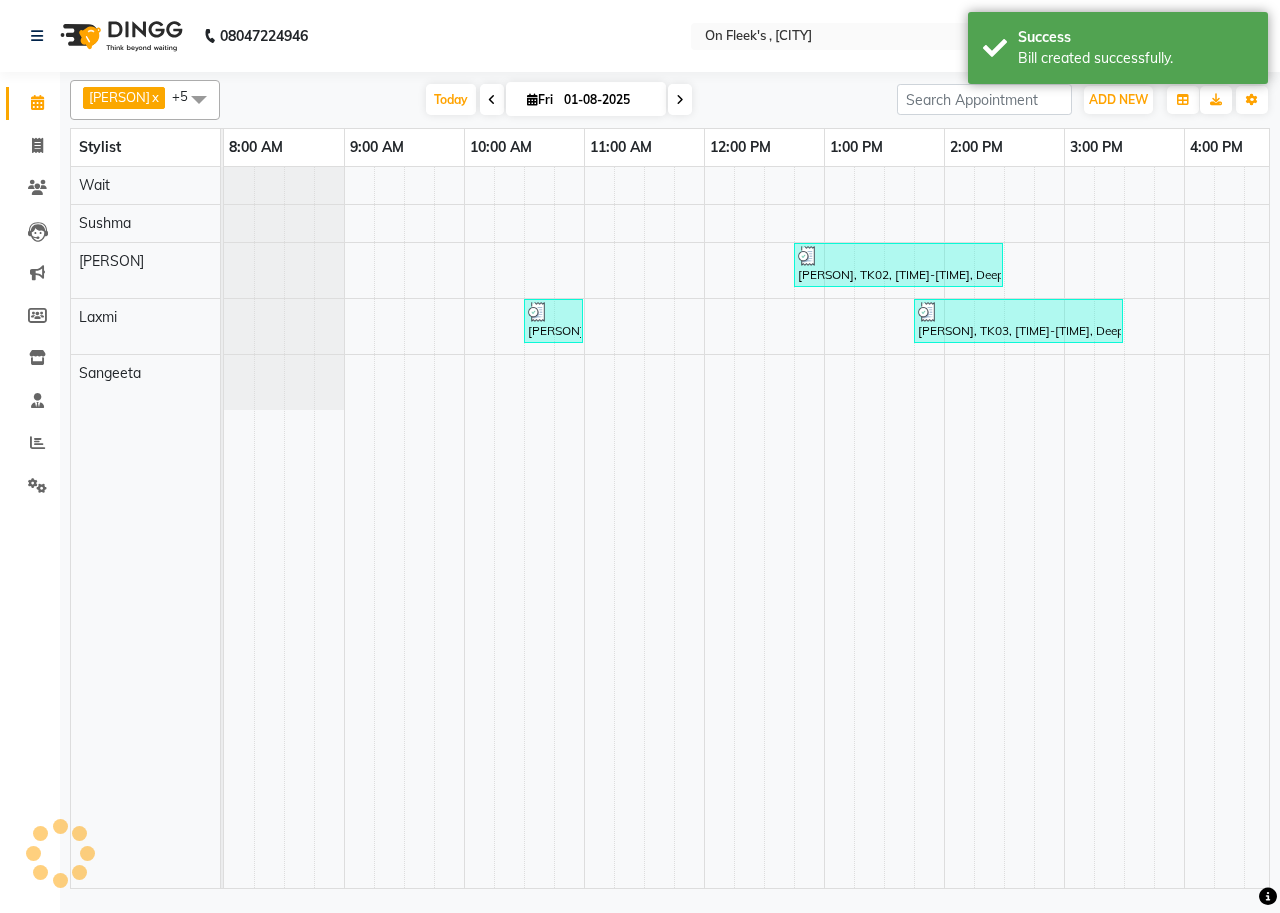 scroll, scrollTop: 0, scrollLeft: 755, axis: horizontal 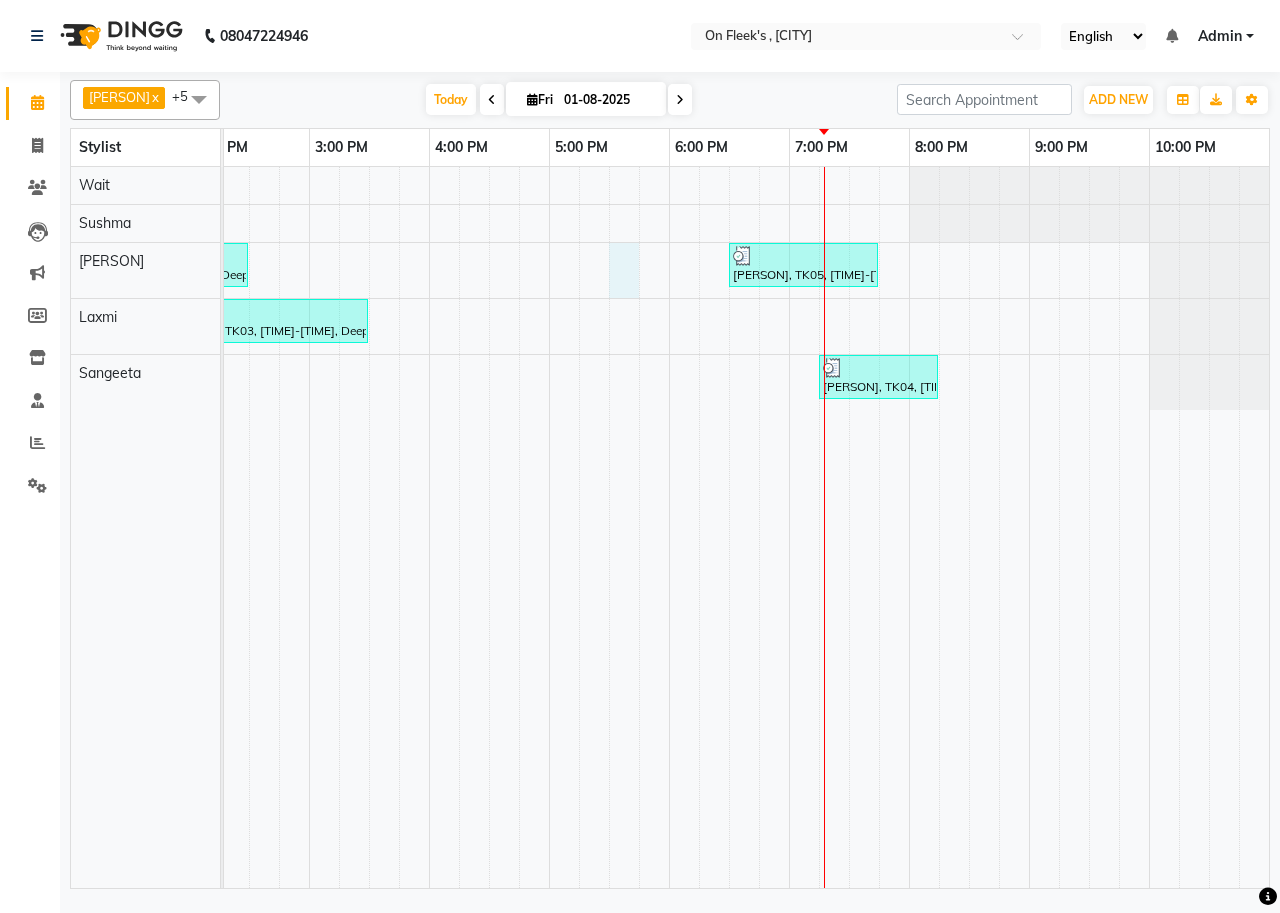 click on "[PERSON], TK02, [TIME]-[TIME], Deep Tissue Full Body Massage (90 mins)      [PERSON], TK05, [TIME]-[TIME], Swedish Full Body Massage (60 Mins)      [PERSON], TK01, [TIME]-[TIME], Partial Body Massage - Soothing Head,Neck And Shoulder Massage     [PERSON], TK03, [TIME]-[TIME], Deep Tissue Full Body Massage (90 mins)      [PERSON], TK04, [TIME]-[TIME], Swedish Full Body Massage (45 Mins)" at bounding box center (369, 527) 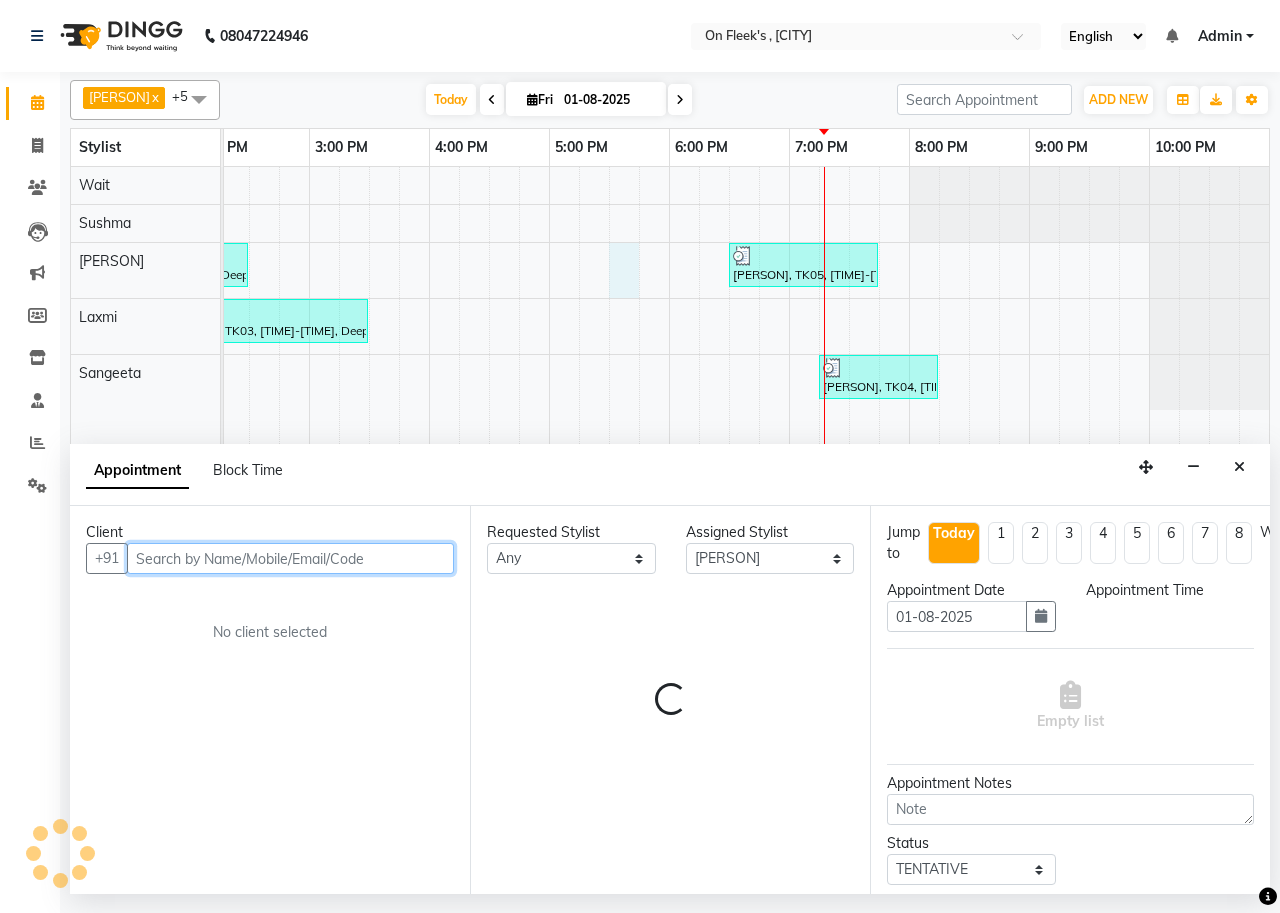 select on "1050" 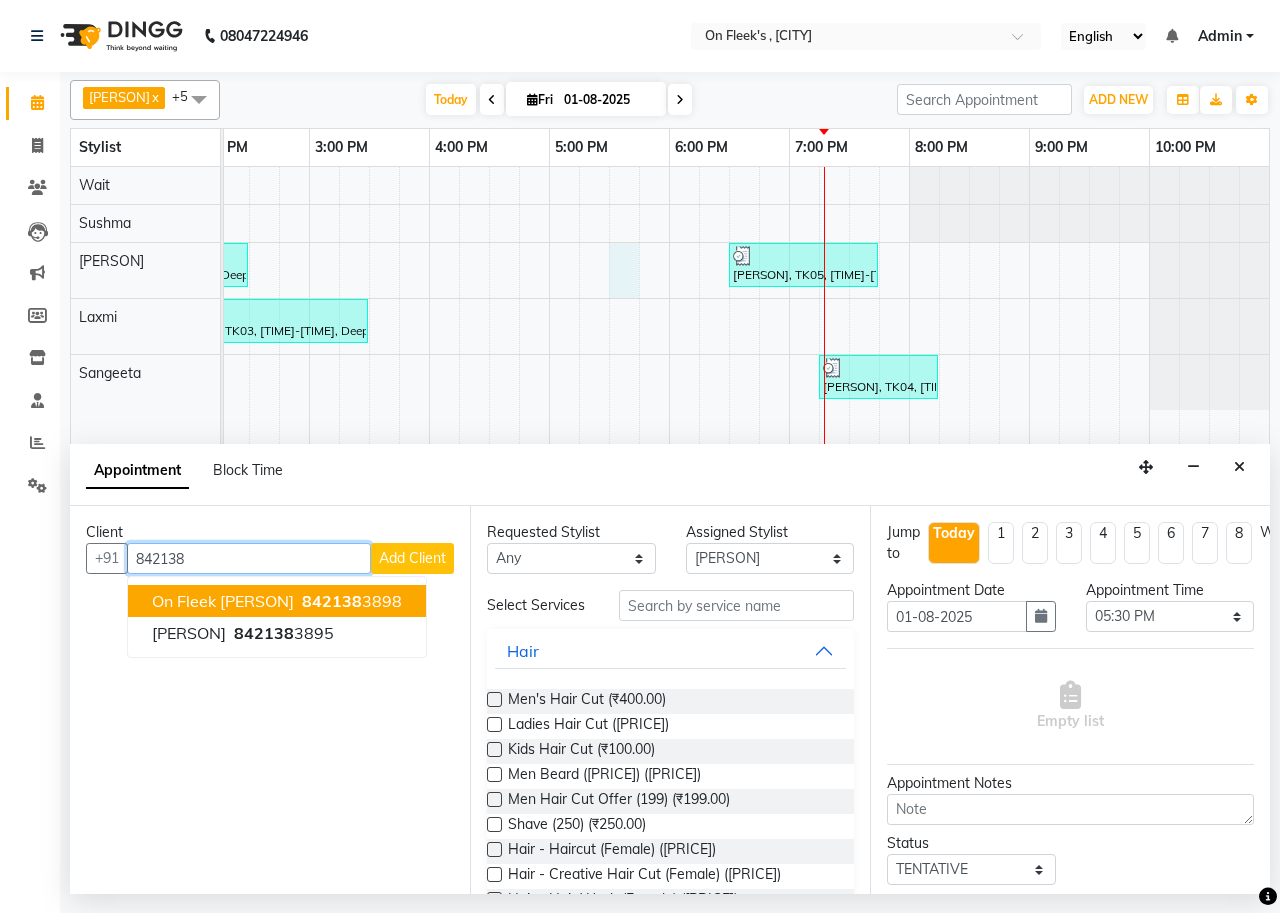 click on "On Fleek [PERSON]" at bounding box center (223, 601) 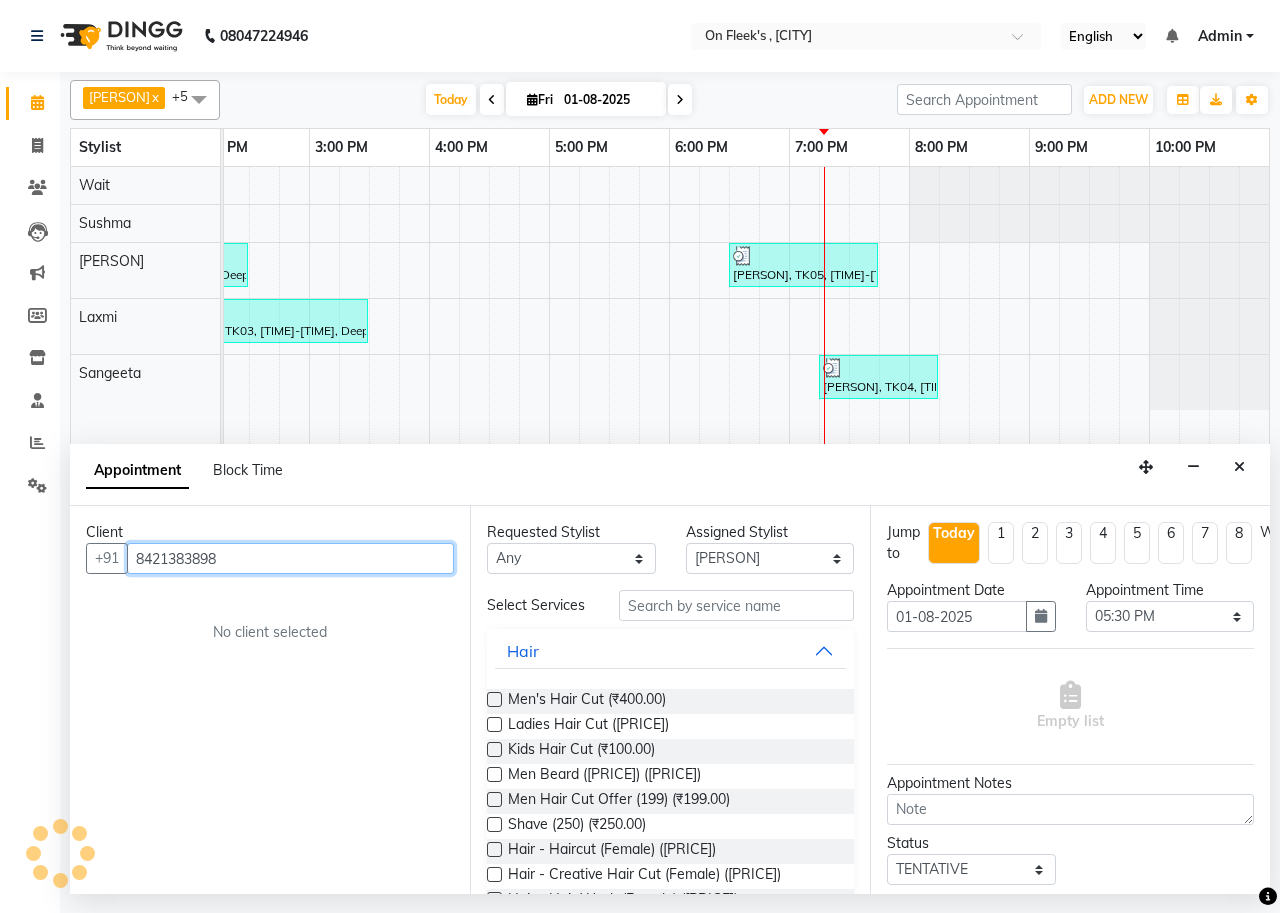 type on "8421383898" 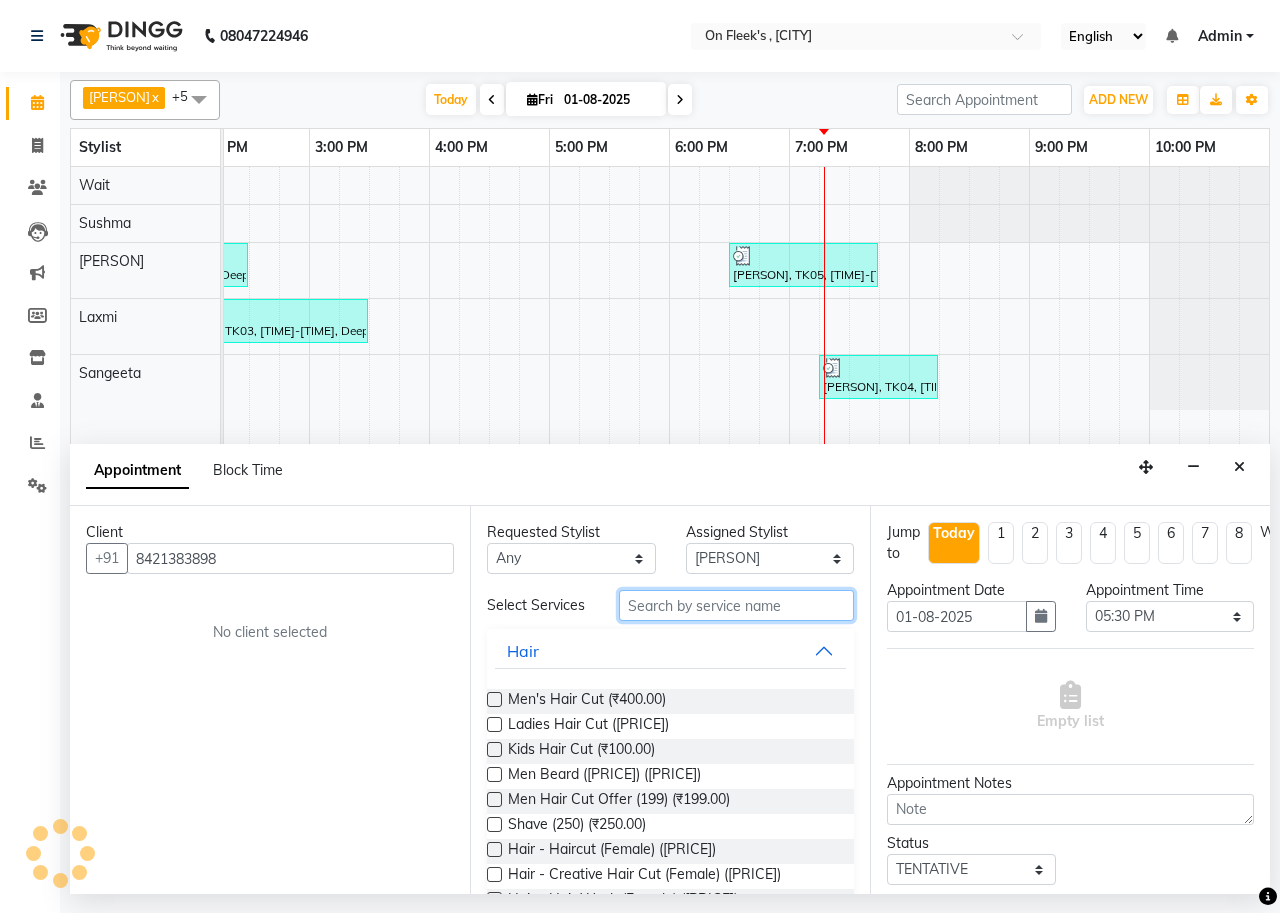 click at bounding box center [736, 605] 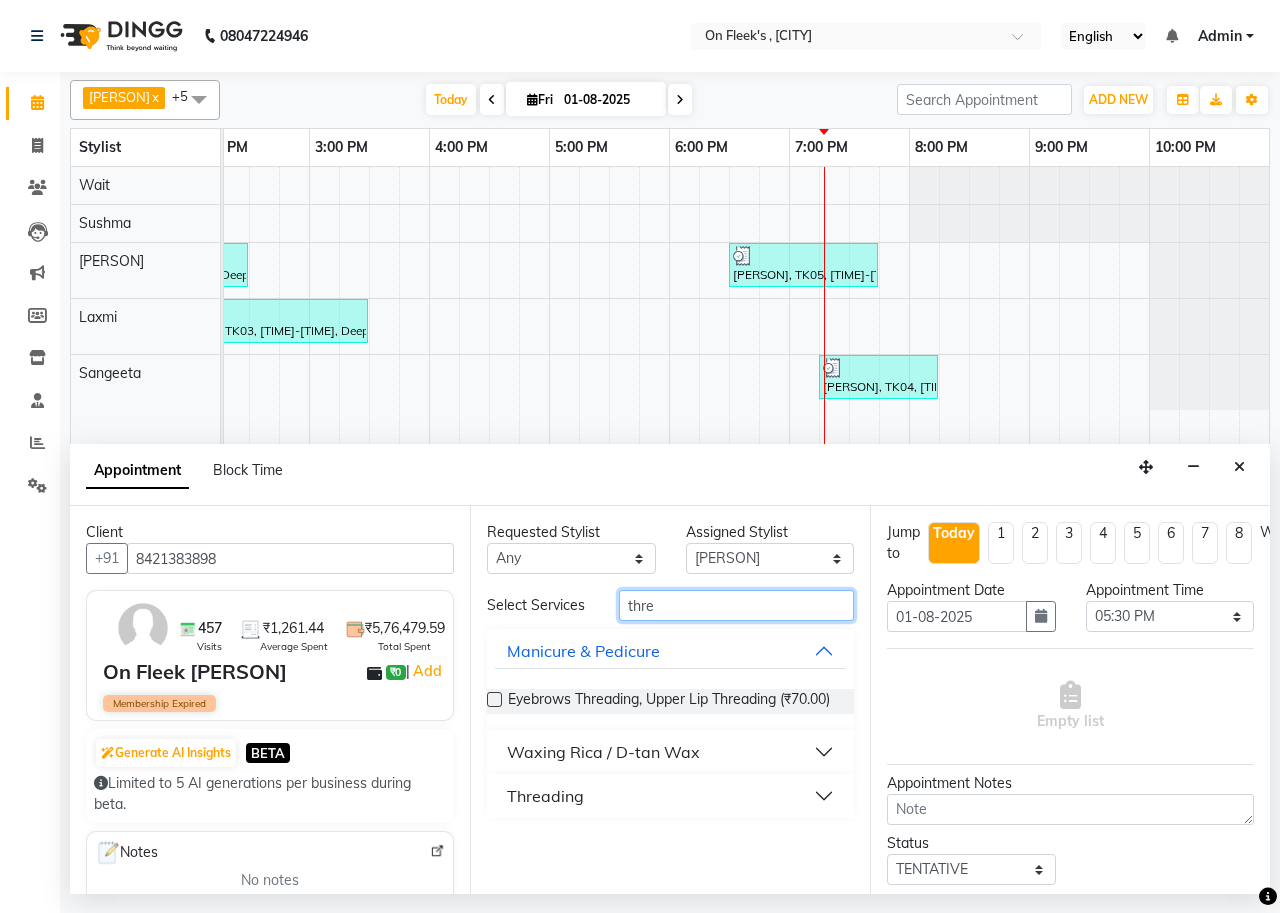type on "thre" 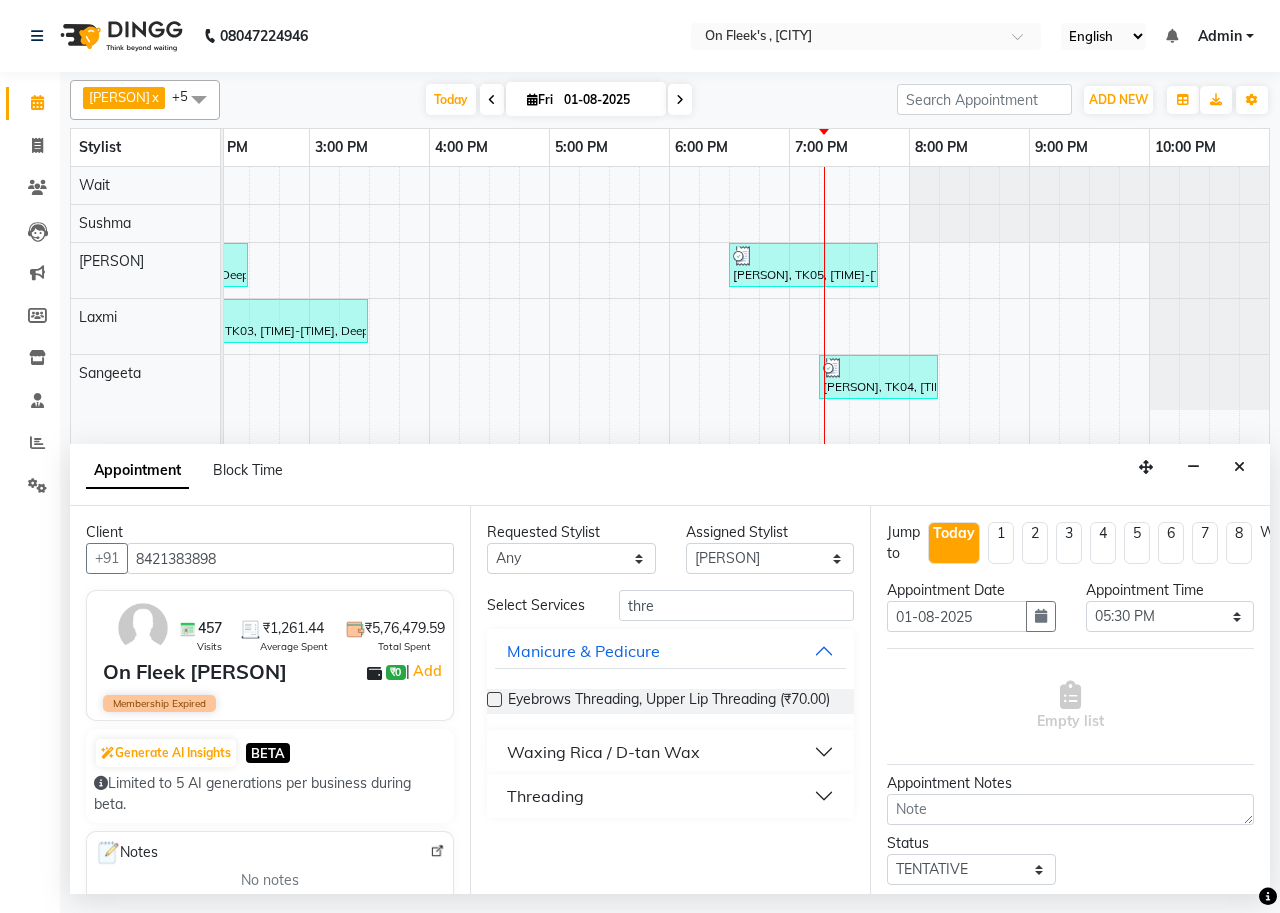 click on "Threading" at bounding box center [545, 796] 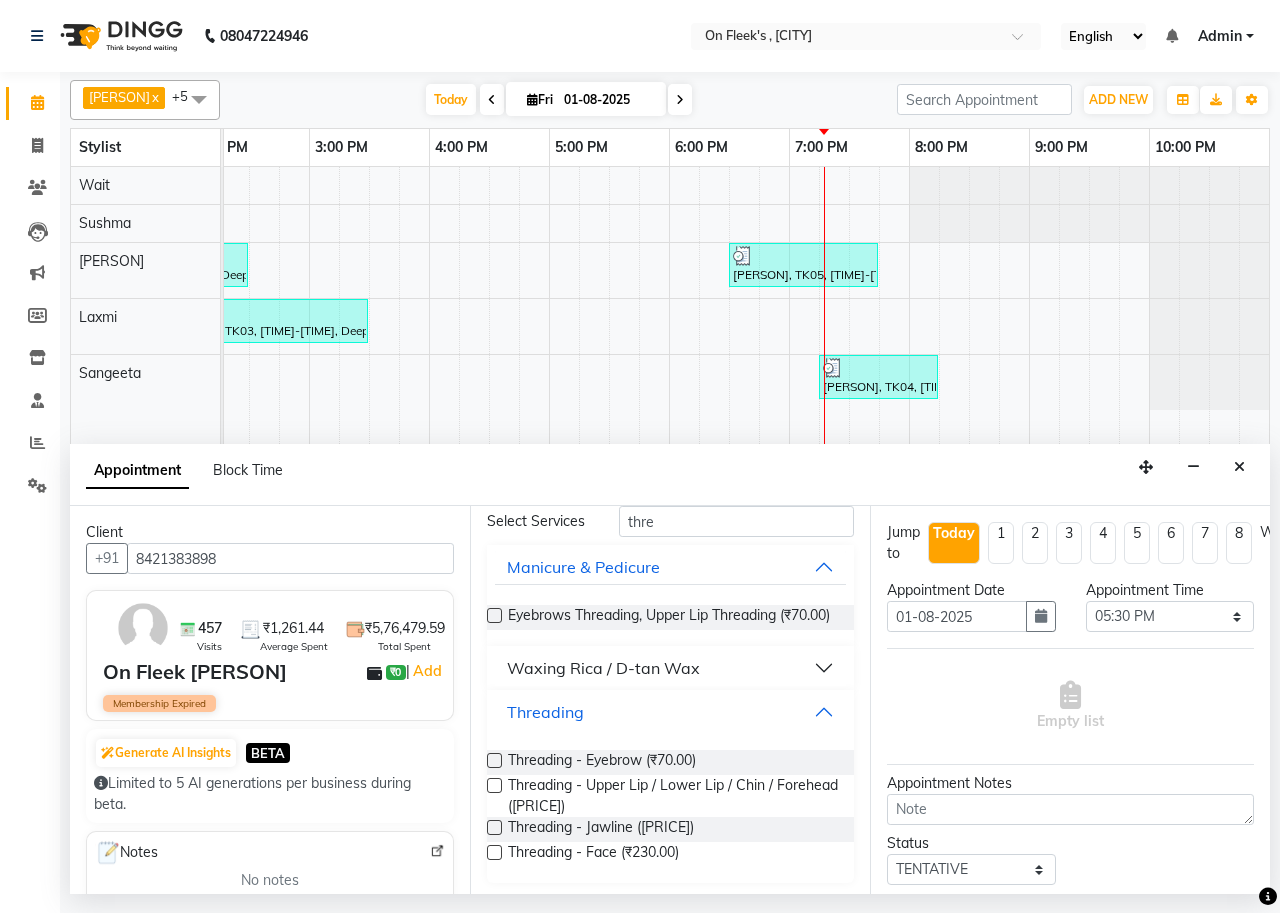 scroll, scrollTop: 109, scrollLeft: 0, axis: vertical 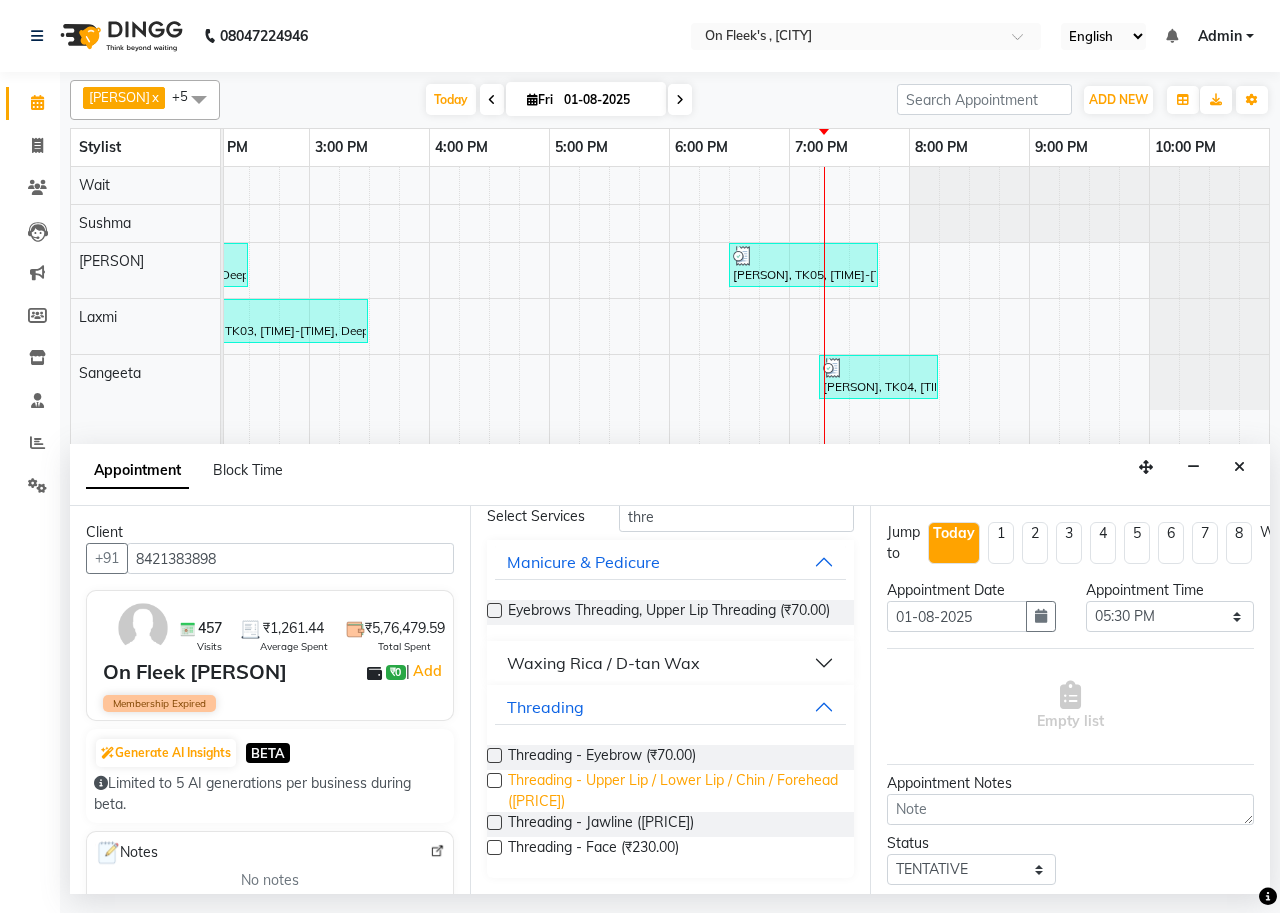 click on "Threading - Upper Lip / Lower Lip / Chin / Forehead ([PRICE])" at bounding box center [673, 791] 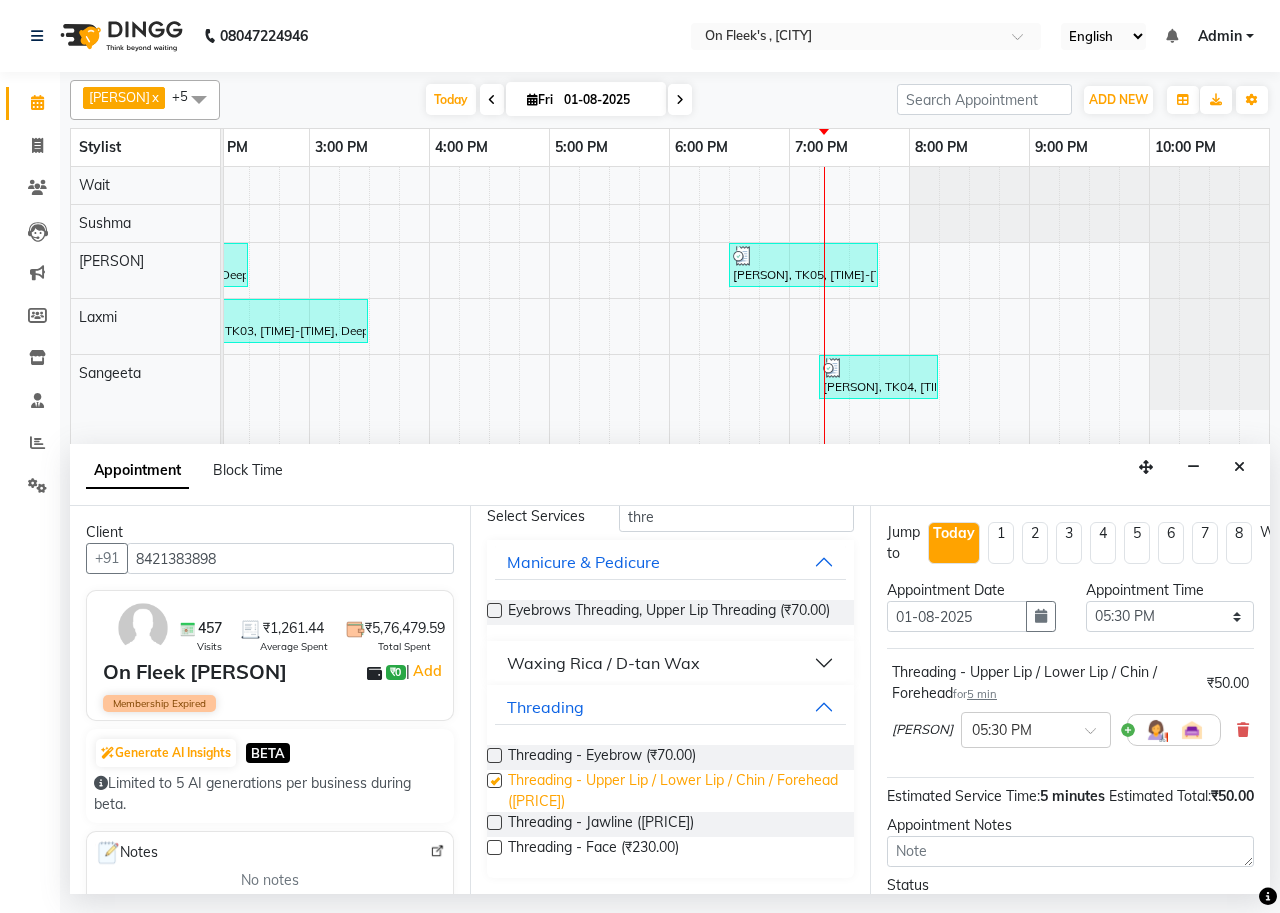checkbox on "false" 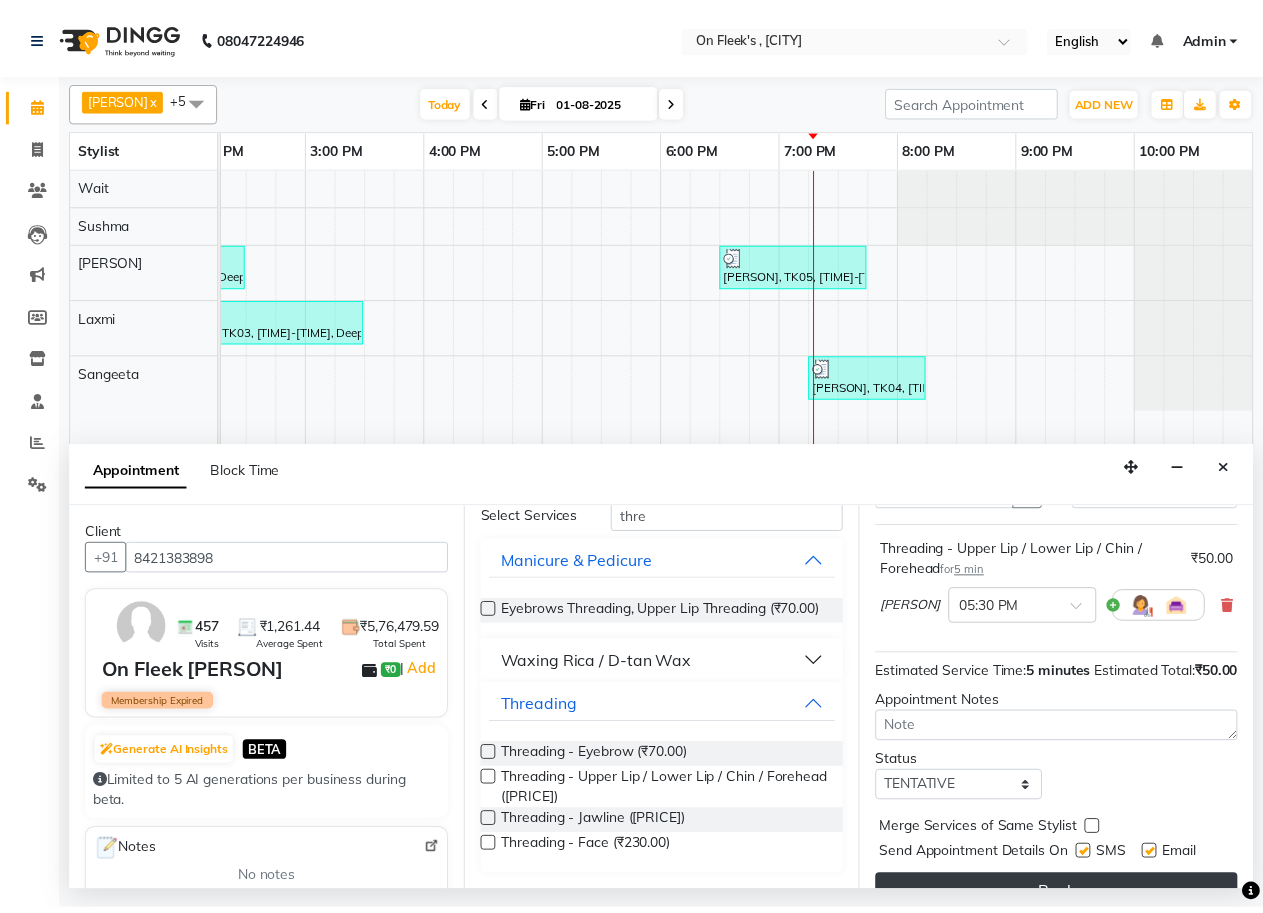 scroll, scrollTop: 197, scrollLeft: 0, axis: vertical 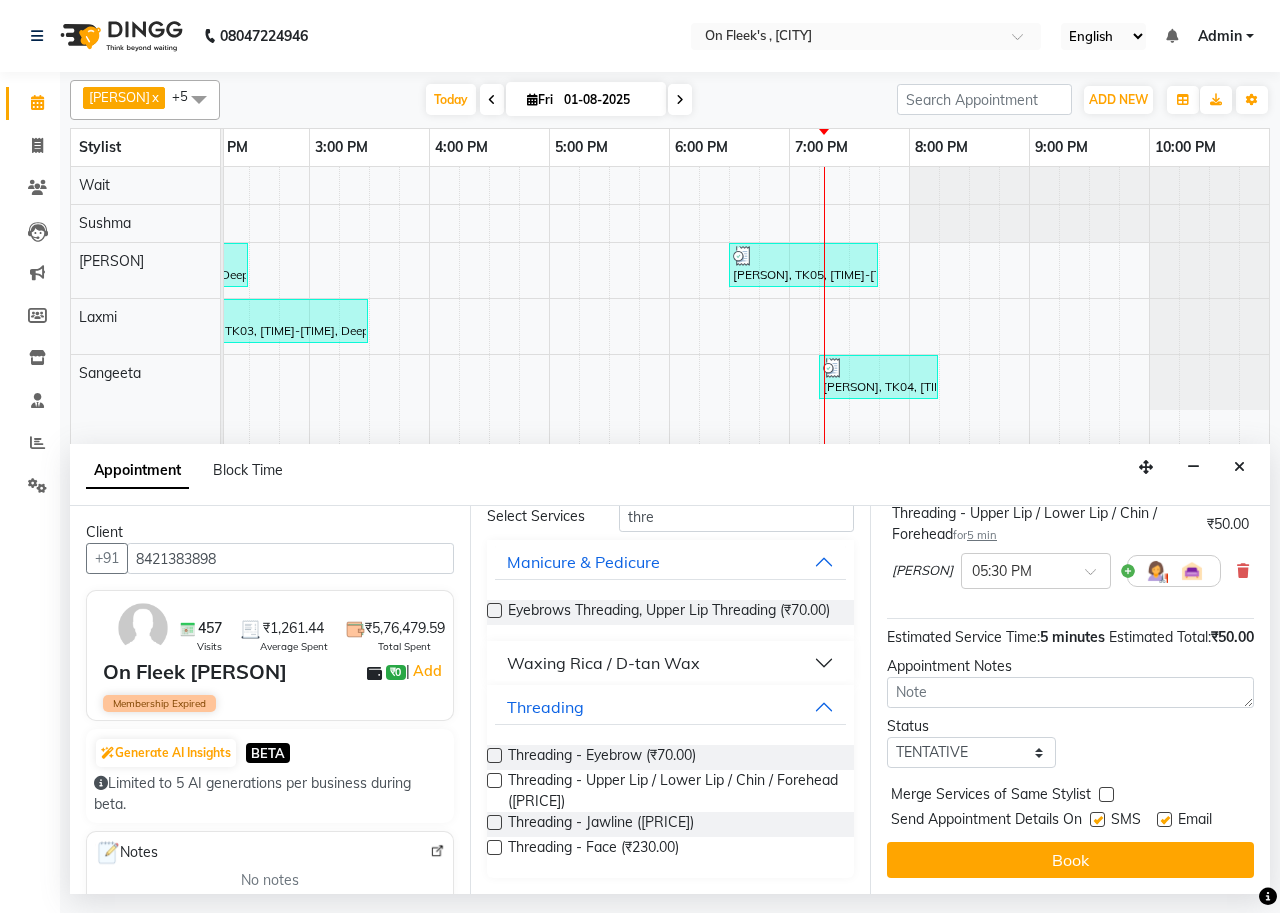 click at bounding box center [1106, 794] 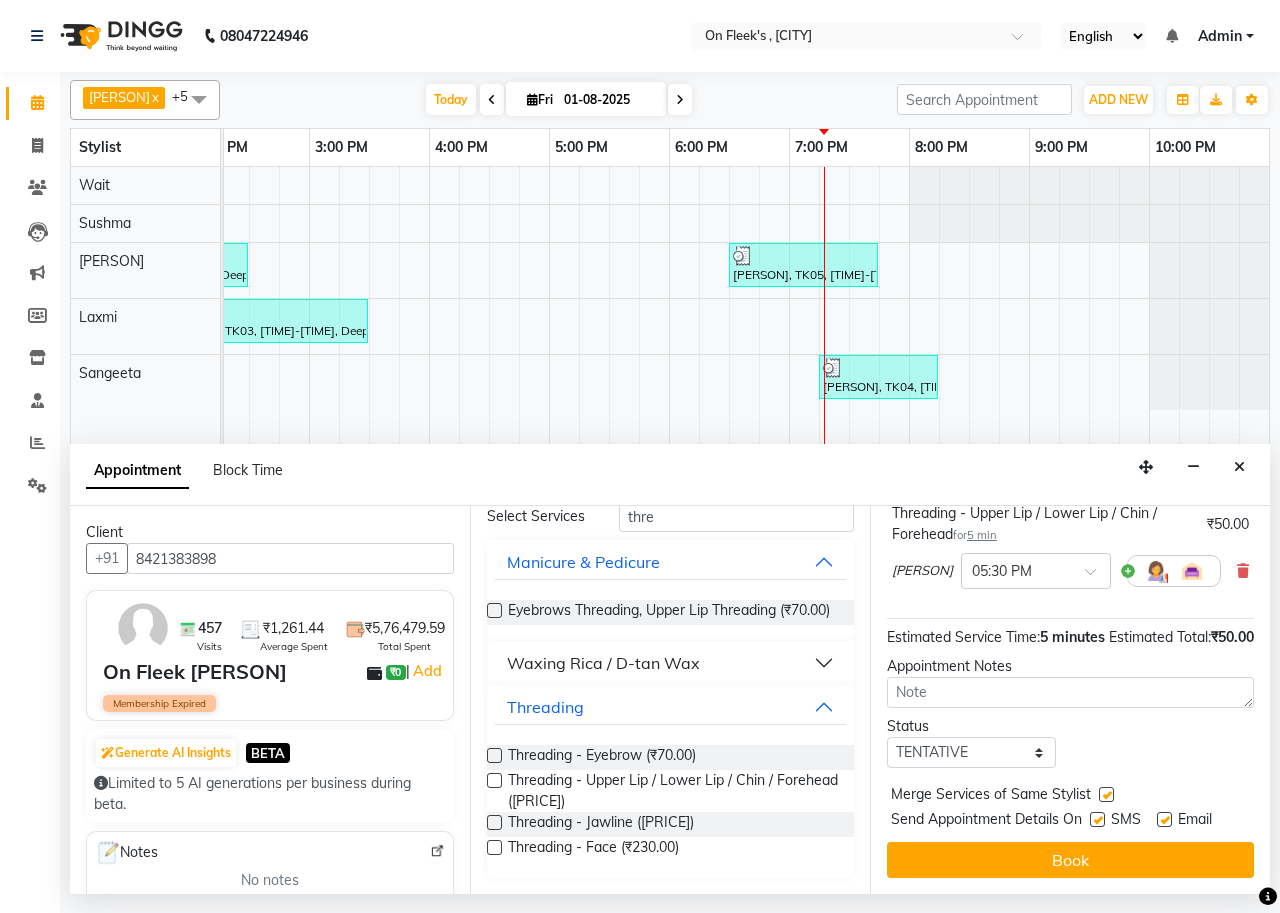click at bounding box center (1097, 819) 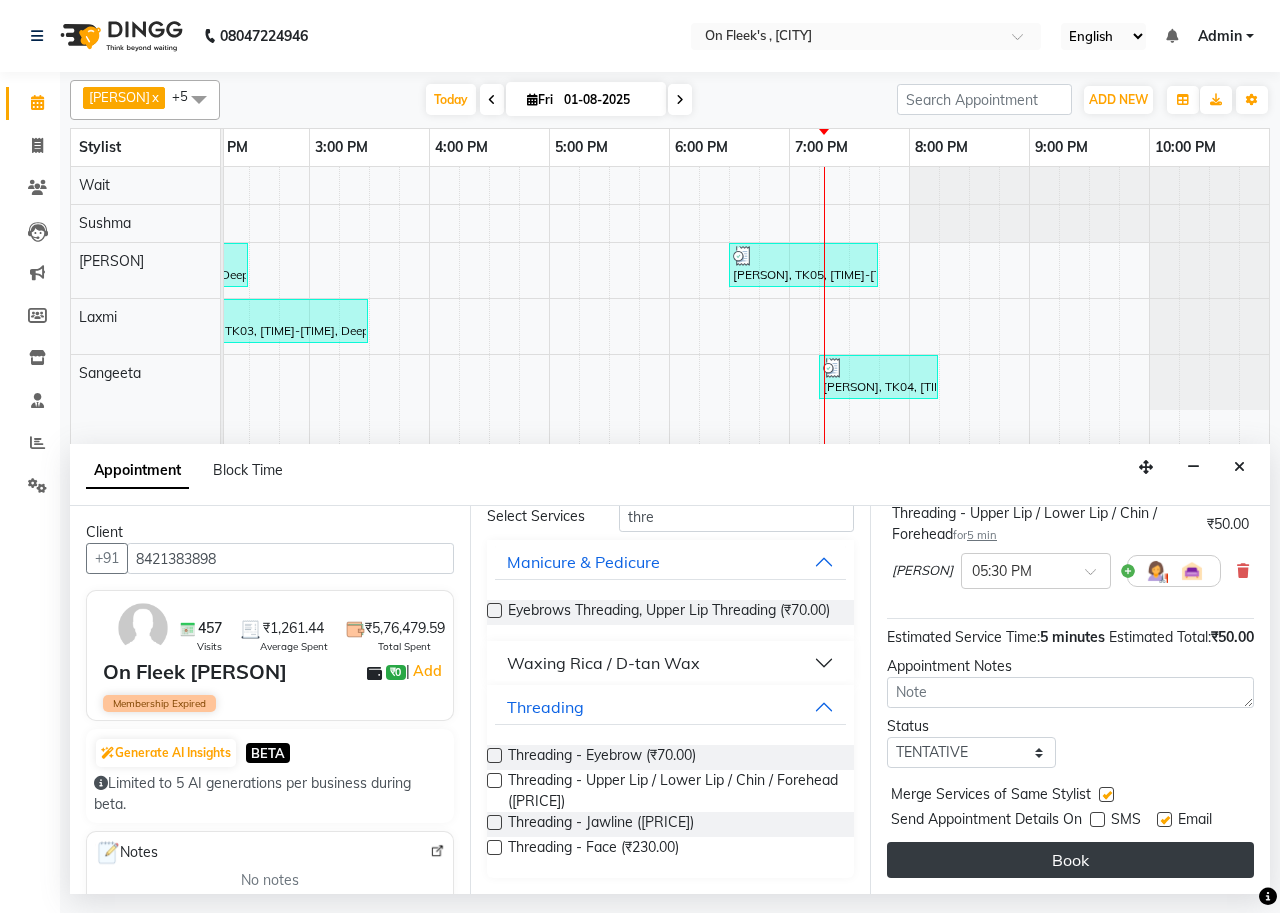 click on "Book" at bounding box center (1070, 860) 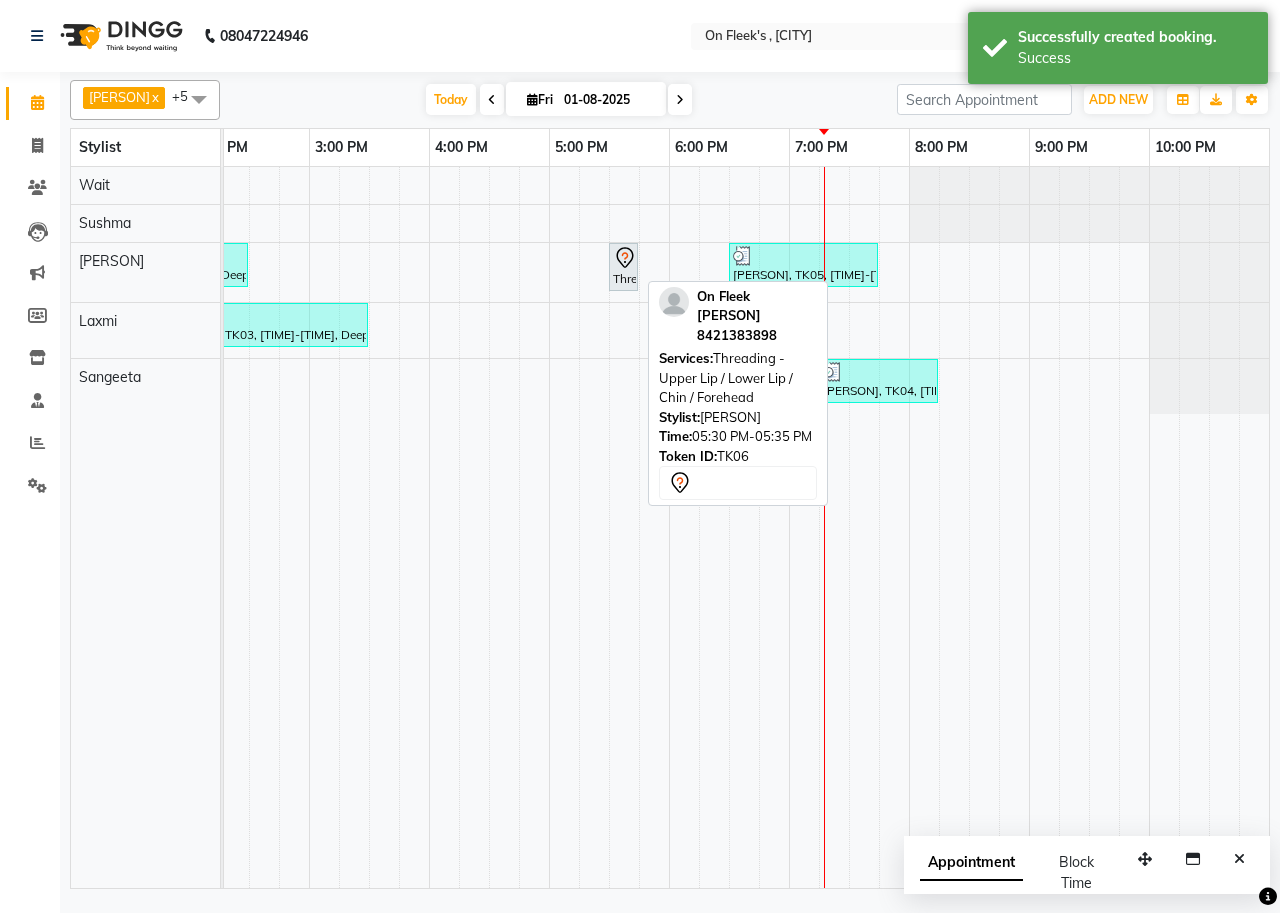 click on "Threading - Upper Lip / Lower Lip / Chin / Forehead" at bounding box center (623, 267) 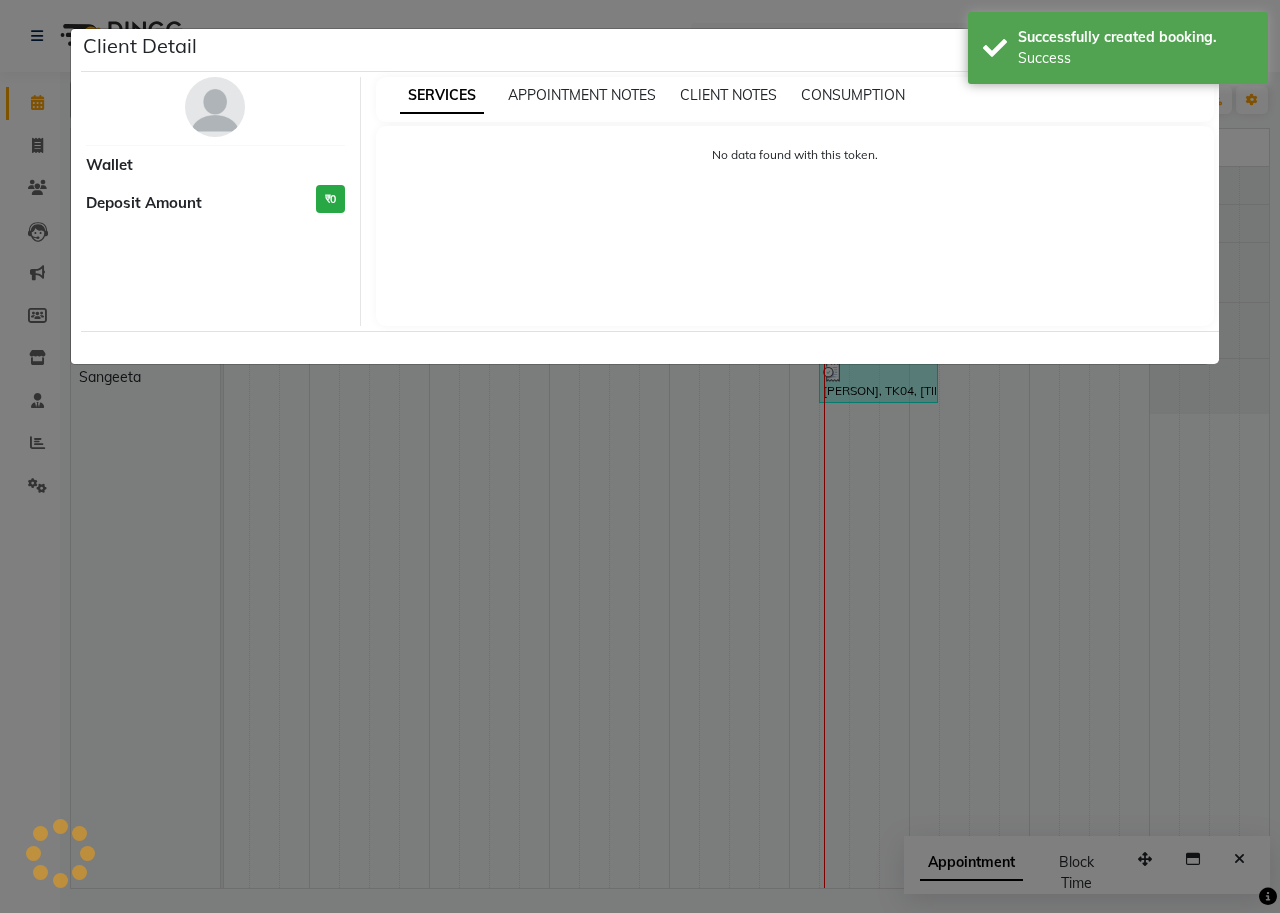 select on "7" 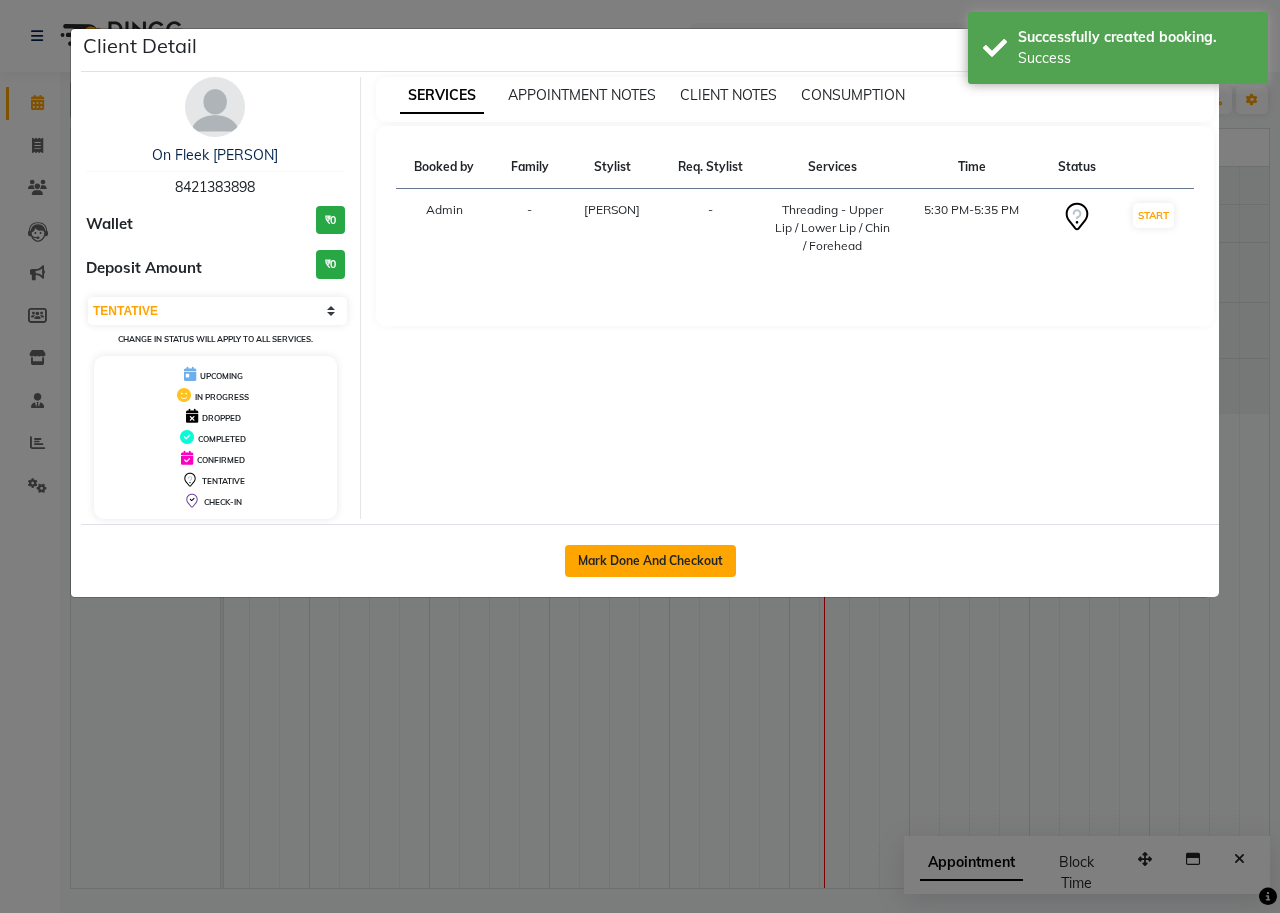 click on "Mark Done And Checkout" 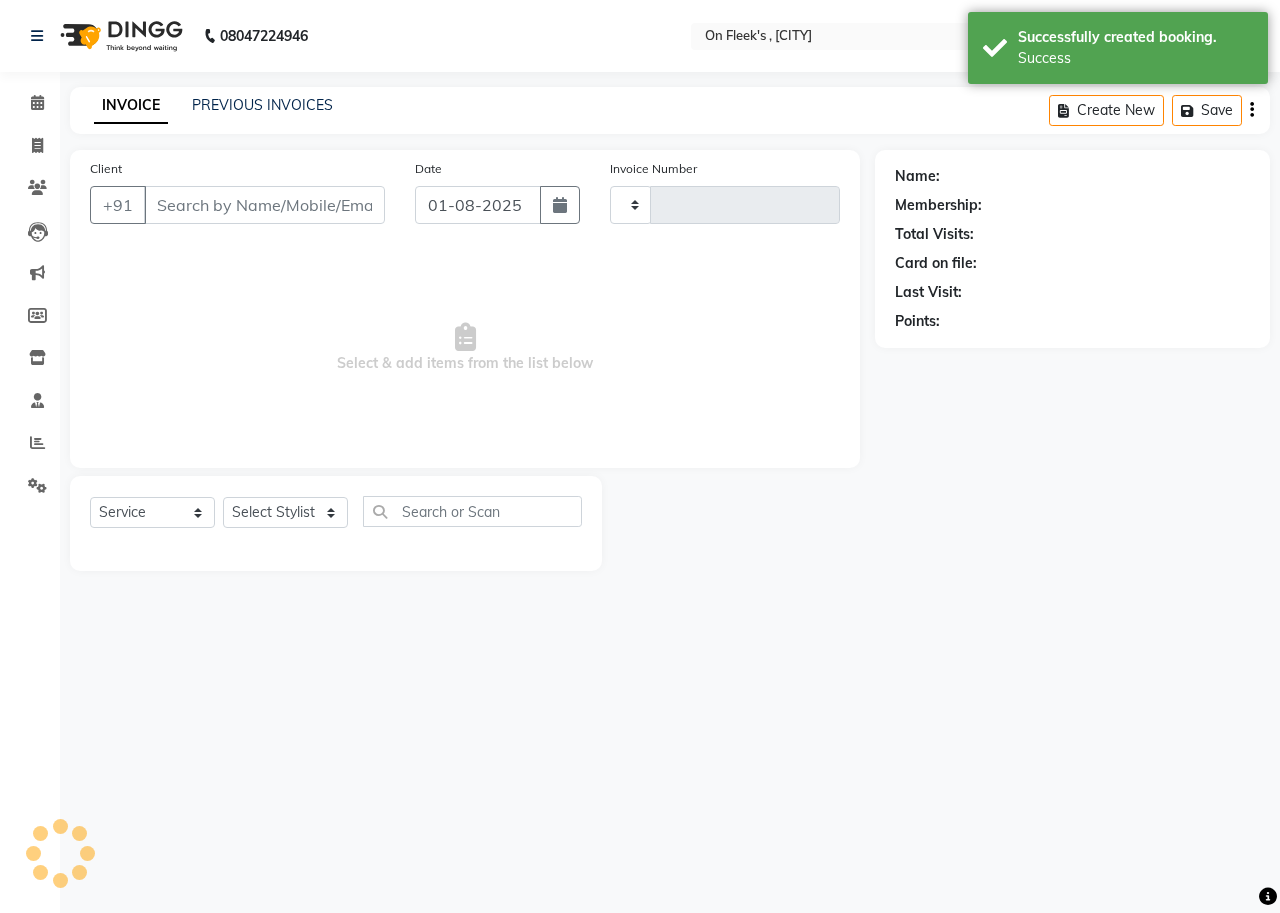 type on "0662" 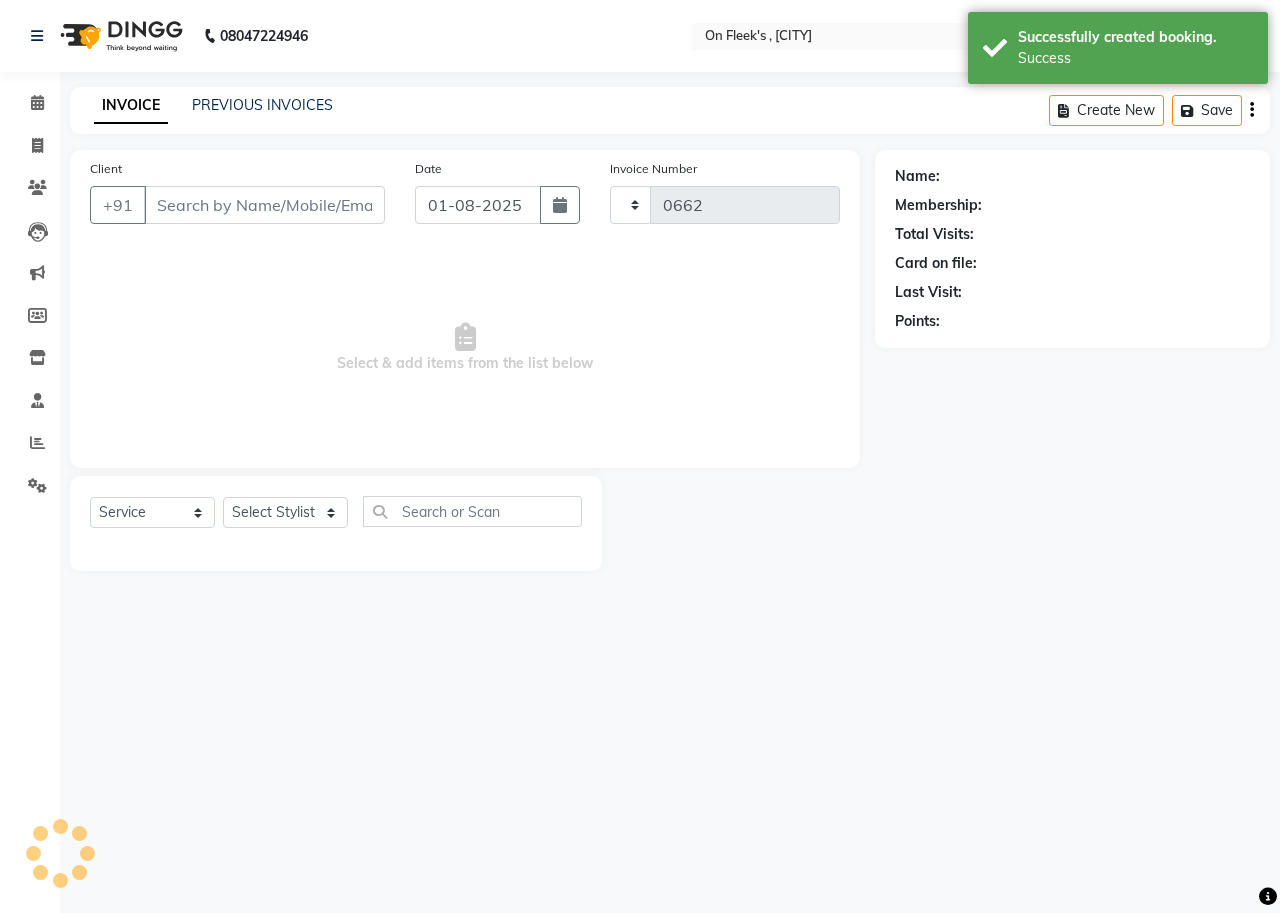 select on "632" 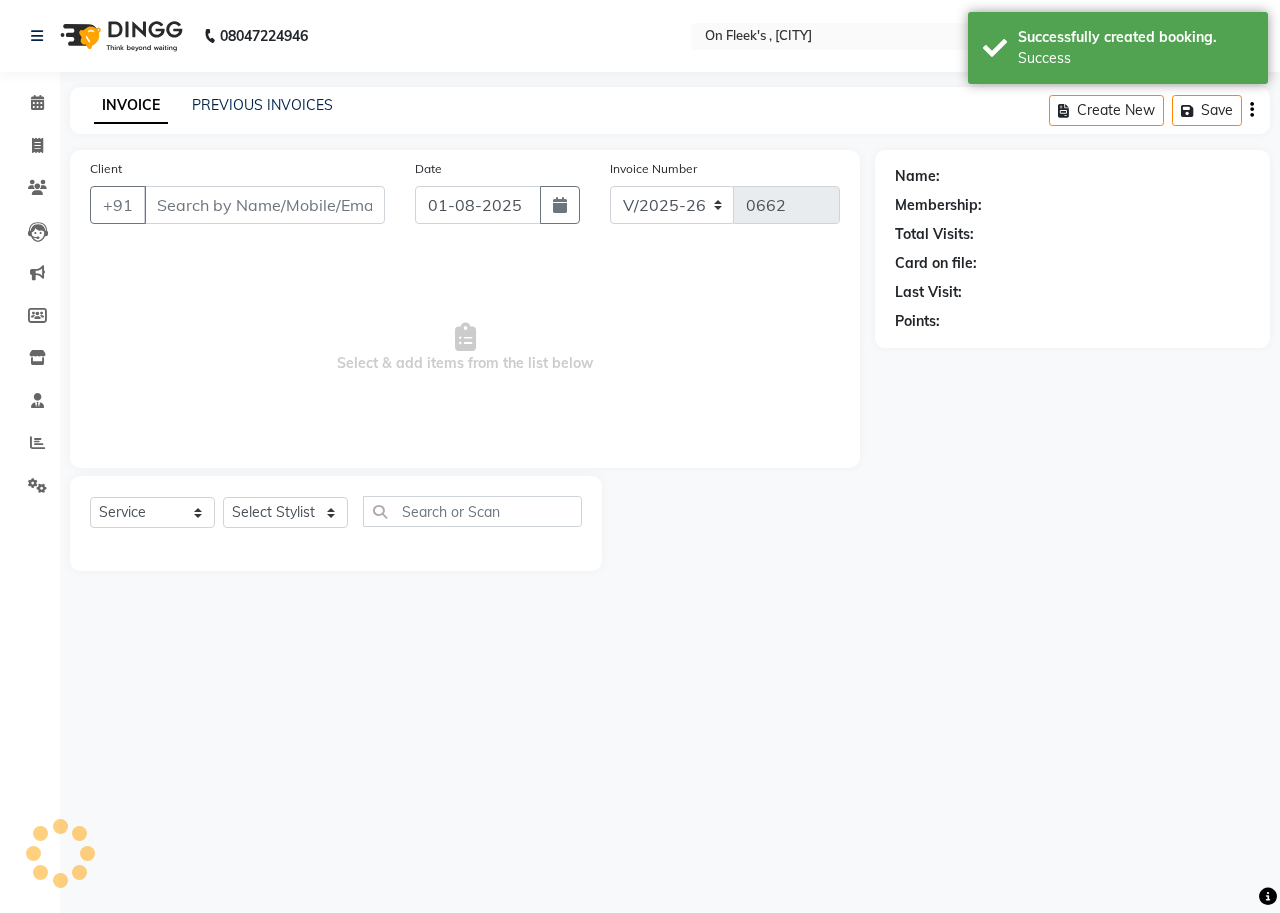 type on "8421383898" 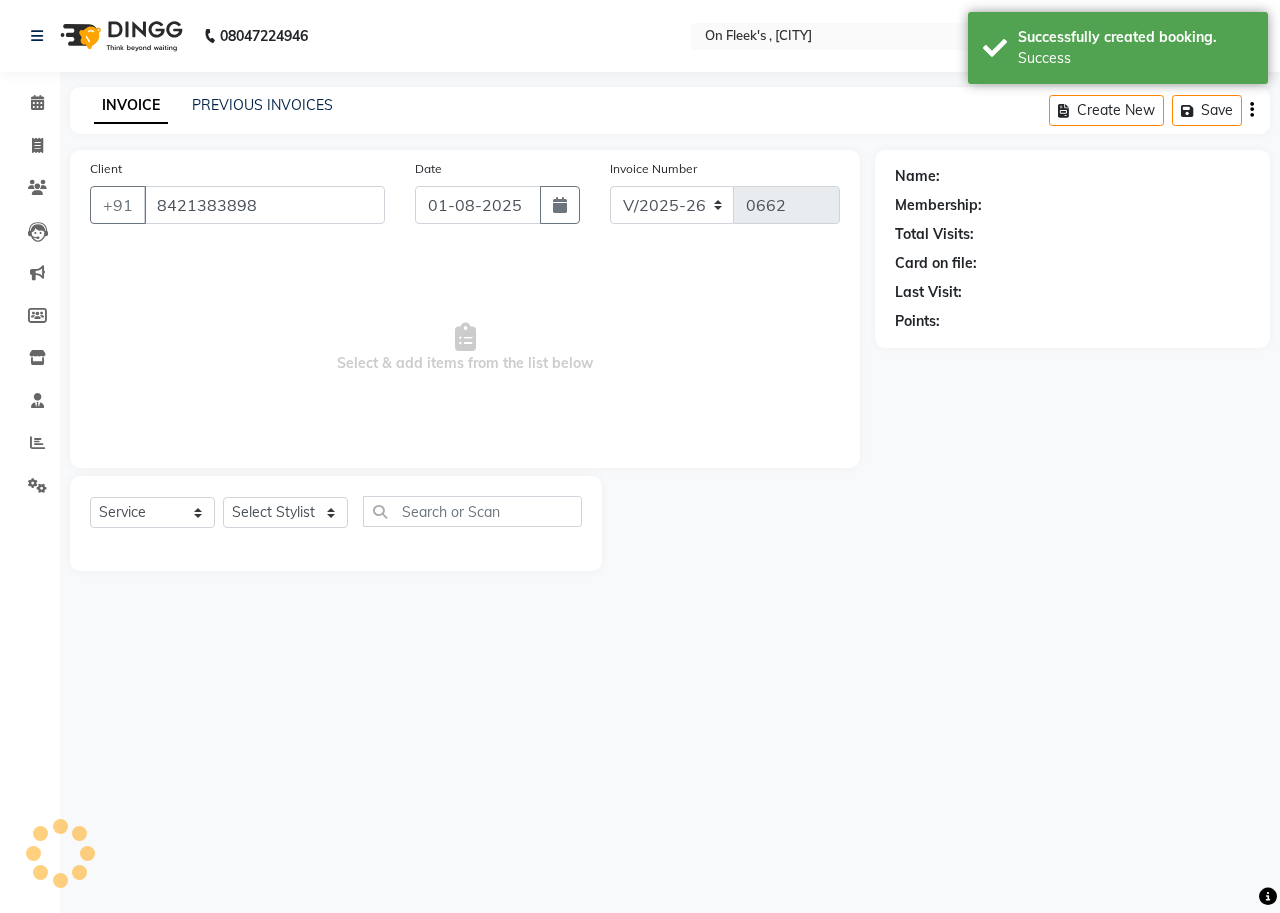 select on "25558" 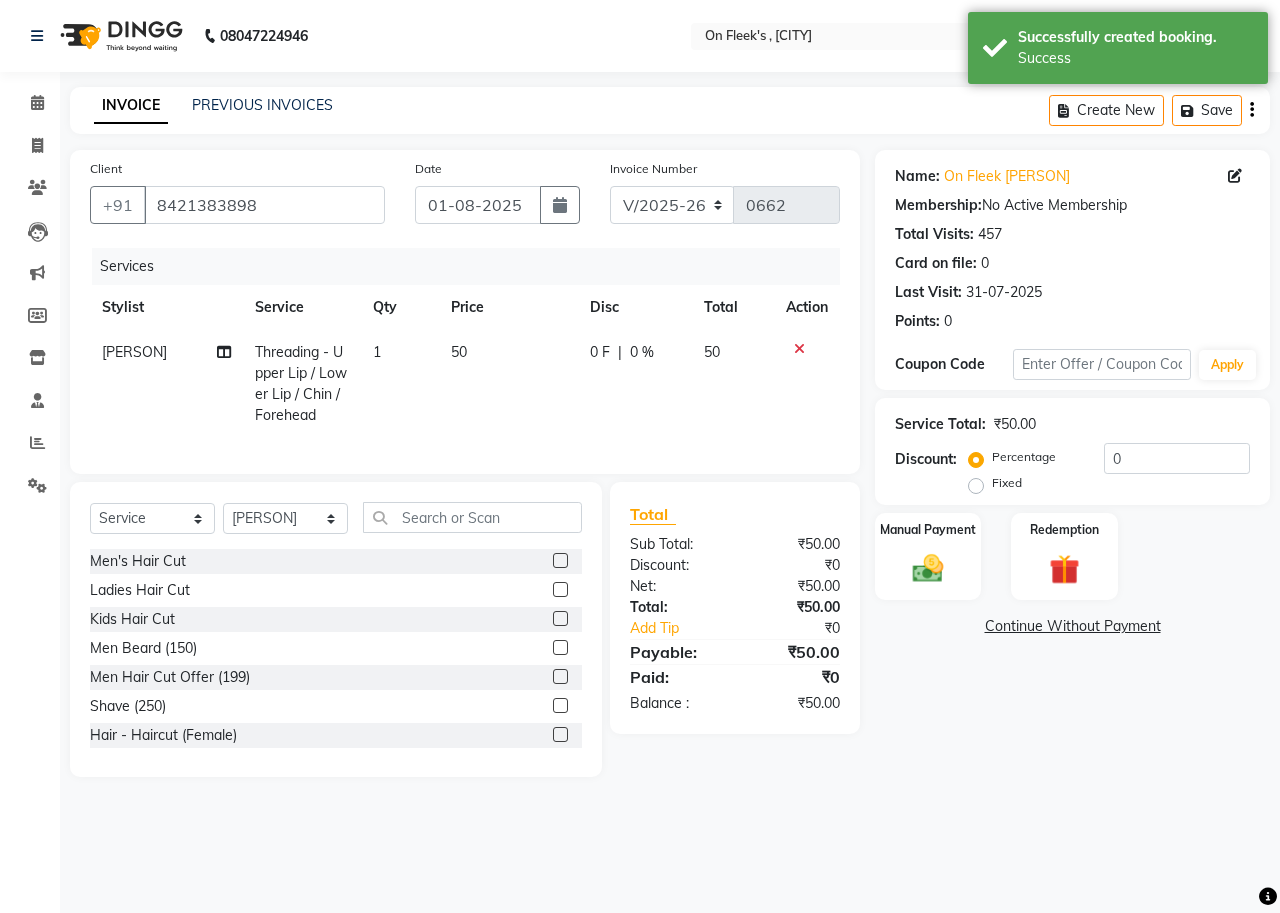 drag, startPoint x: 957, startPoint y: 559, endPoint x: 970, endPoint y: 604, distance: 46.840153 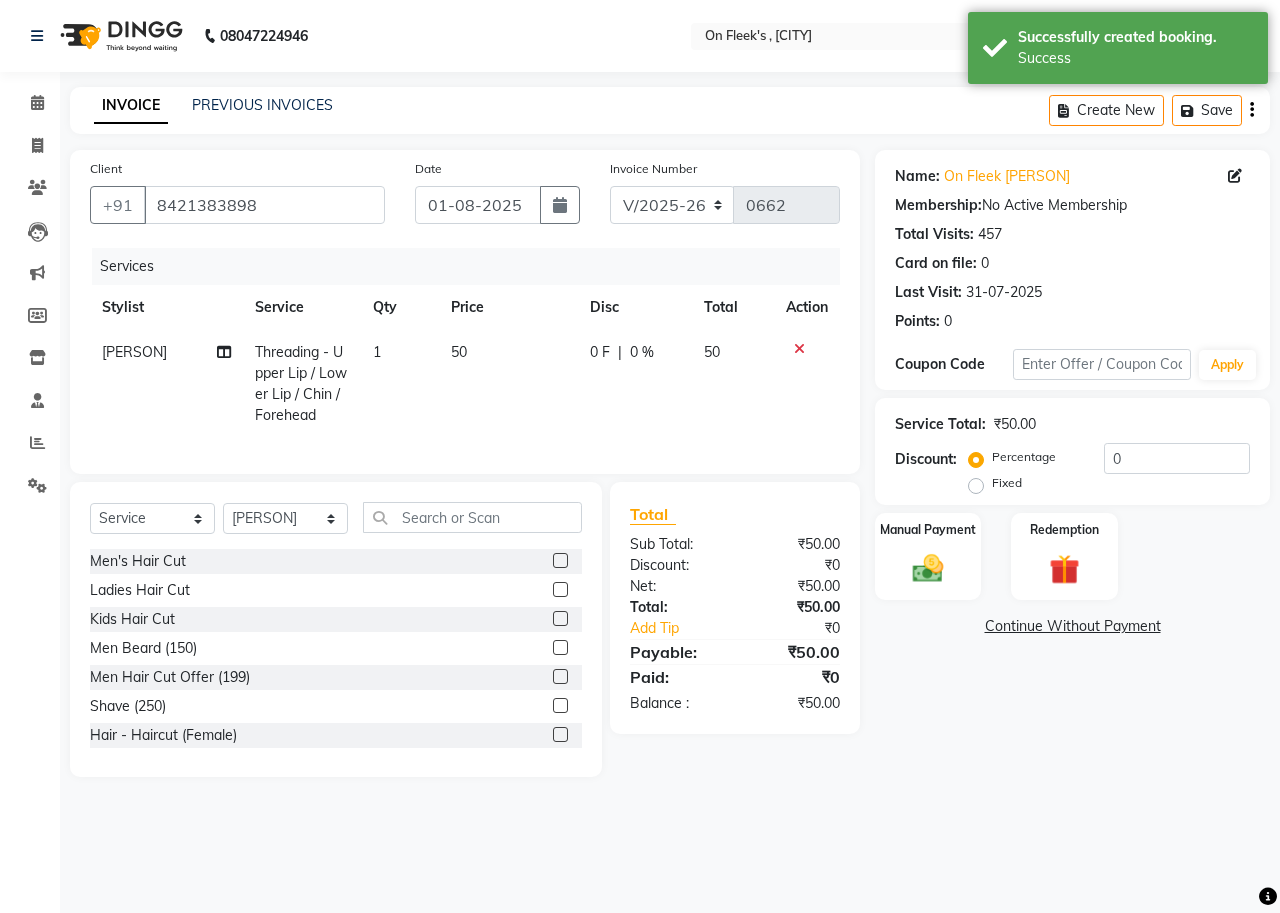 click on "Manual Payment" 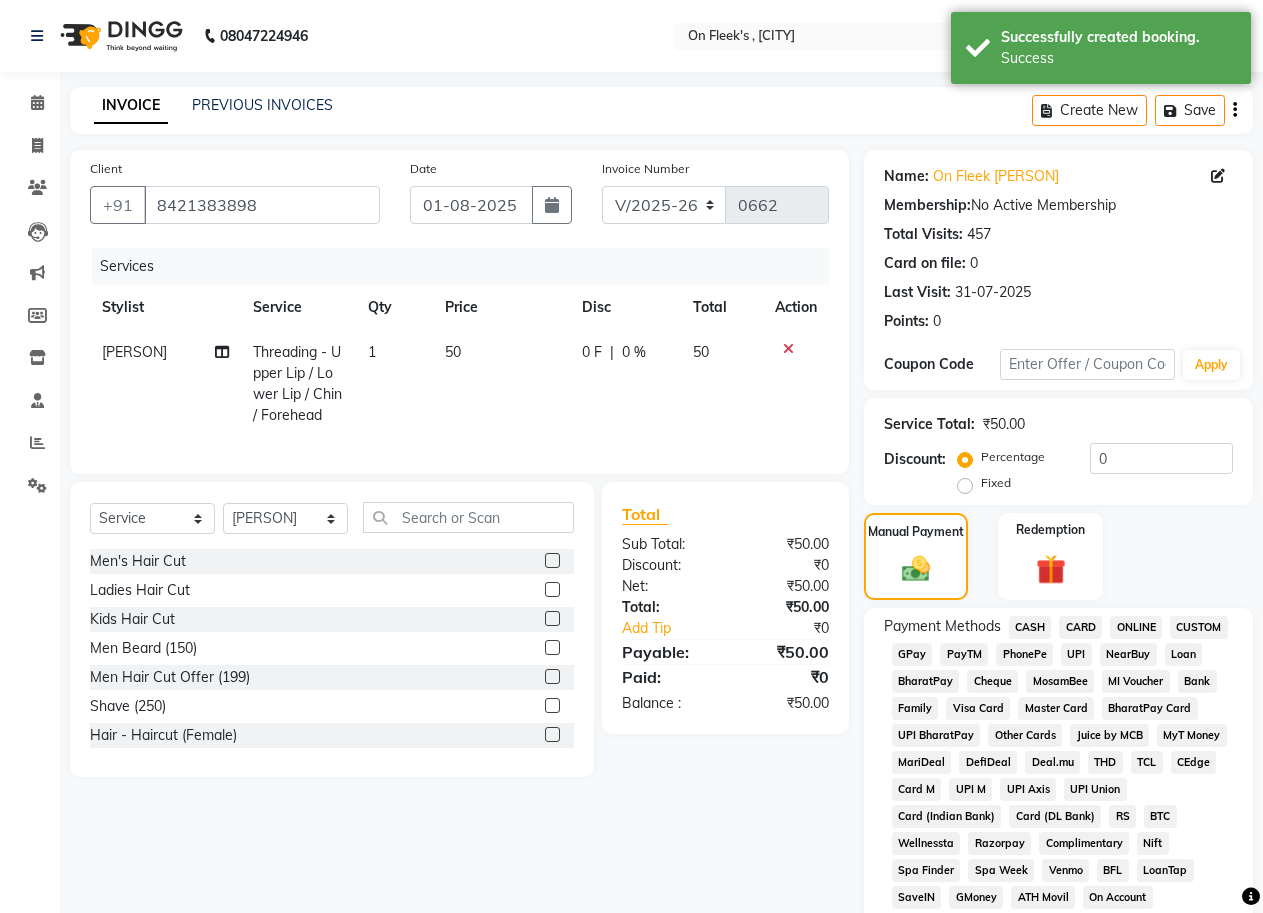 click on "CASH" 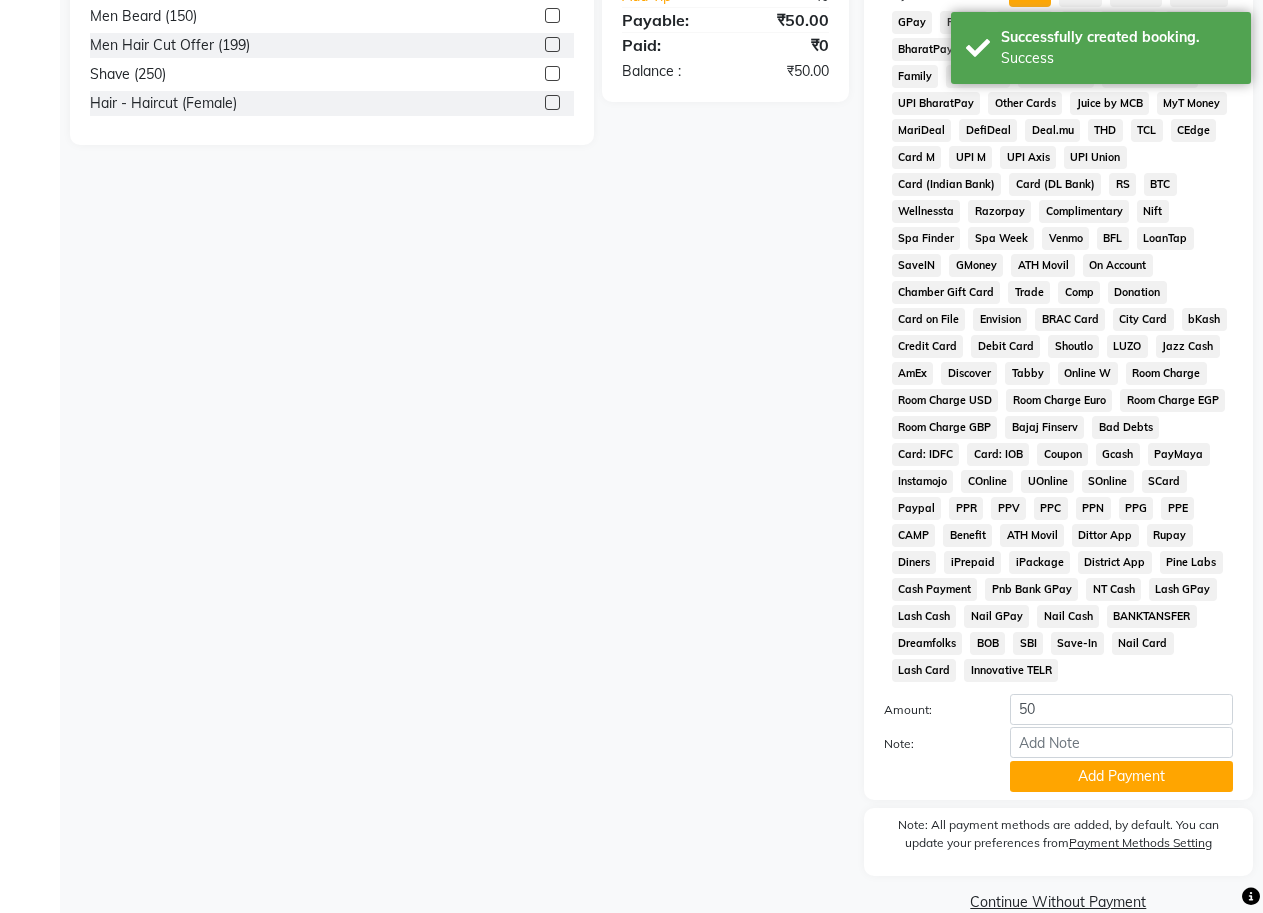 scroll, scrollTop: 666, scrollLeft: 0, axis: vertical 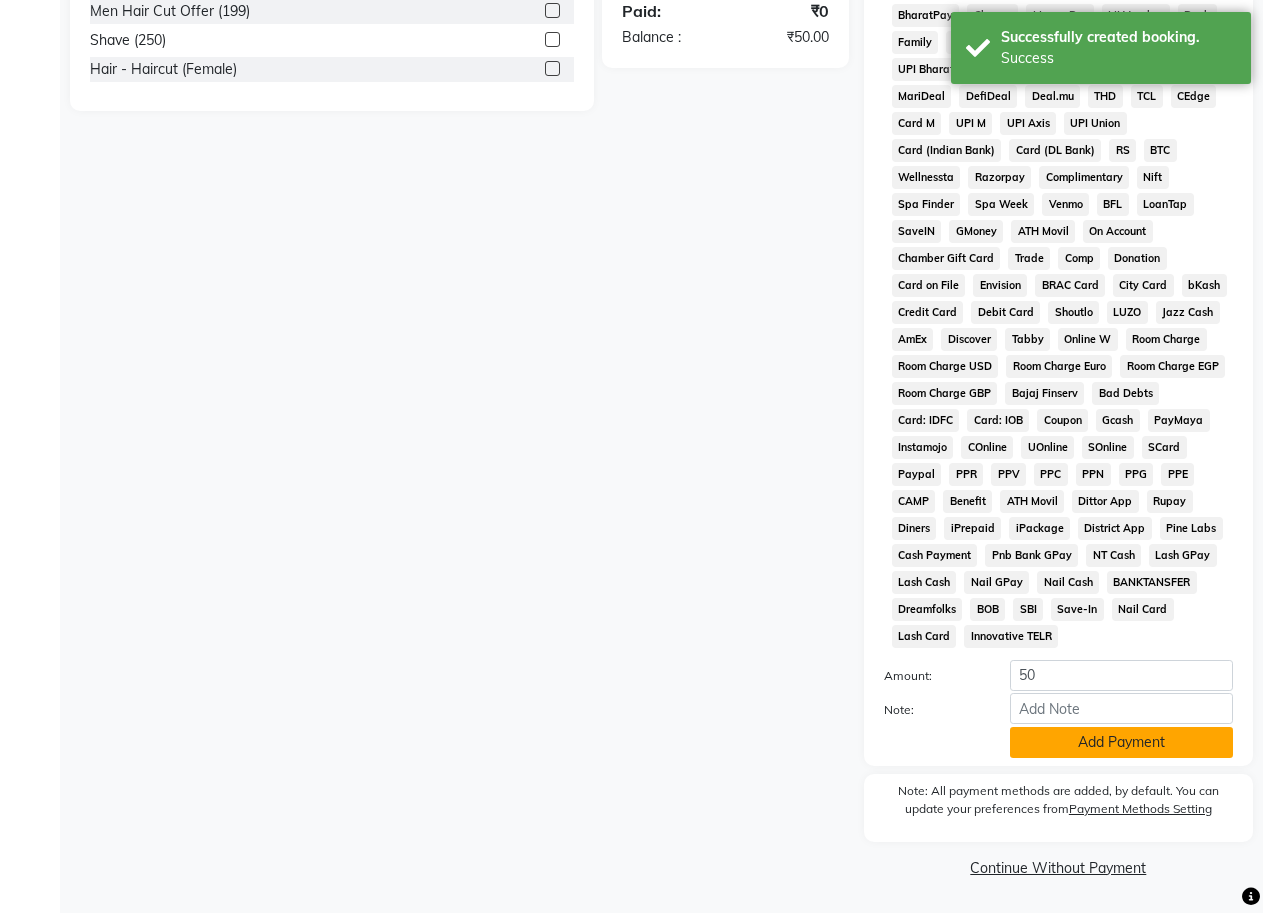 click on "Add Payment" 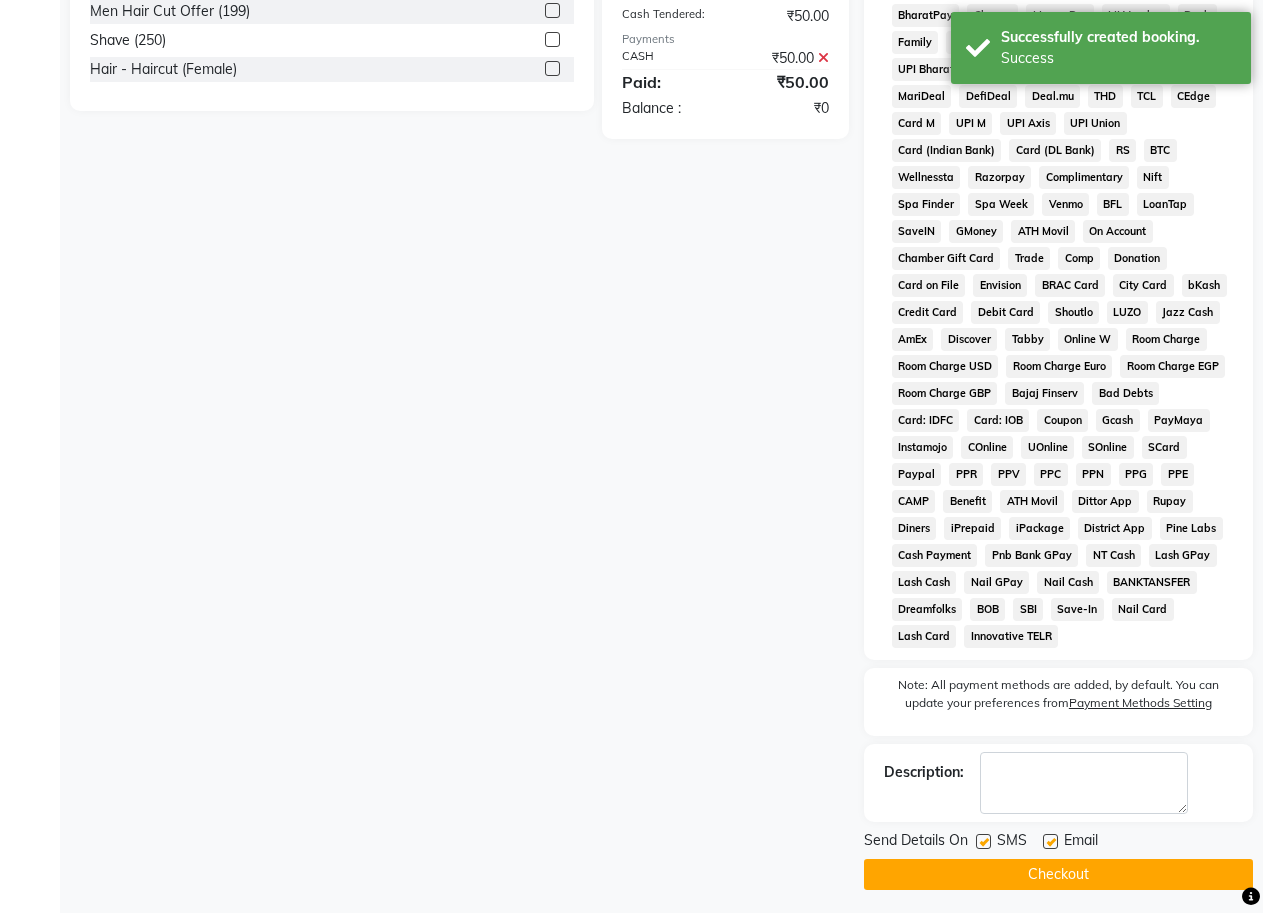 click 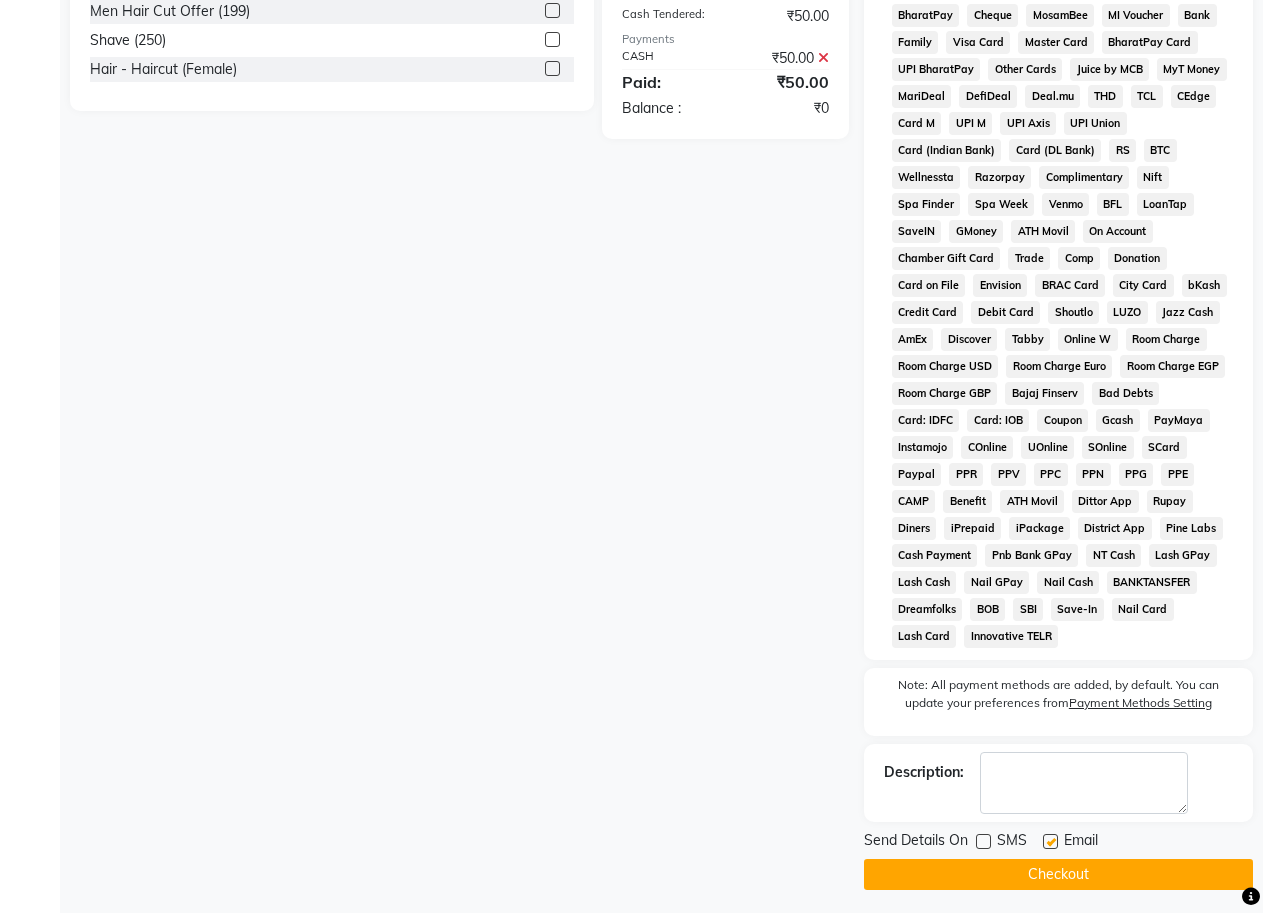 click on "Checkout" 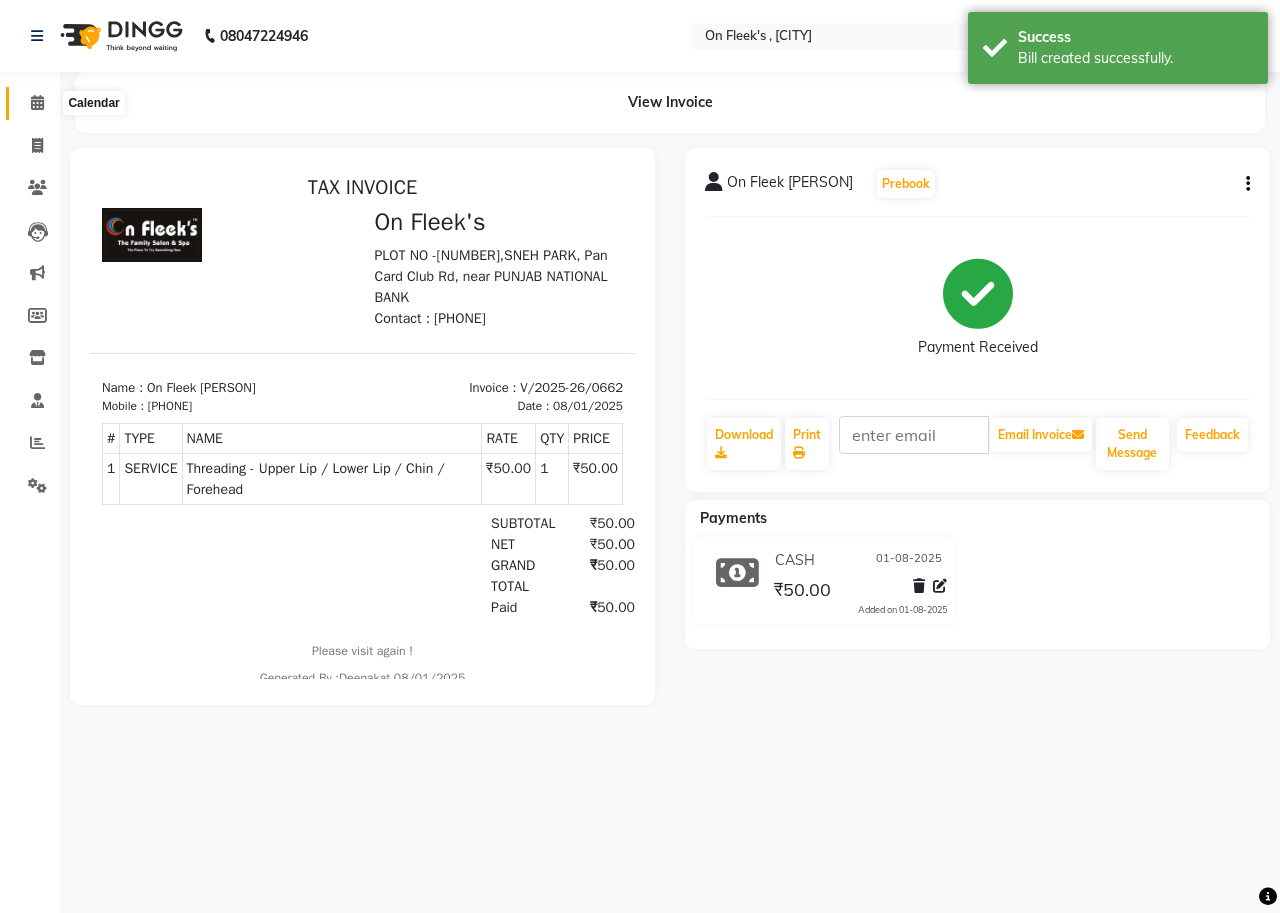 scroll, scrollTop: 0, scrollLeft: 0, axis: both 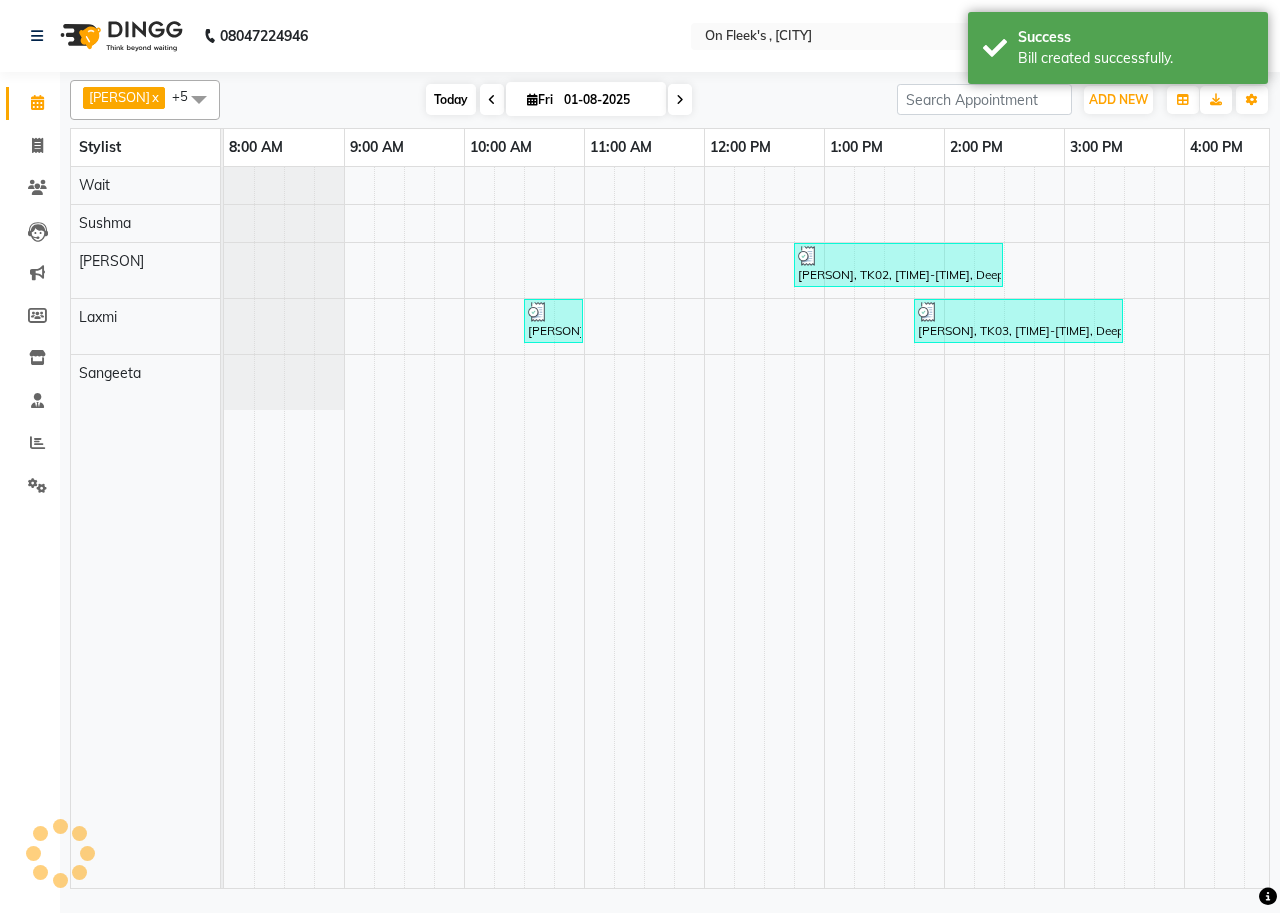 click on "Today" at bounding box center (451, 99) 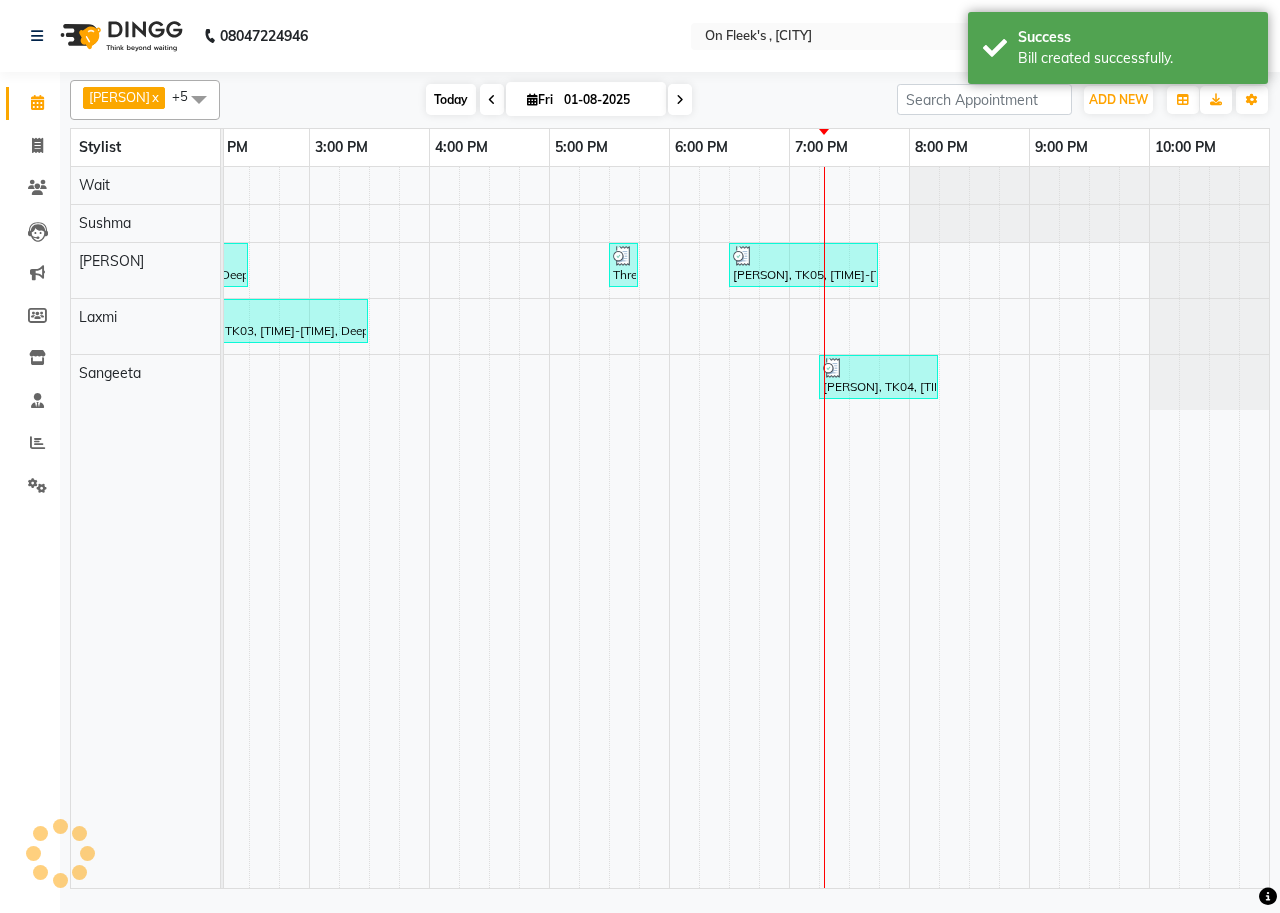 scroll, scrollTop: 0, scrollLeft: 755, axis: horizontal 